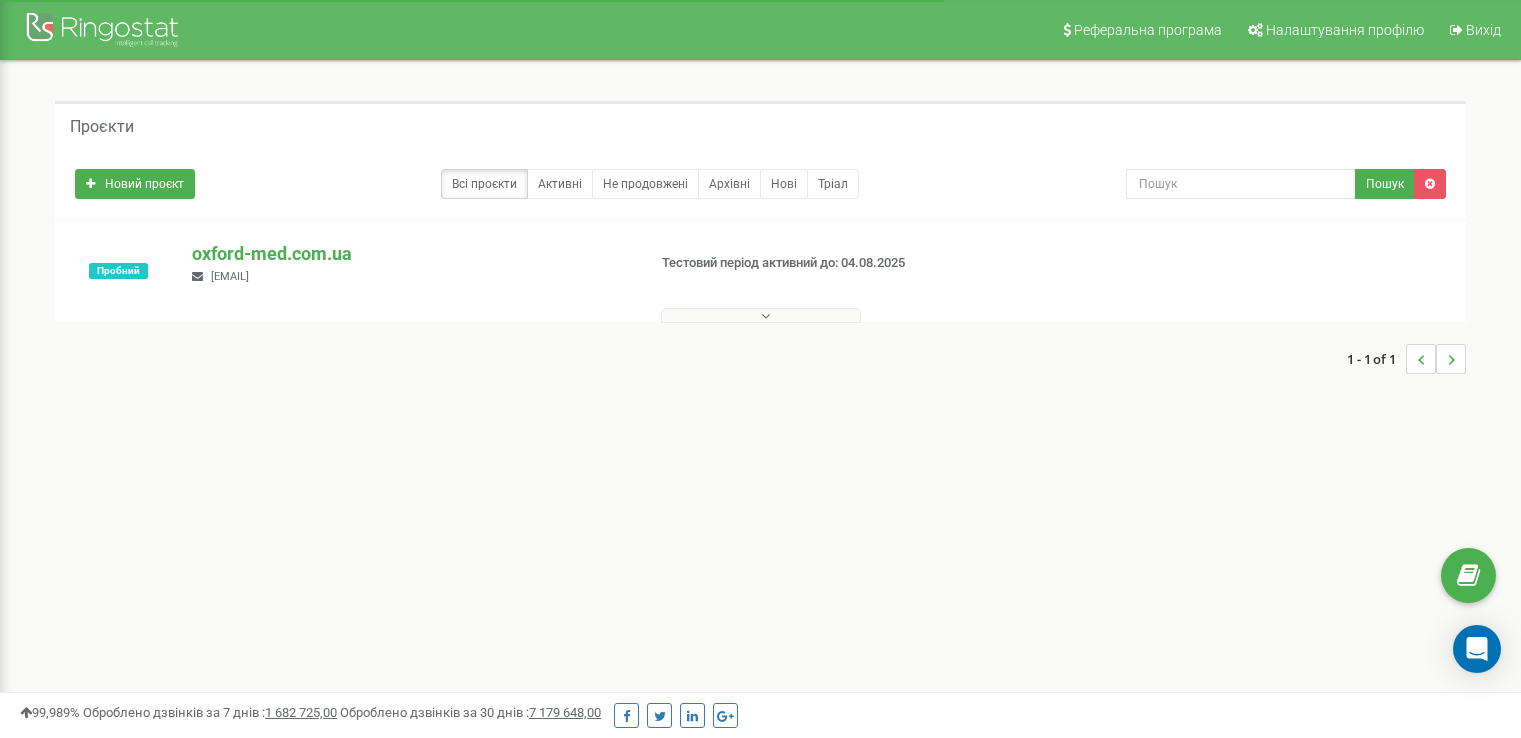 scroll, scrollTop: 0, scrollLeft: 0, axis: both 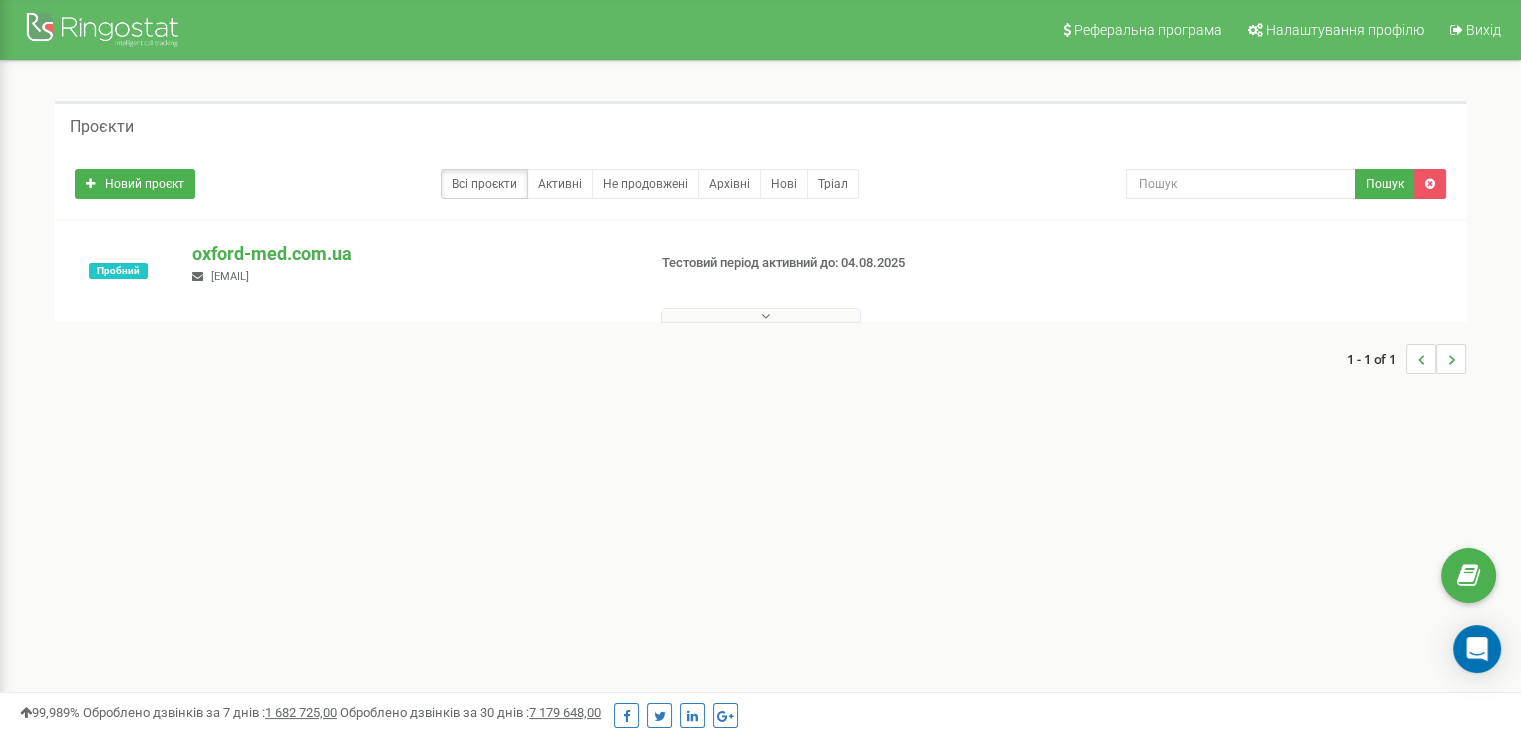 click at bounding box center [760, 311] 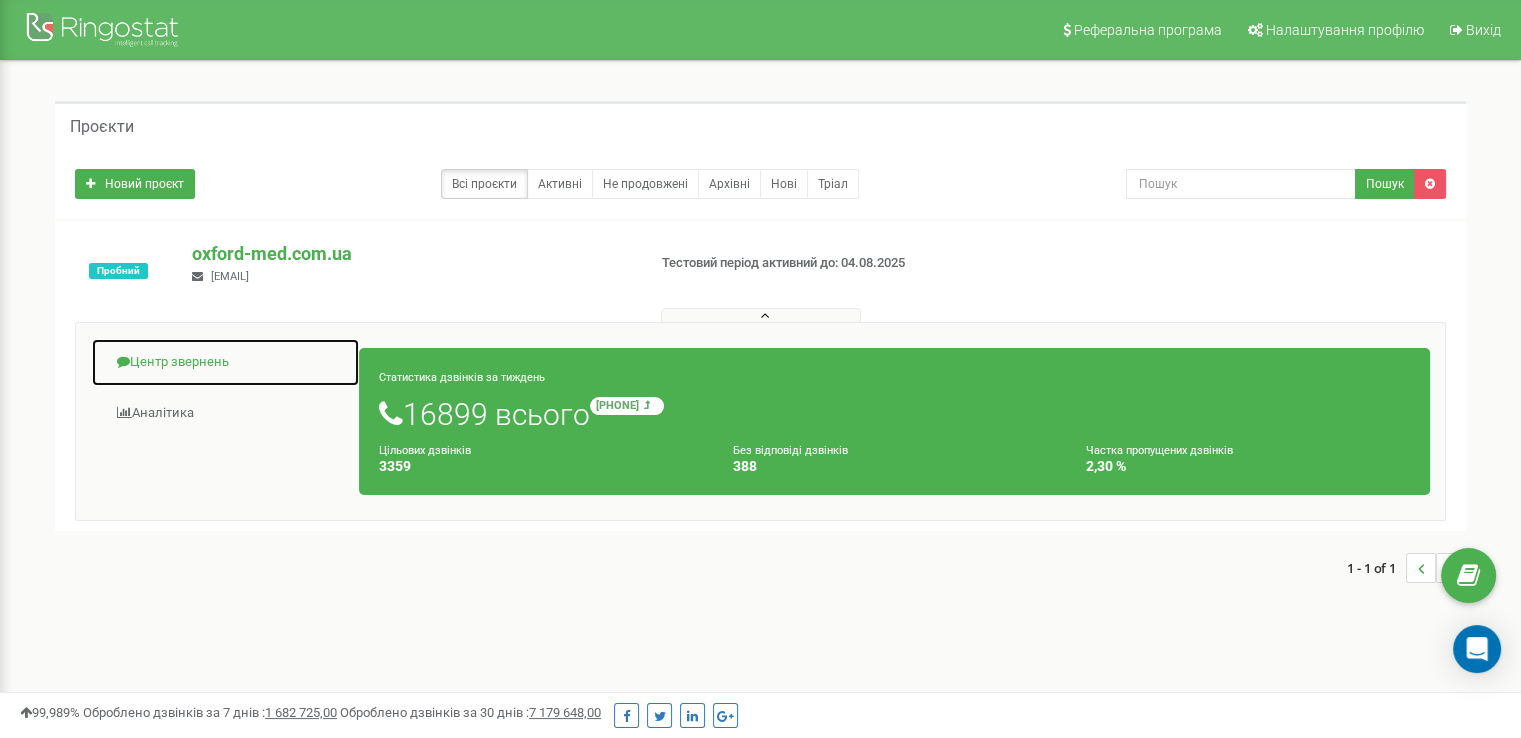 click on "Центр звернень" at bounding box center (225, 362) 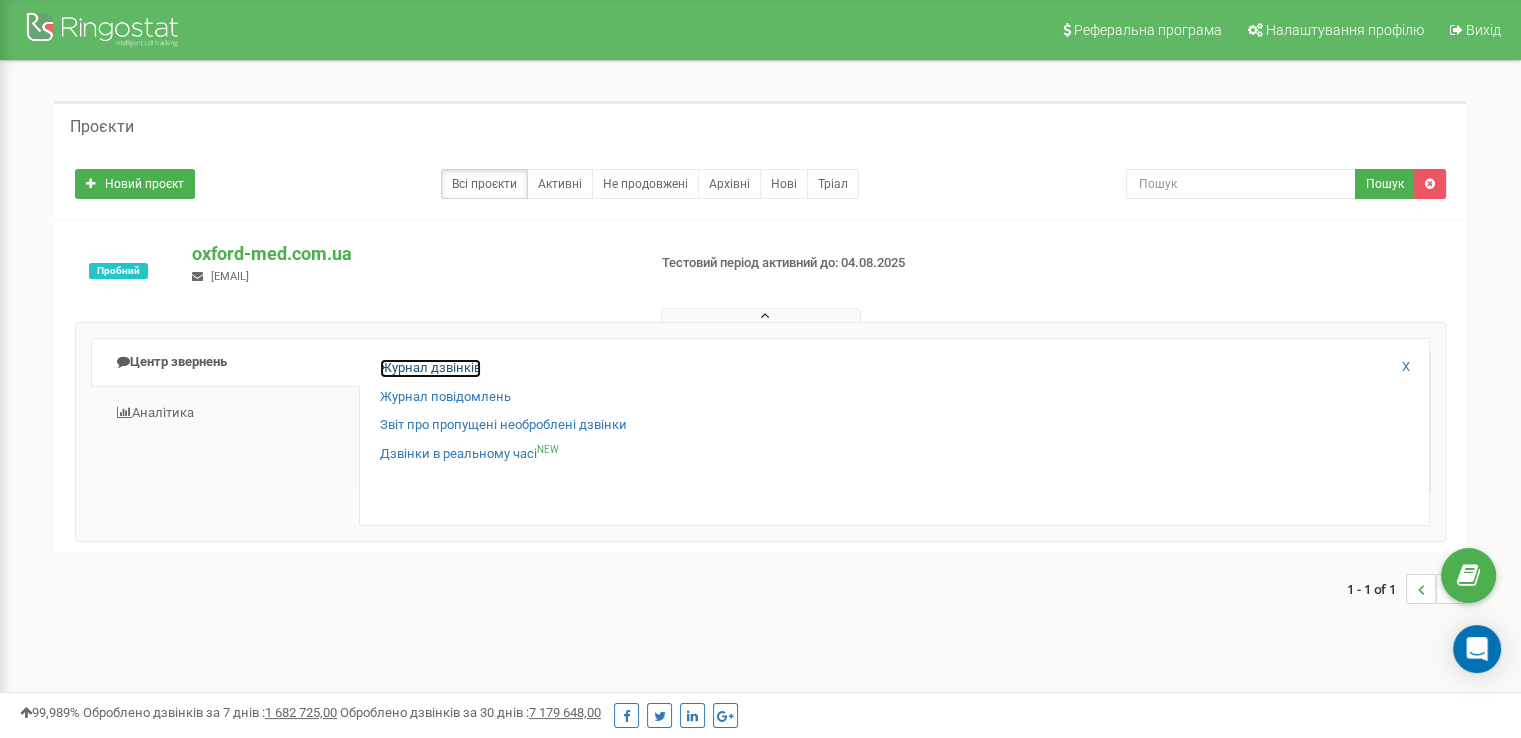 click on "Журнал дзвінків" at bounding box center [430, 368] 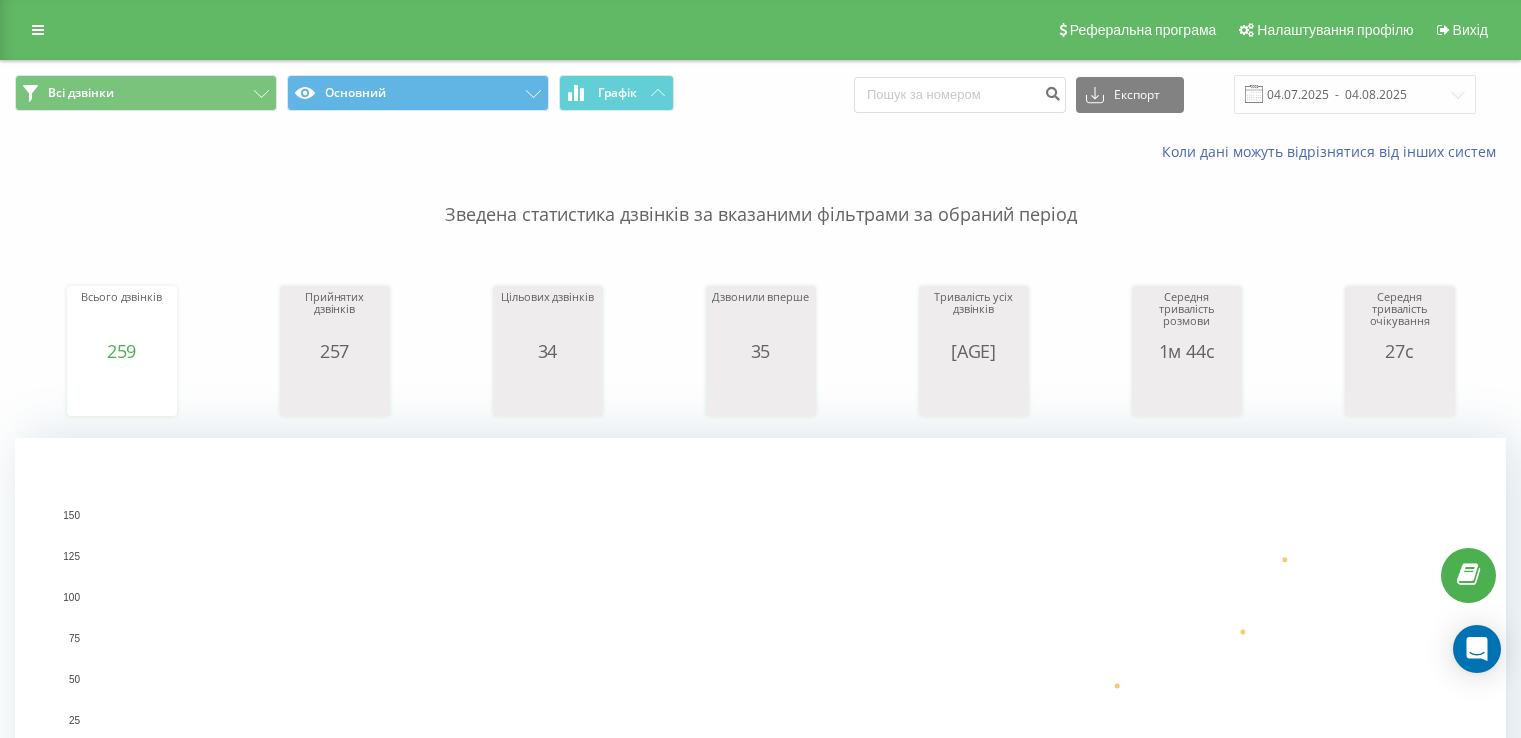 scroll, scrollTop: 0, scrollLeft: 0, axis: both 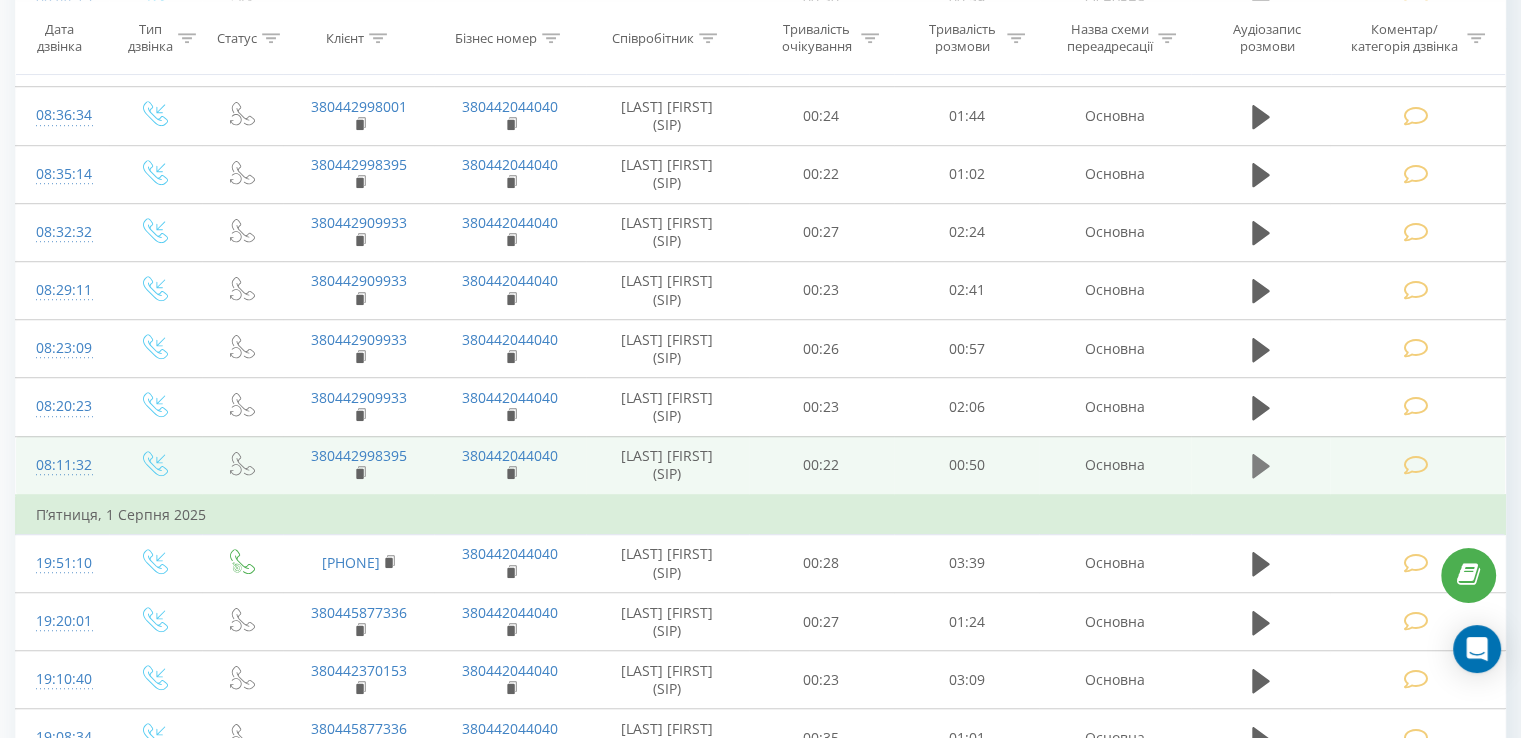 click 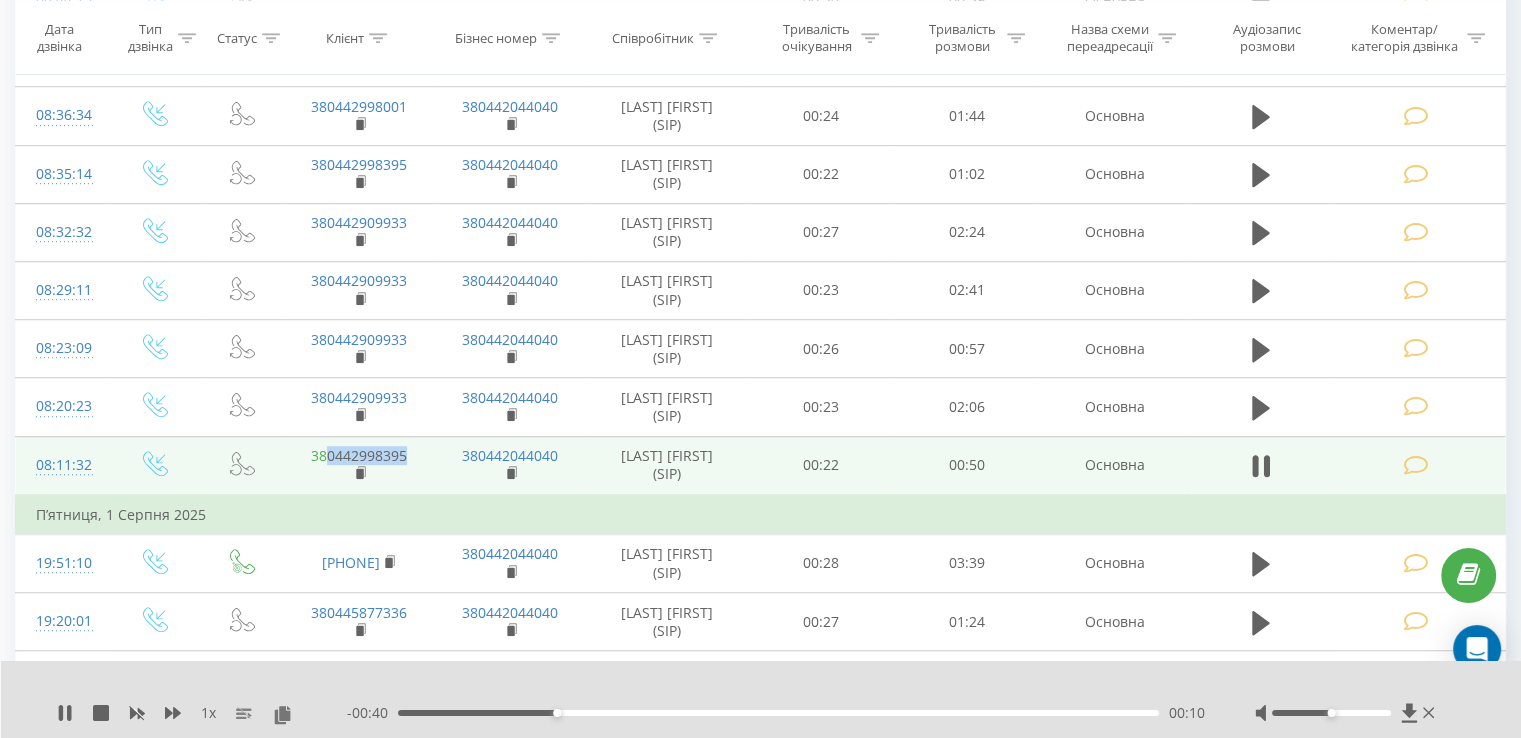 drag, startPoint x: 413, startPoint y: 458, endPoint x: 326, endPoint y: 451, distance: 87.28116 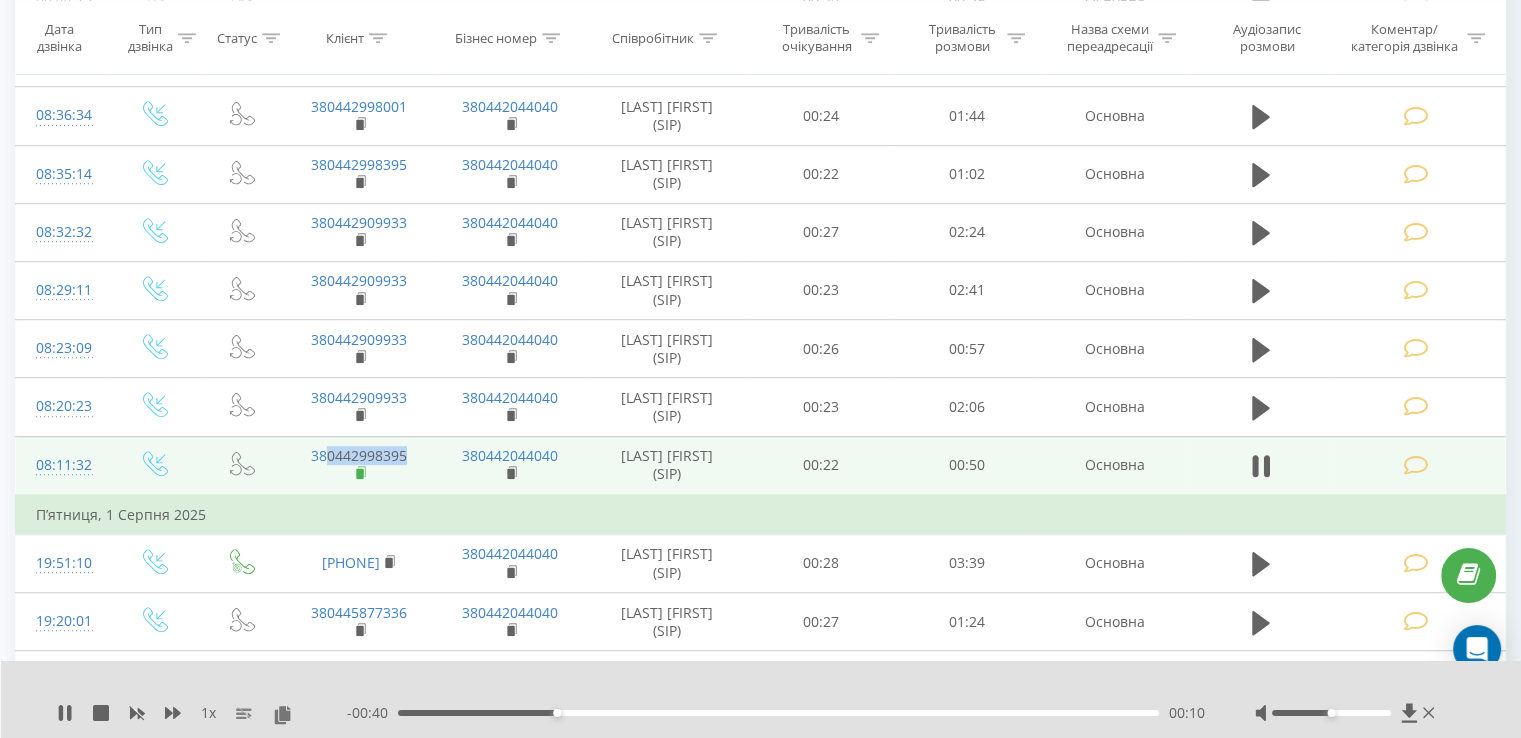 copy on "0442998395" 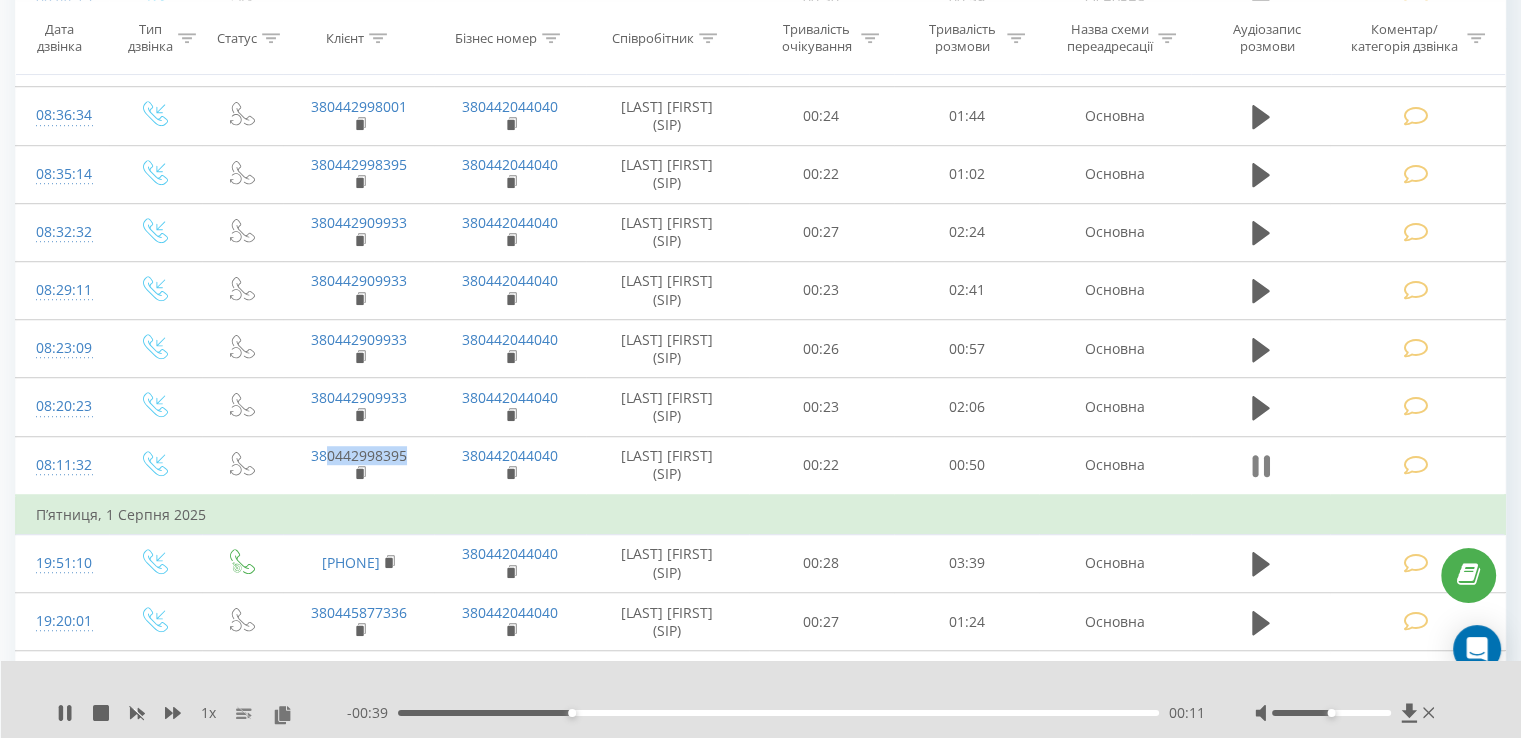 click at bounding box center [1261, 466] 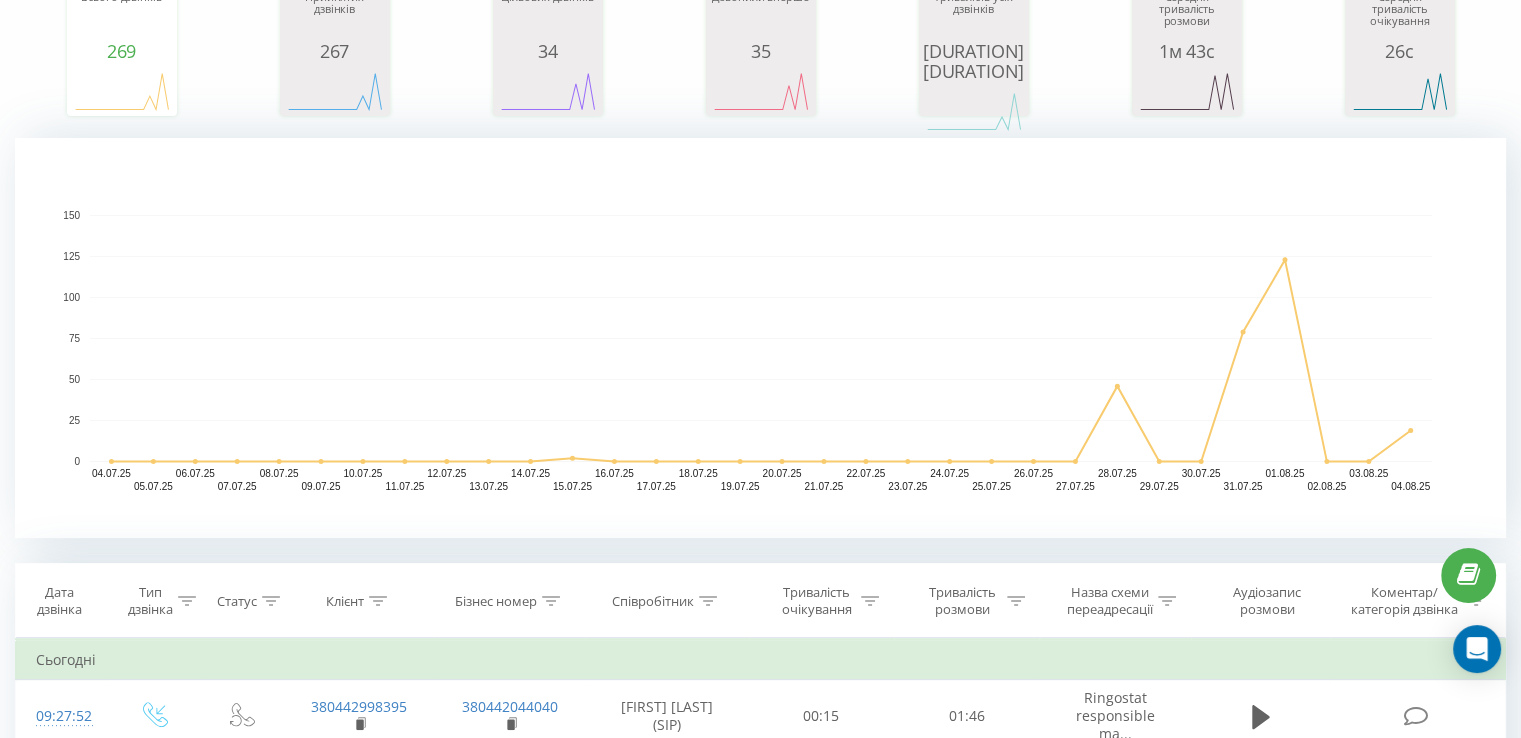 scroll, scrollTop: 500, scrollLeft: 0, axis: vertical 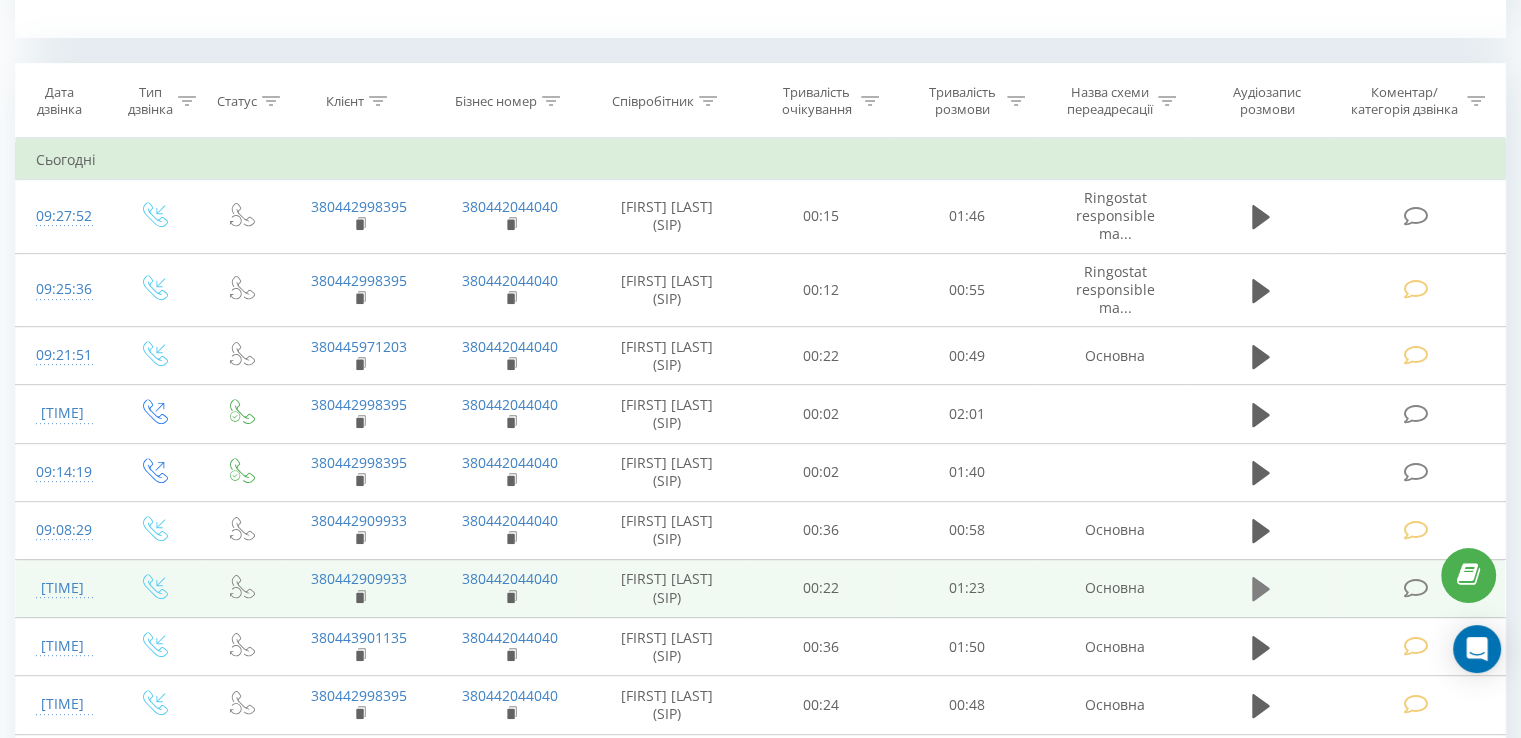 click at bounding box center (1261, 589) 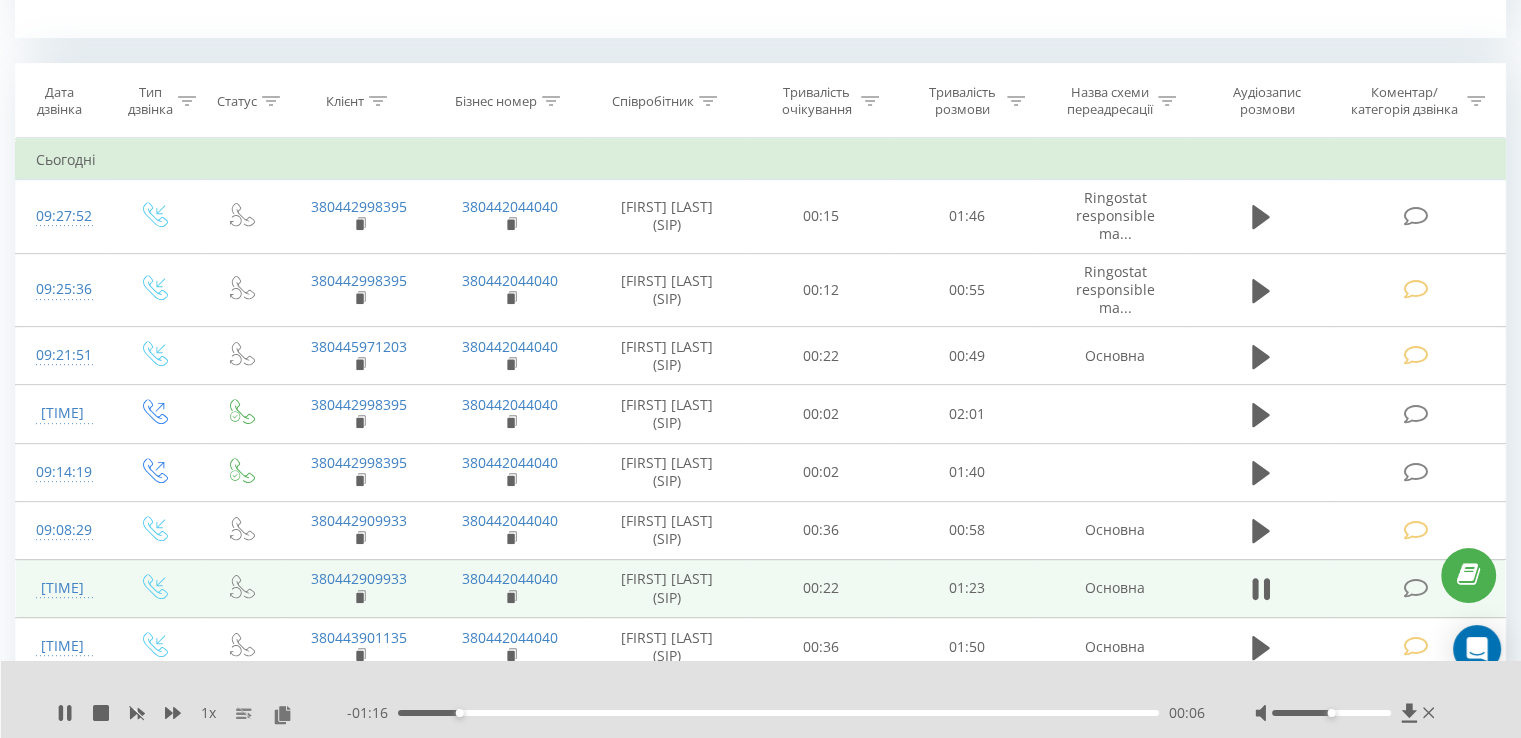 click at bounding box center [1415, 588] 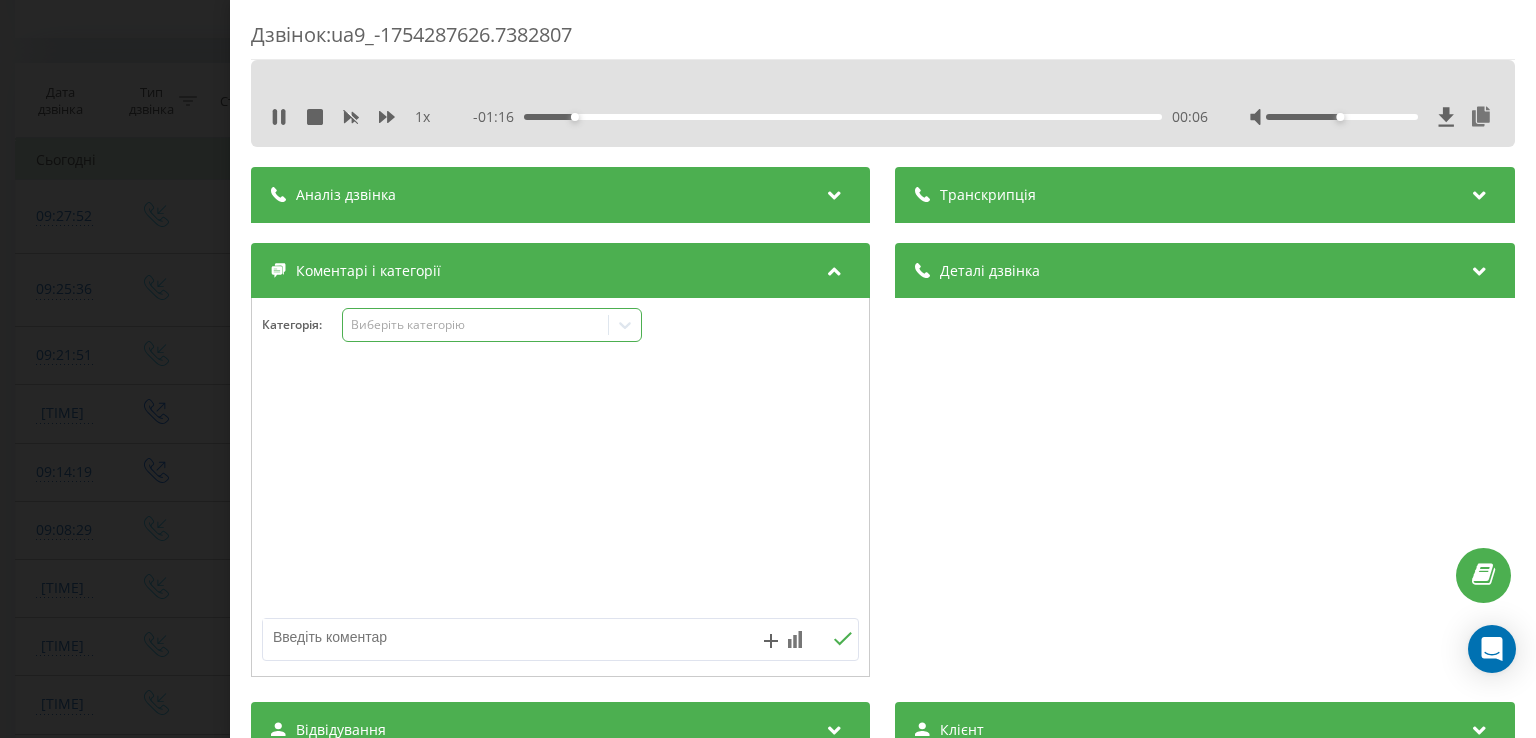 click on "Виберіть категорію" at bounding box center [476, 325] 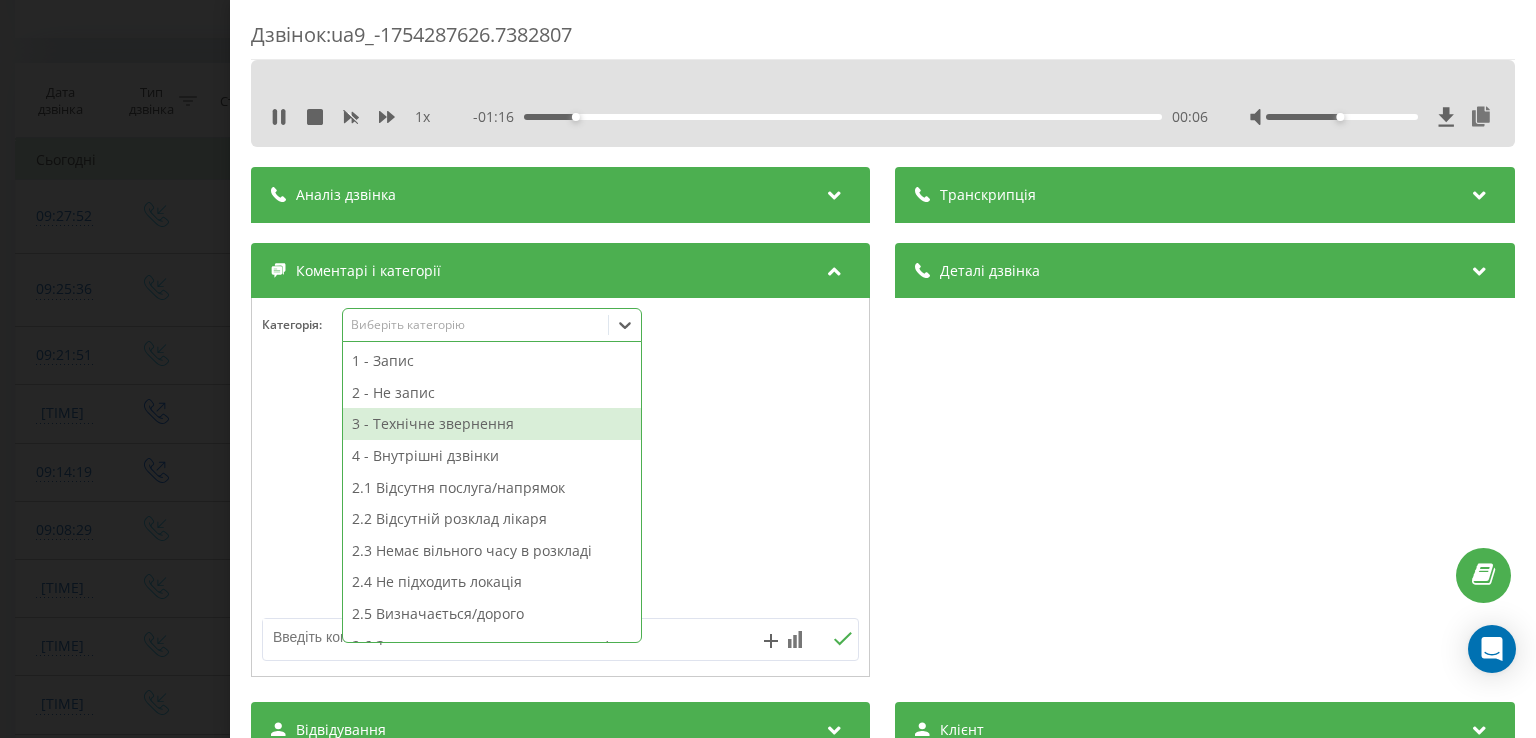 click on "3 - Технічне звернення" at bounding box center [492, 424] 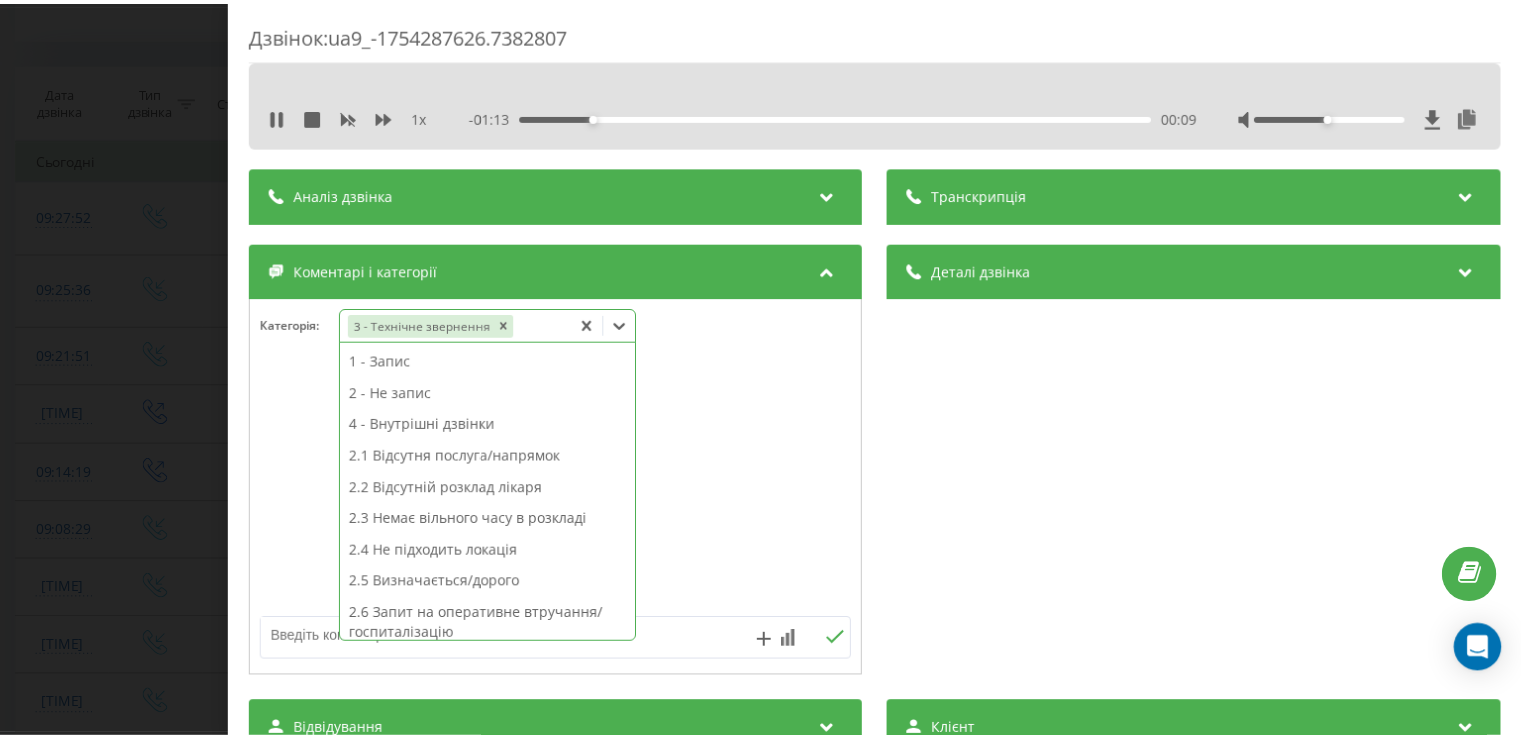 scroll, scrollTop: 200, scrollLeft: 0, axis: vertical 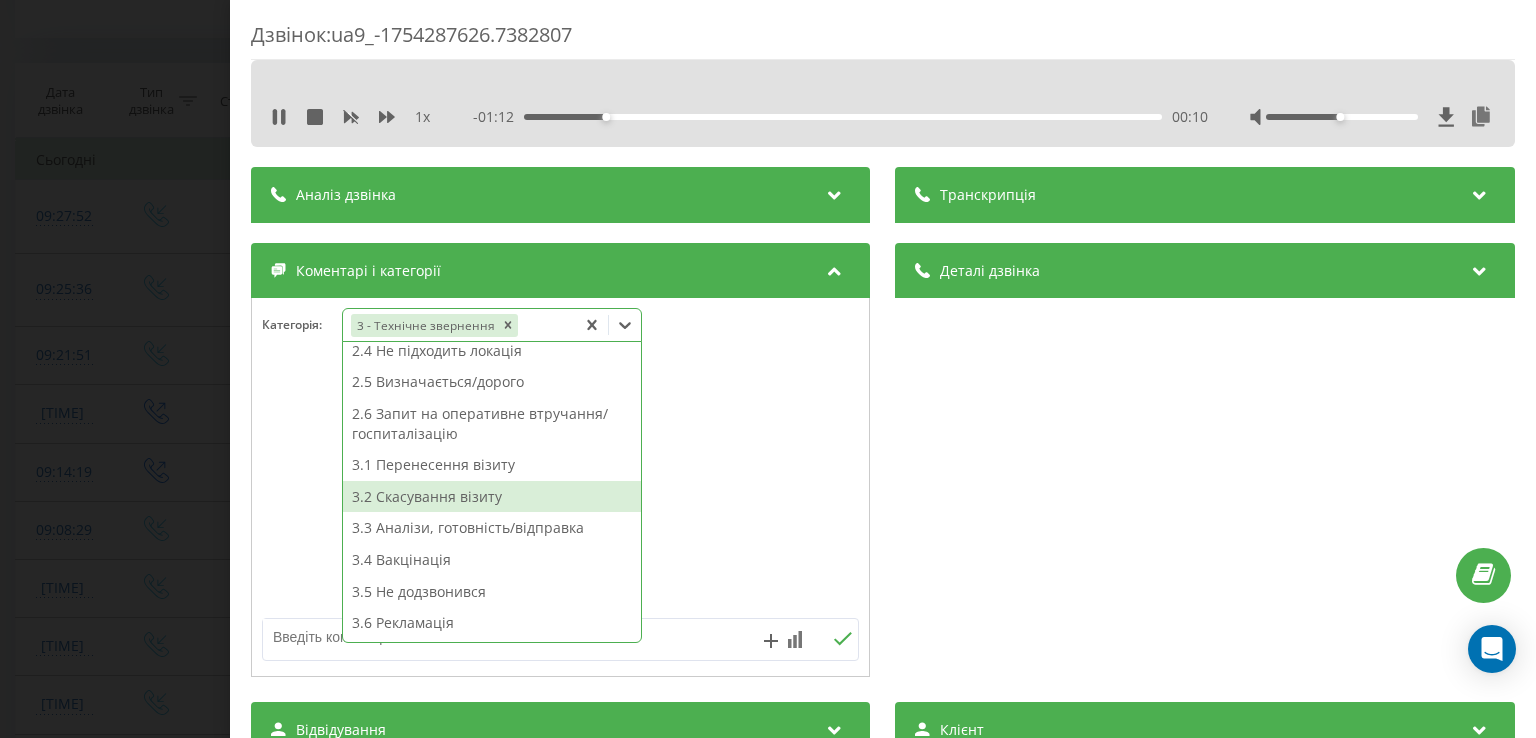 click on "3.2 Скасування візиту" at bounding box center (492, 497) 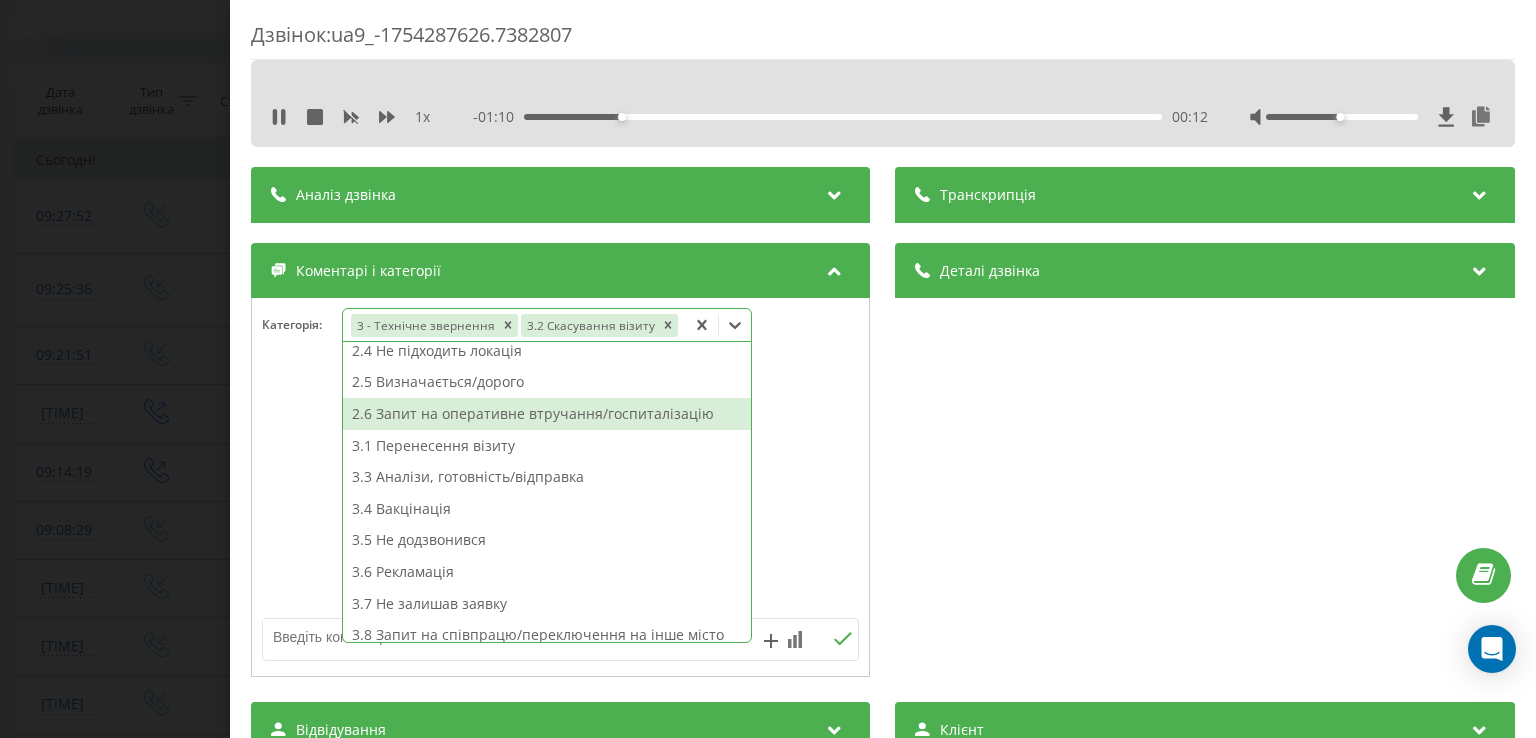click on "Дзвінок :  ua9_-1754287626.7382807   1 x  - 01:10 00:12   00:12   Транскрипція Для AI-аналізу майбутніх дзвінків  налаштуйте та активуйте профіль на сторінці . Якщо профіль вже є і дзвінок відповідає його умовам, оновіть сторінку через 10 хвилин - AI аналізує поточний дзвінок. Аналіз дзвінка Для AI-аналізу майбутніх дзвінків  налаштуйте та активуйте профіль на сторінці . Якщо профіль вже є і дзвінок відповідає його умовам, оновіть сторінку через 10 хвилин - AI аналізує поточний дзвінок. Деталі дзвінка Загальне Дата дзвінка 2025-08-04 09:07:07 Тип дзвінка Вхідний Статус дзвінка Повторний 380442909933" at bounding box center [768, 369] 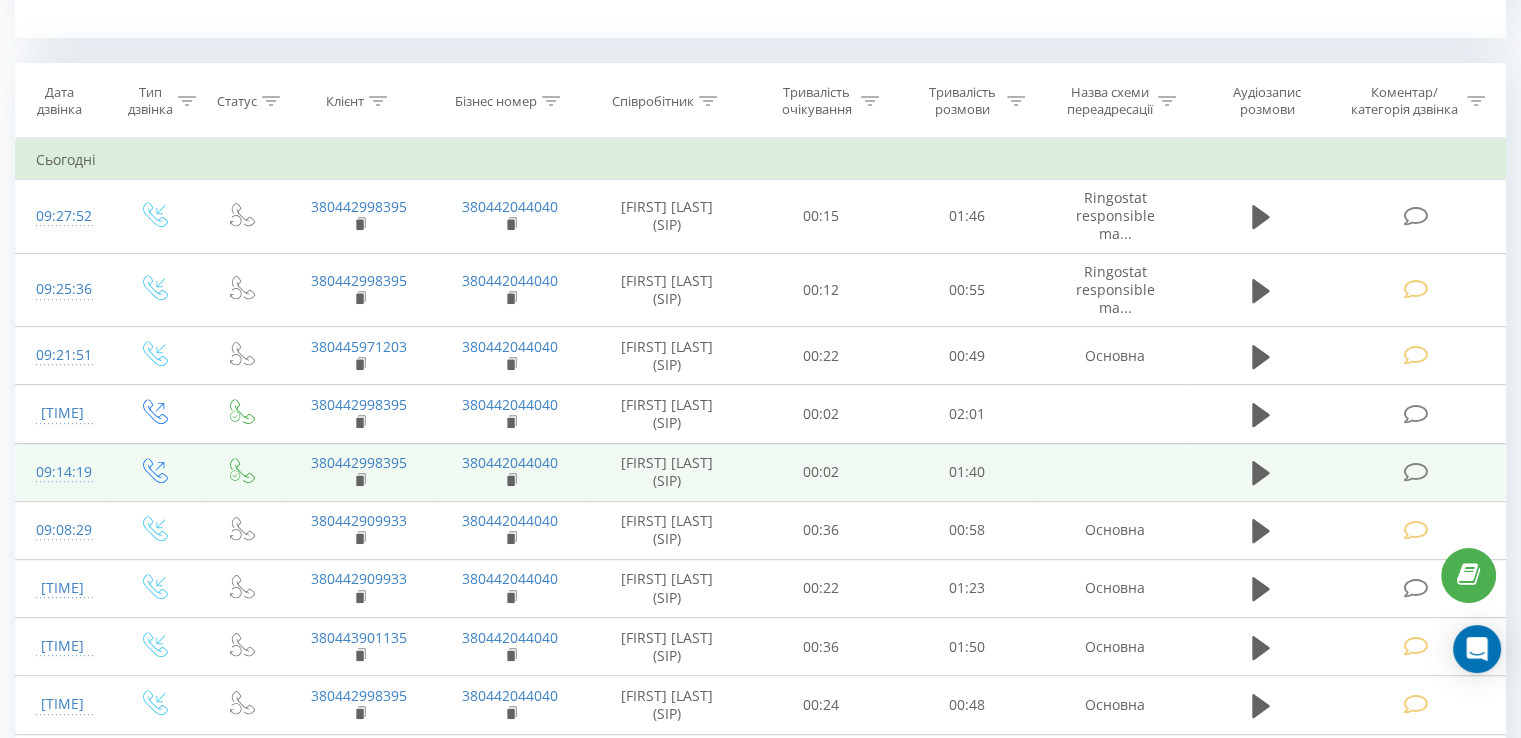 click at bounding box center (1417, 472) 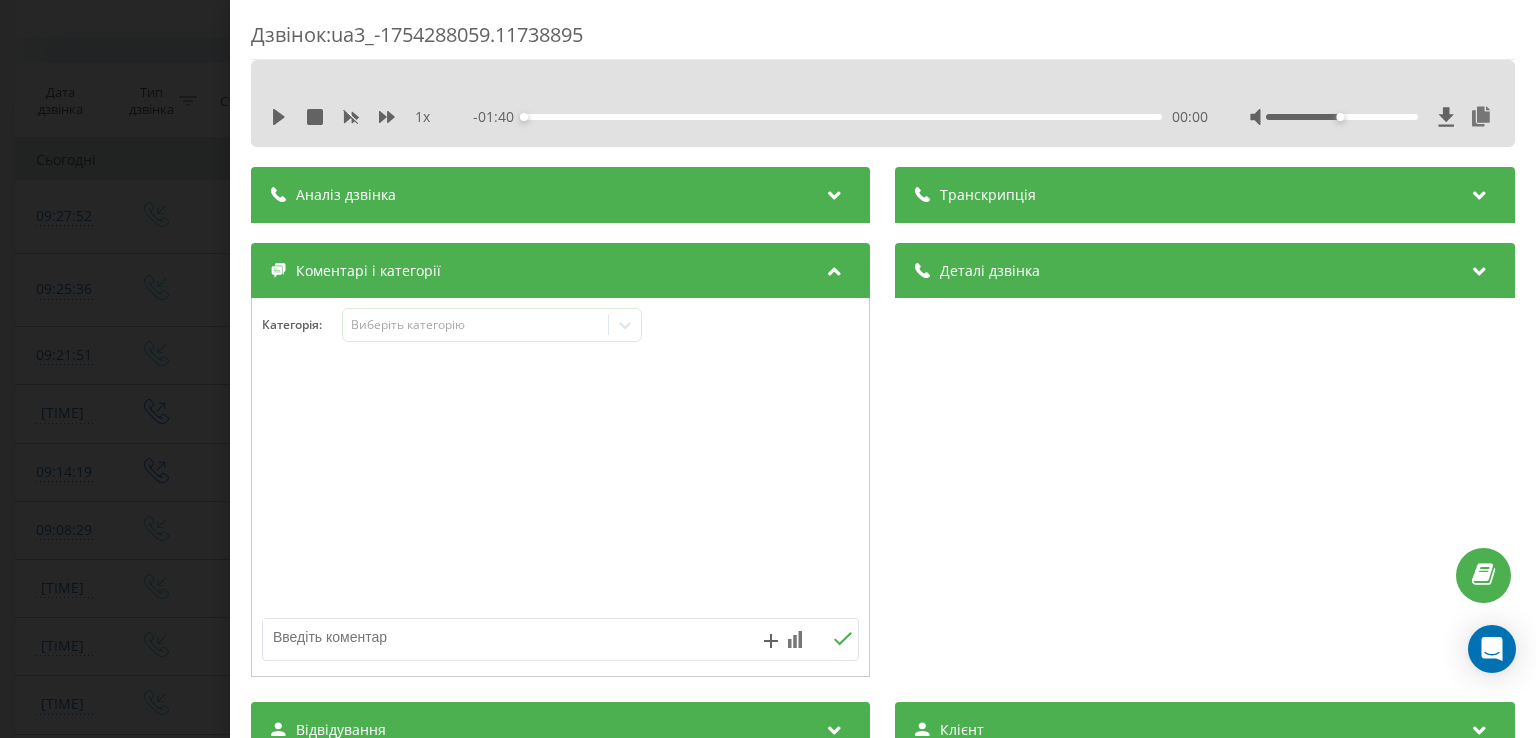 click on "Дзвінок :  ua3_-1754288059.11738895   1 x  - 01:40 00:00   00:00   Транскрипція Для AI-аналізу майбутніх дзвінків  налаштуйте та активуйте профіль на сторінці . Якщо профіль вже є і дзвінок відповідає його умовам, оновіть сторінку через 10 хвилин - AI аналізує поточний дзвінок. Аналіз дзвінка Для AI-аналізу майбутніх дзвінків  налаштуйте та активуйте профіль на сторінці . Якщо профіль вже є і дзвінок відповідає його умовам, оновіть сторінку через 10 хвилин - AI аналізує поточний дзвінок. Деталі дзвінка Загальне Дата дзвінка 2025-08-04 09:14:19 Тип дзвінка Вихідний Статус дзвінка Успішний 380442044040" at bounding box center [768, 369] 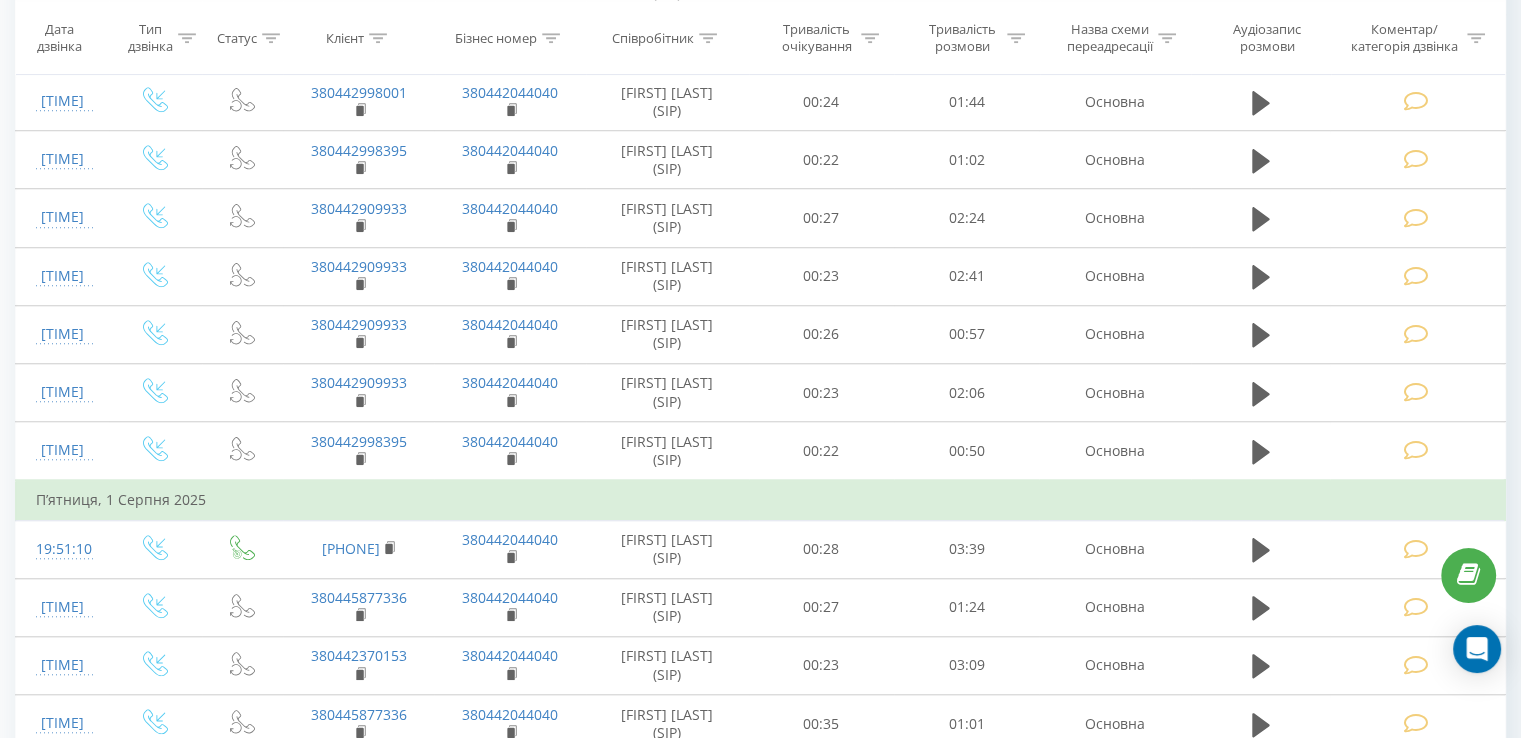 scroll, scrollTop: 1436, scrollLeft: 0, axis: vertical 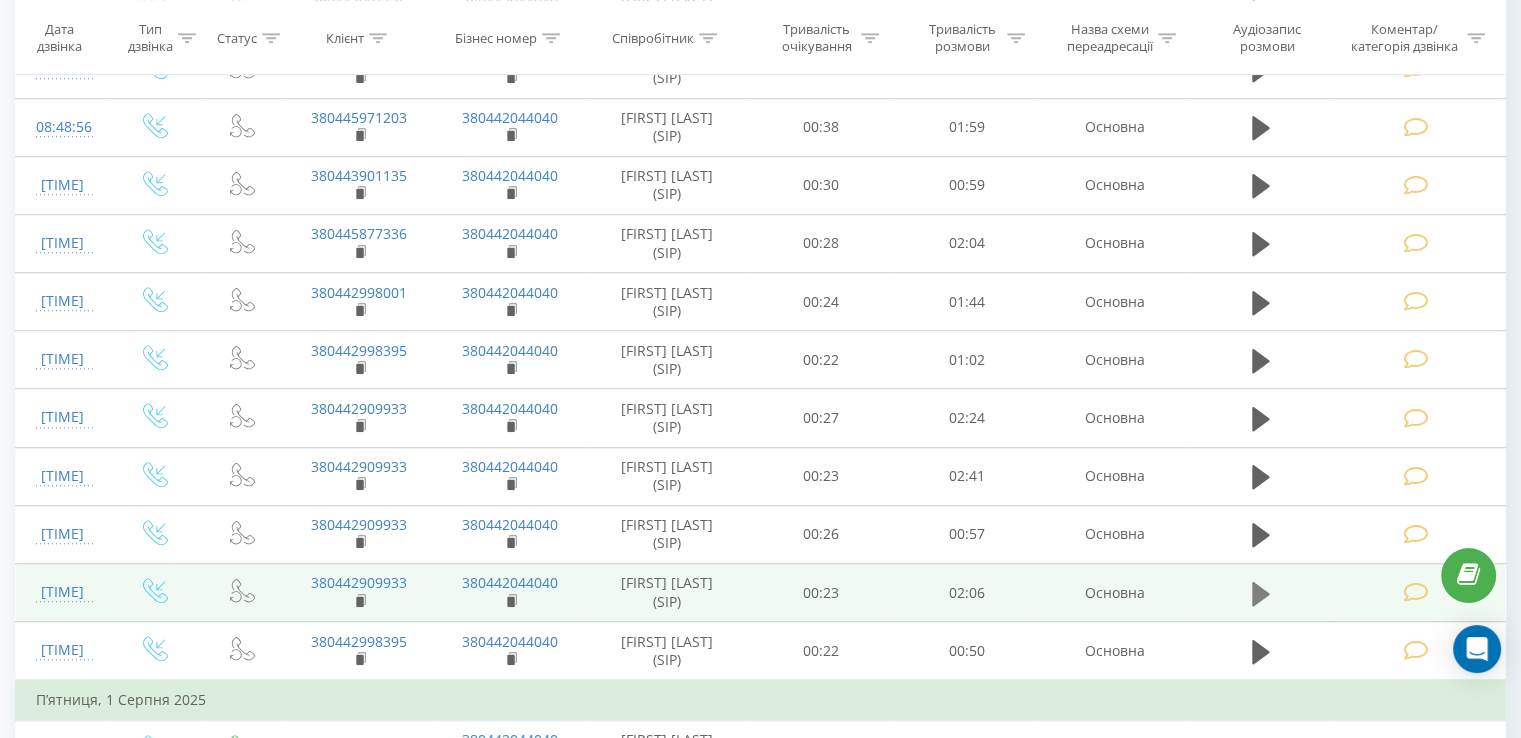 click 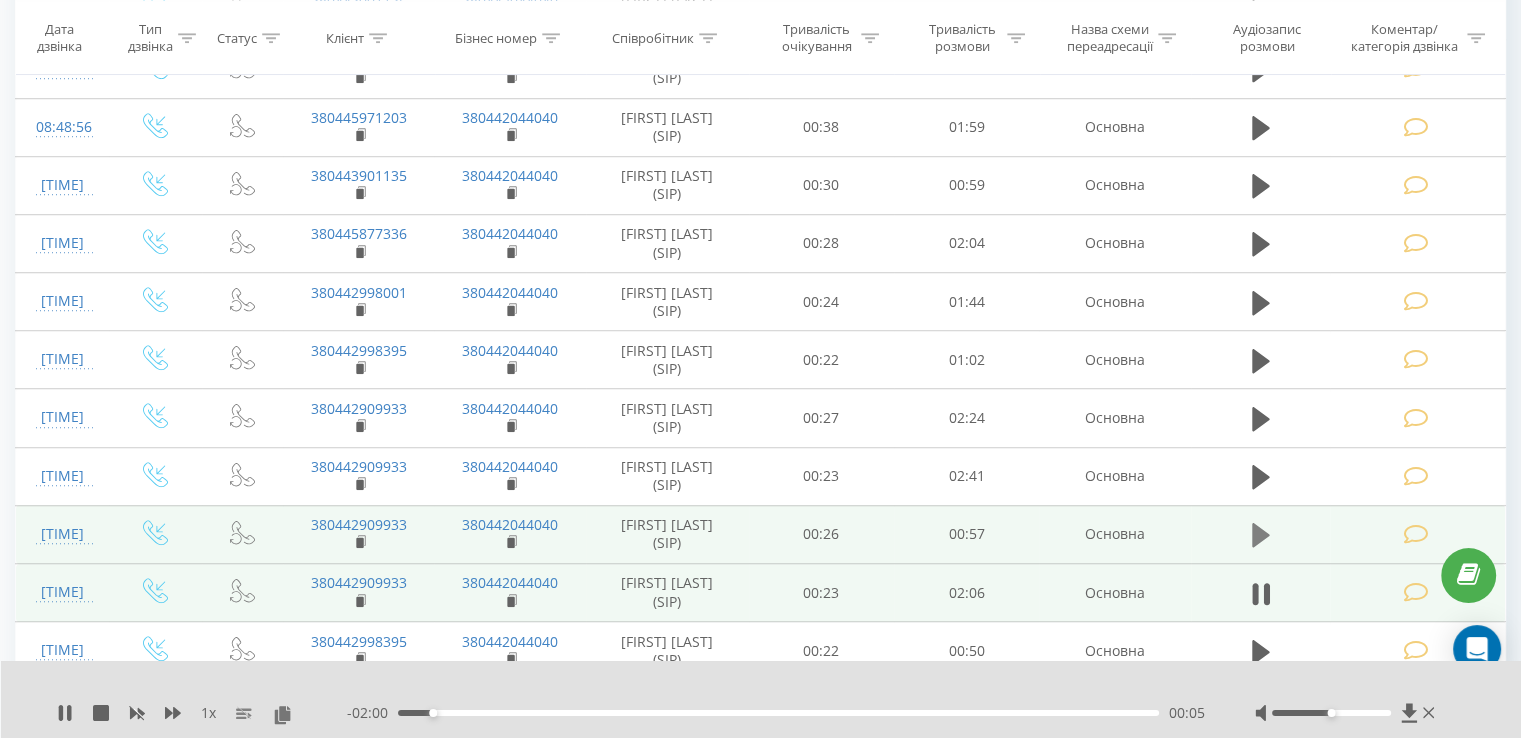 click 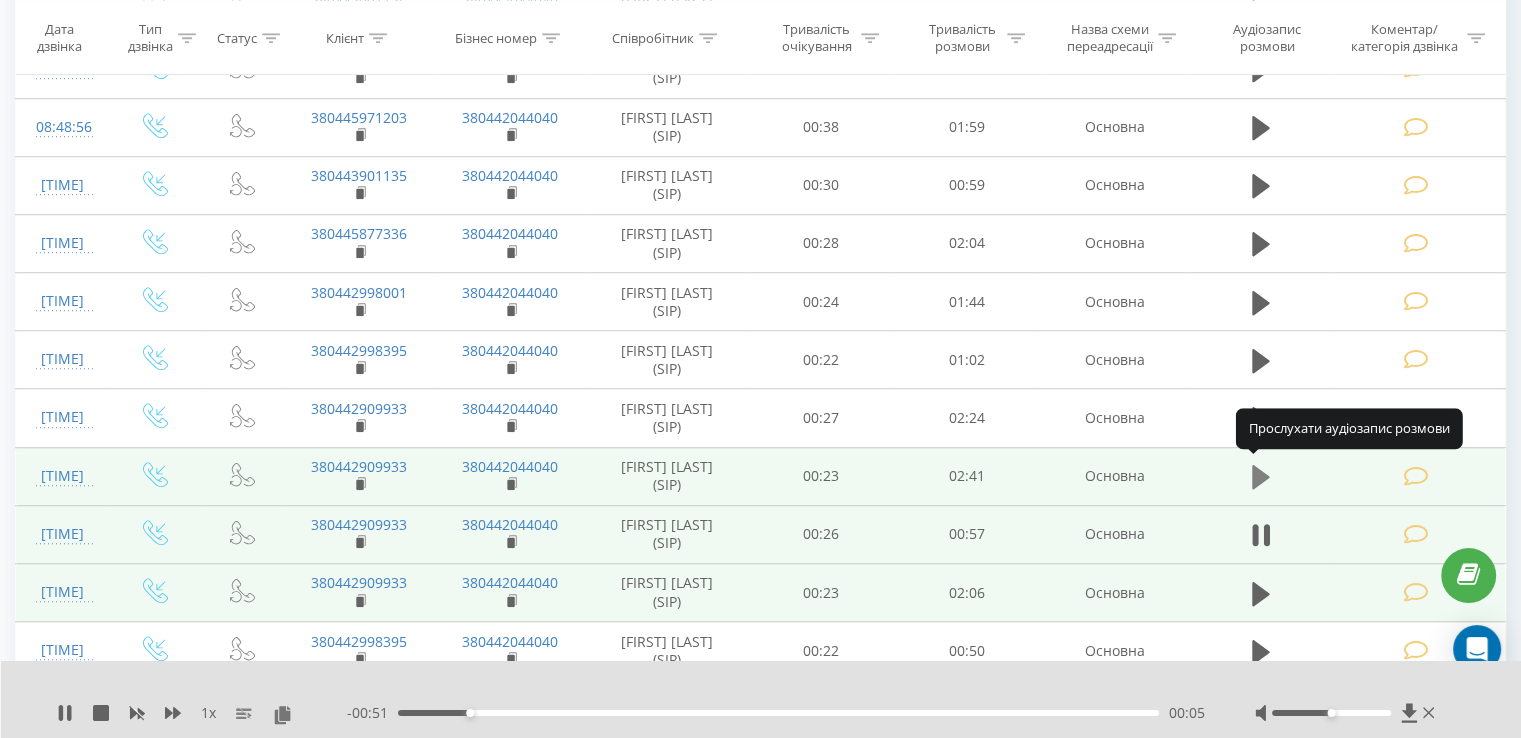 click 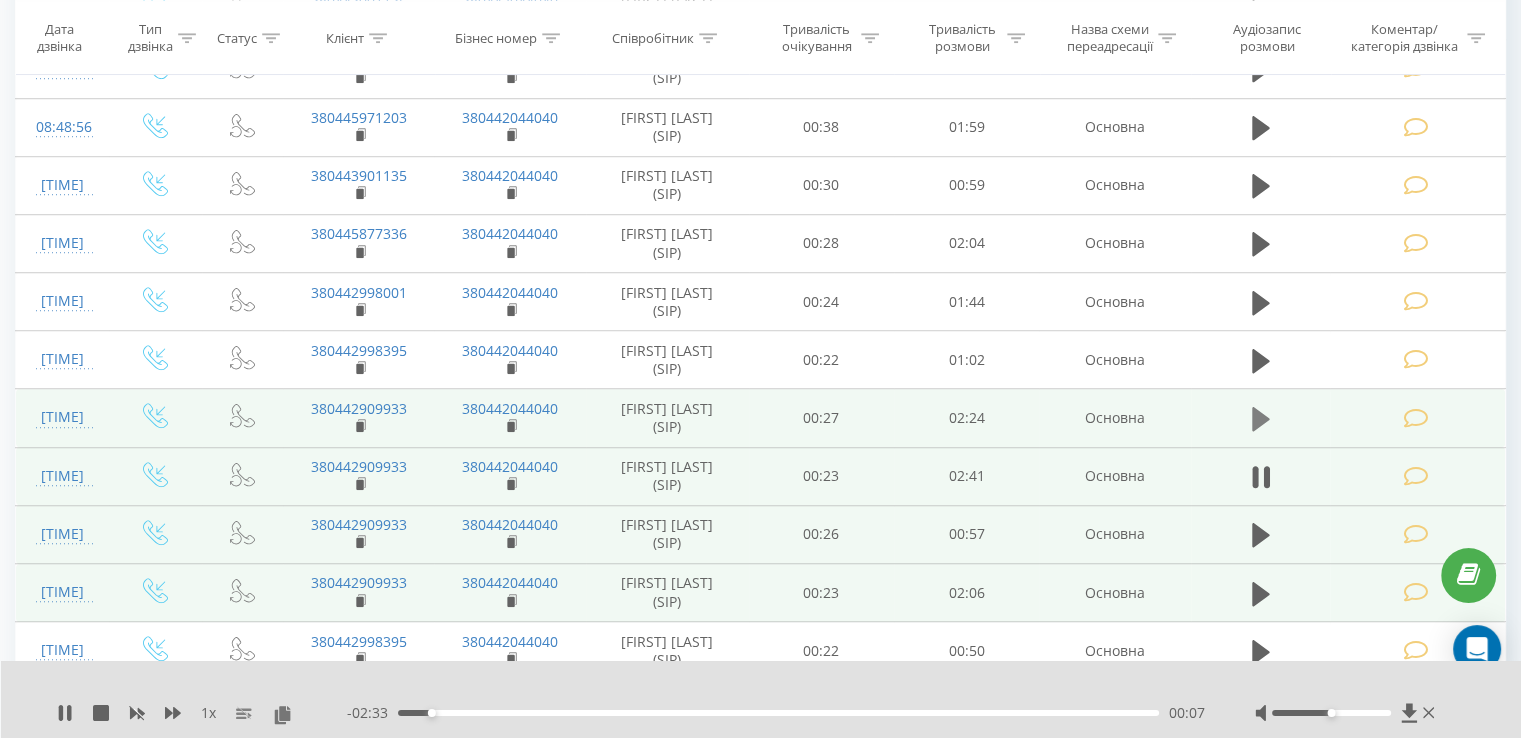 click 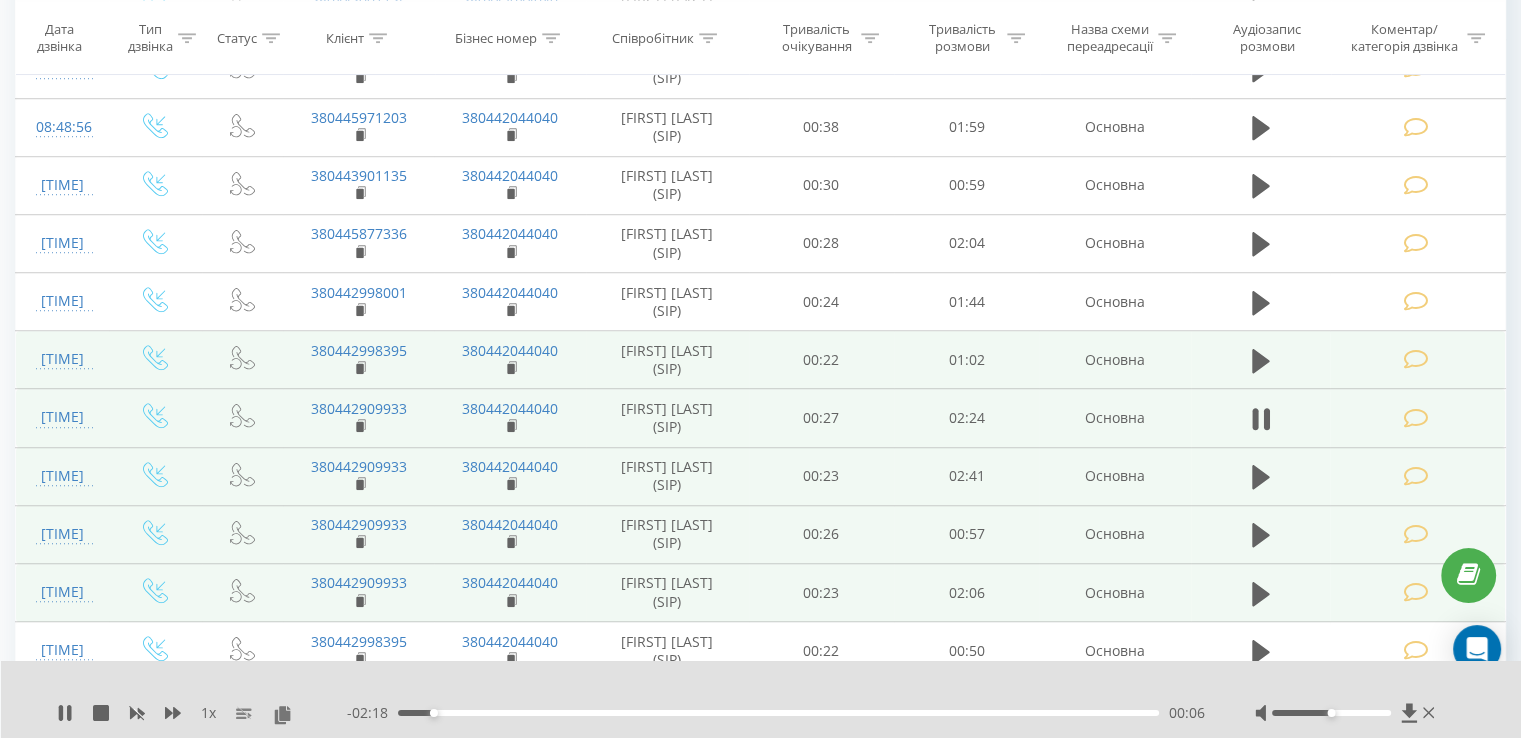 click at bounding box center [1261, 360] 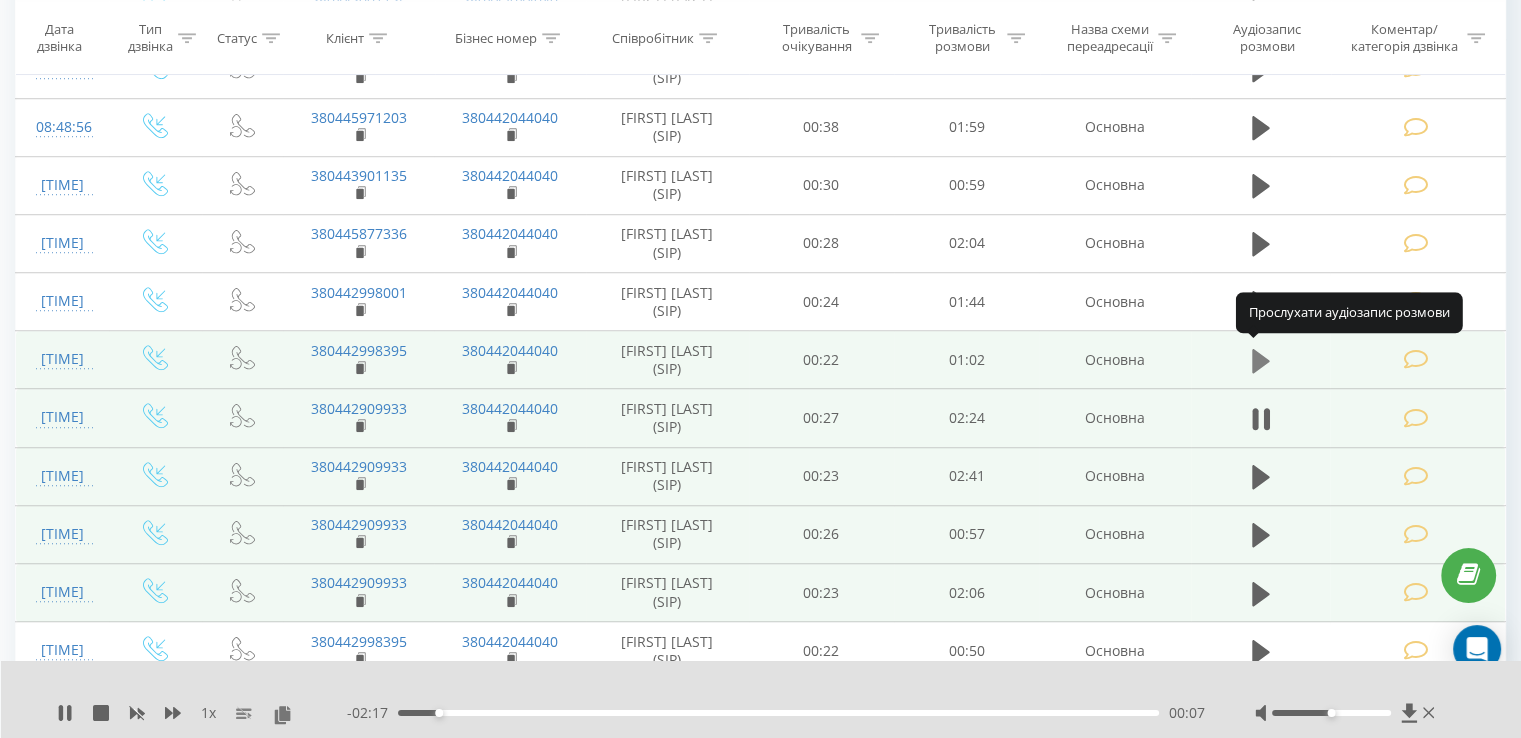 click 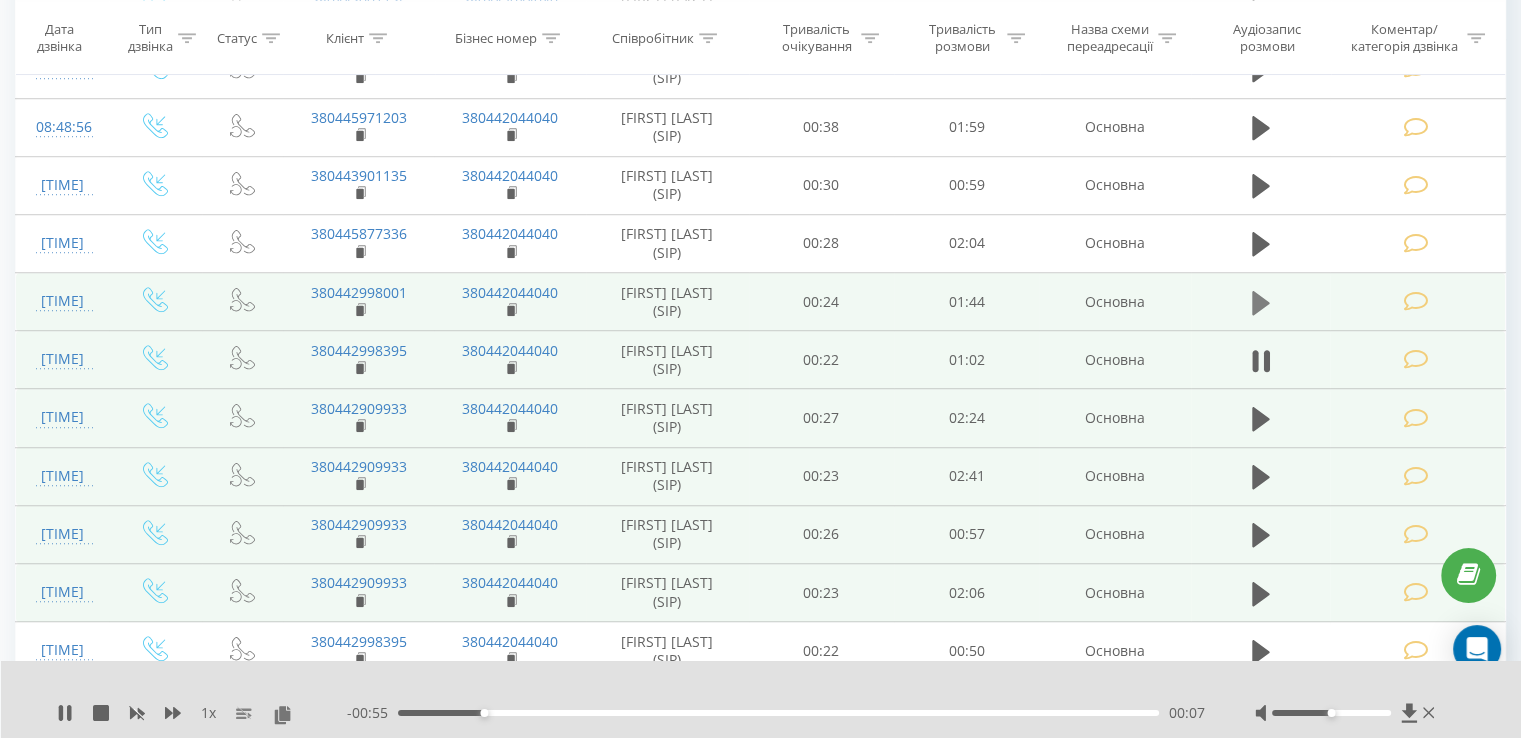 click 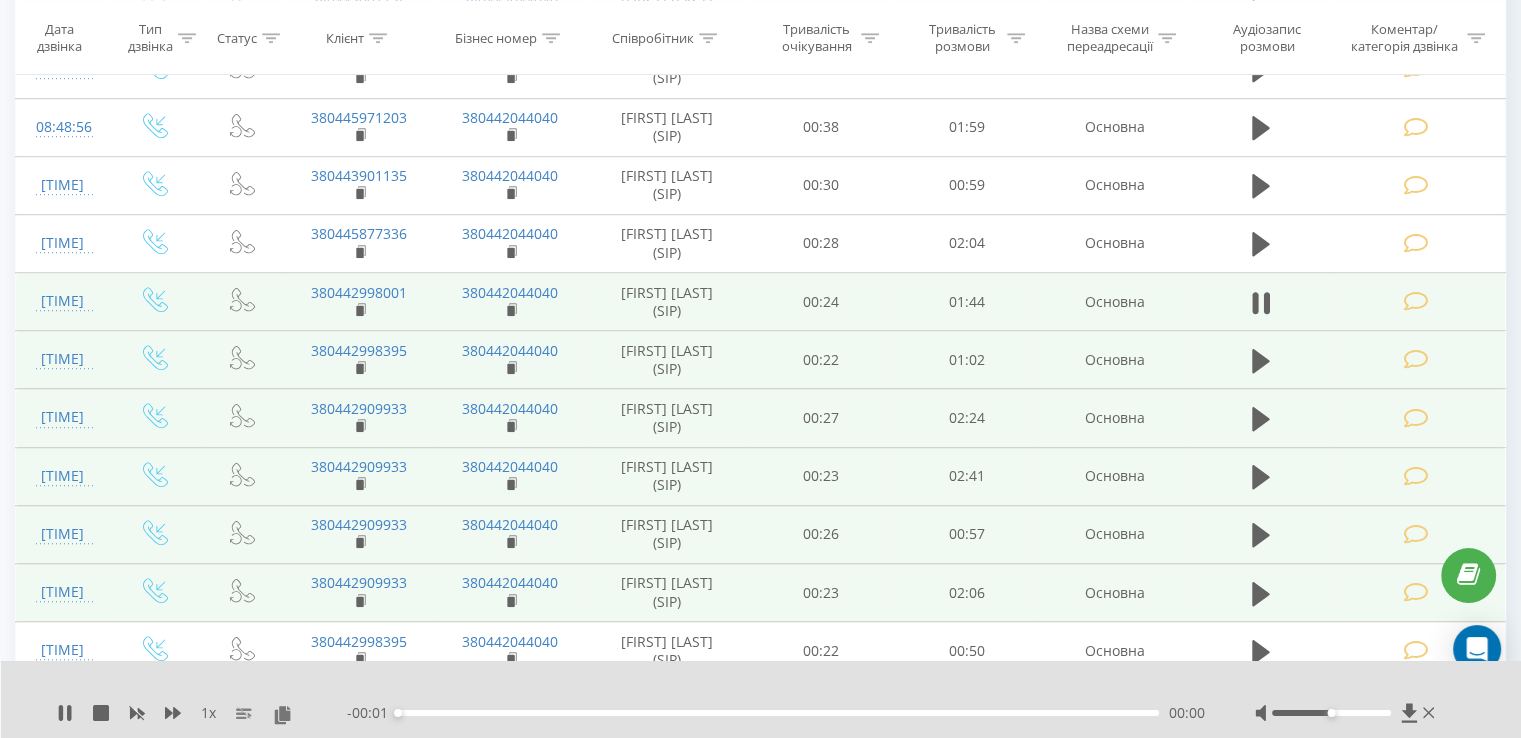 scroll, scrollTop: 1336, scrollLeft: 0, axis: vertical 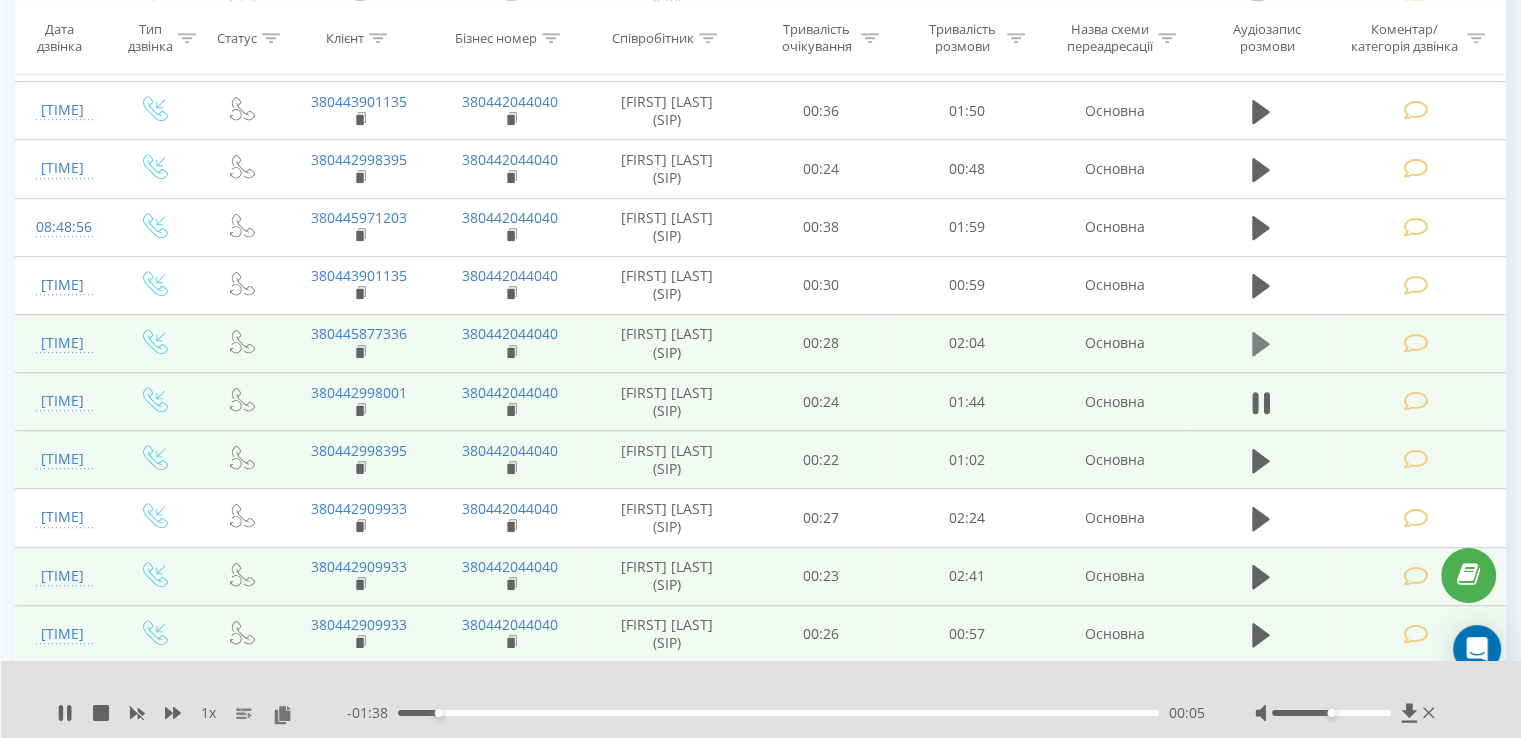click at bounding box center [1261, 344] 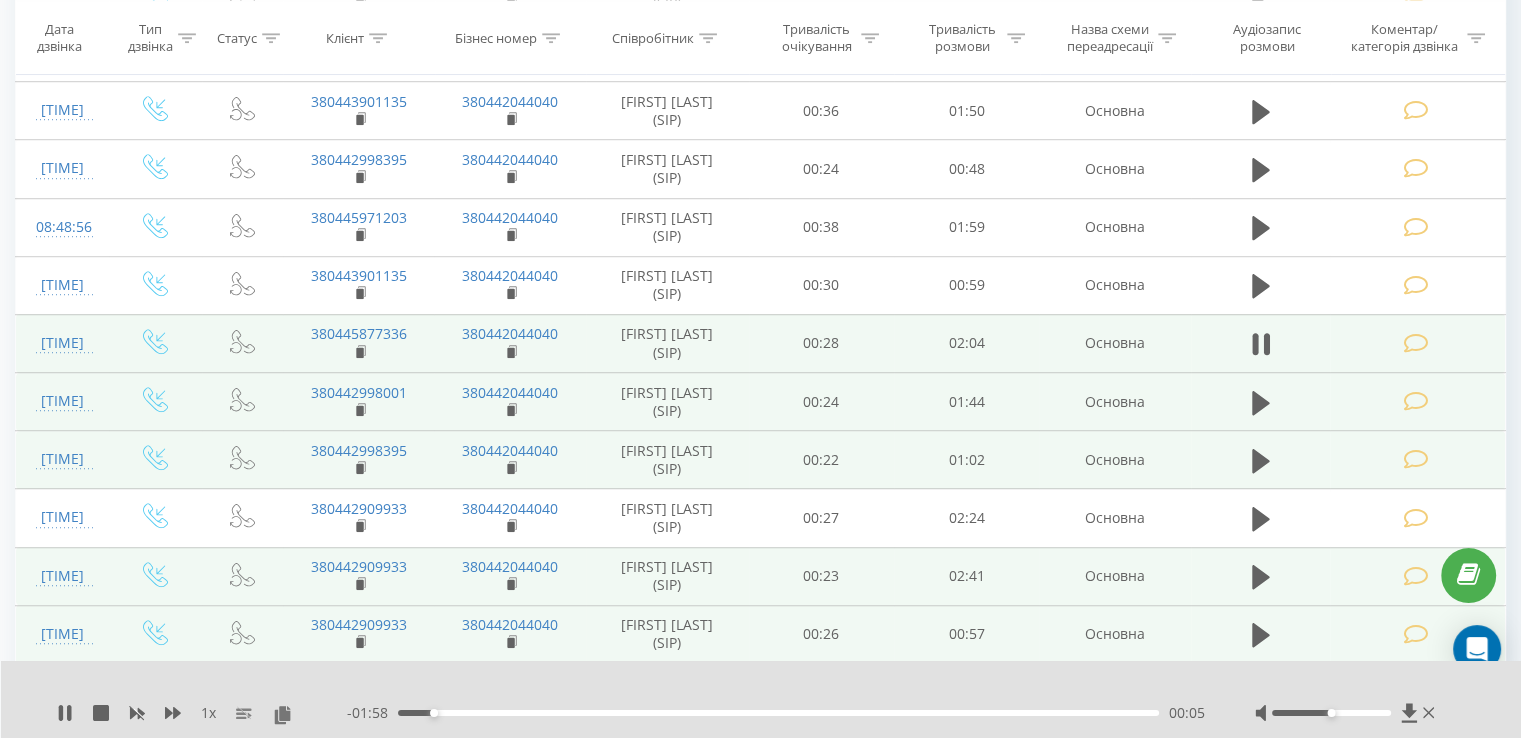 click 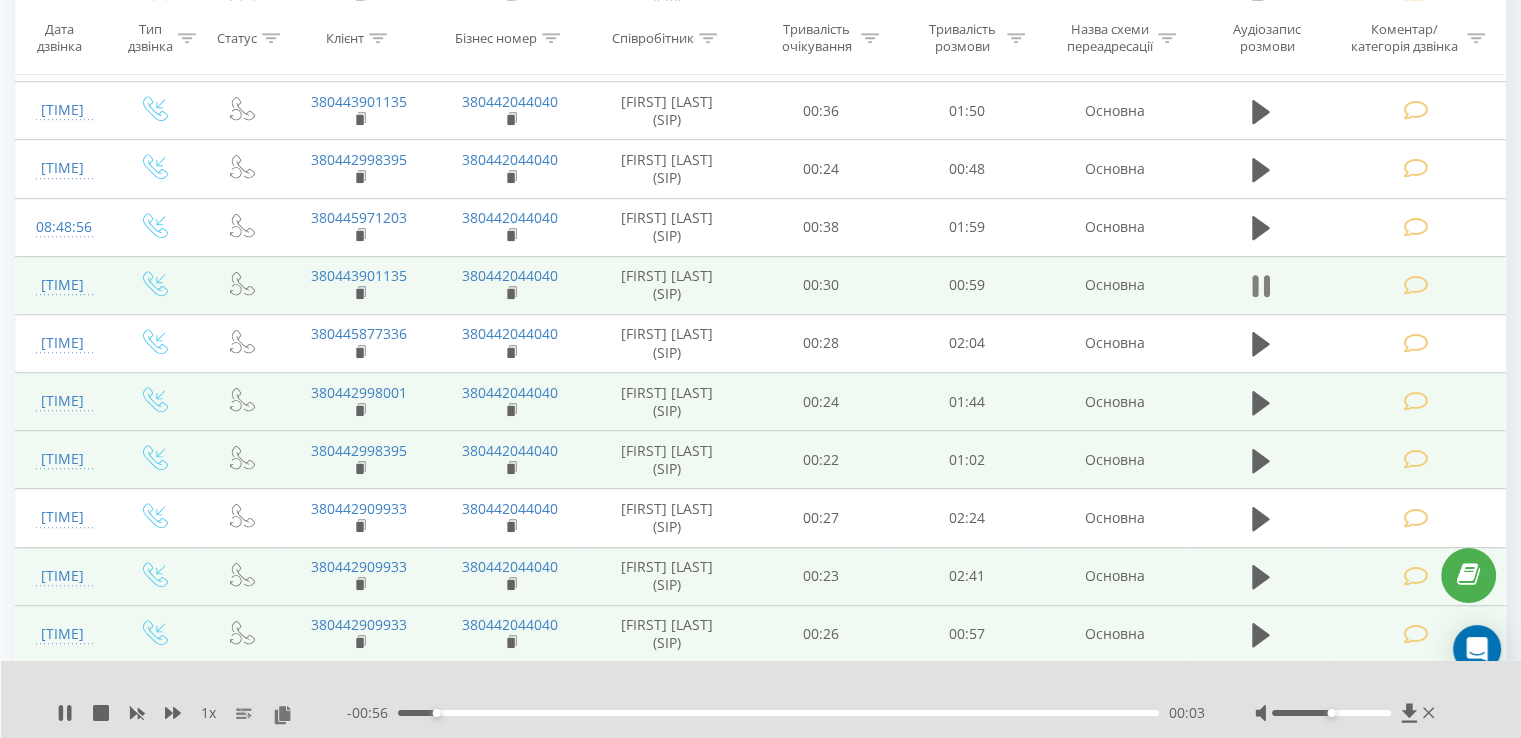 click 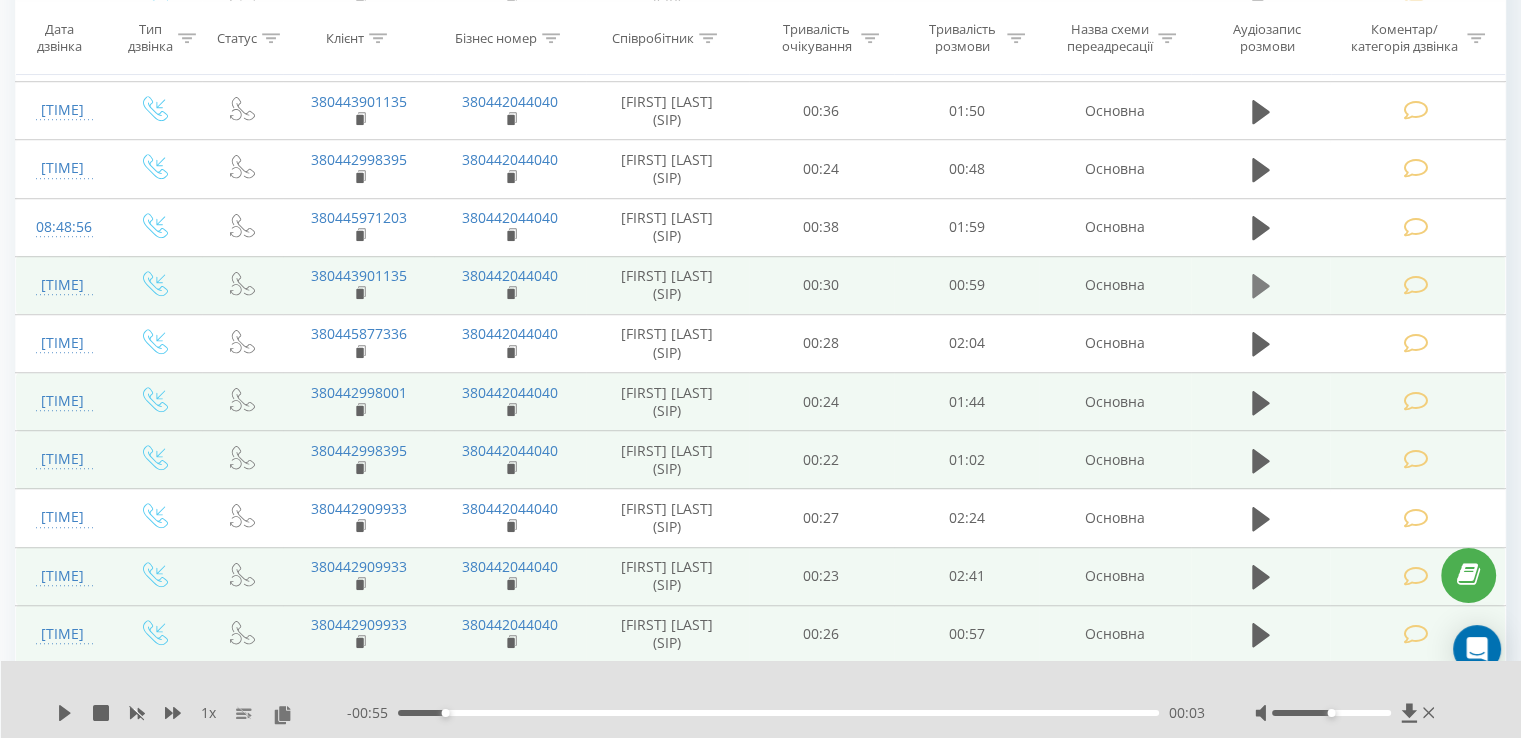 click 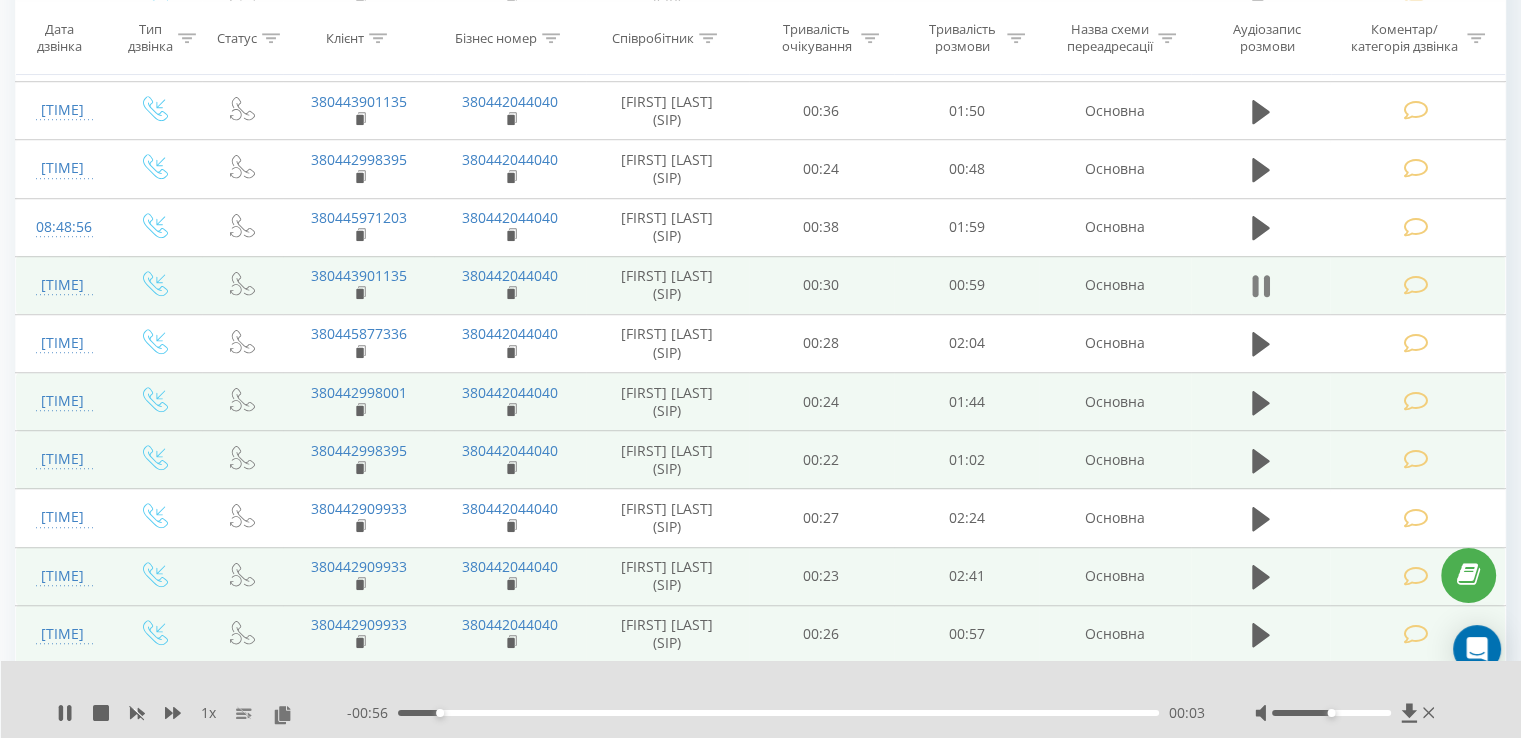click 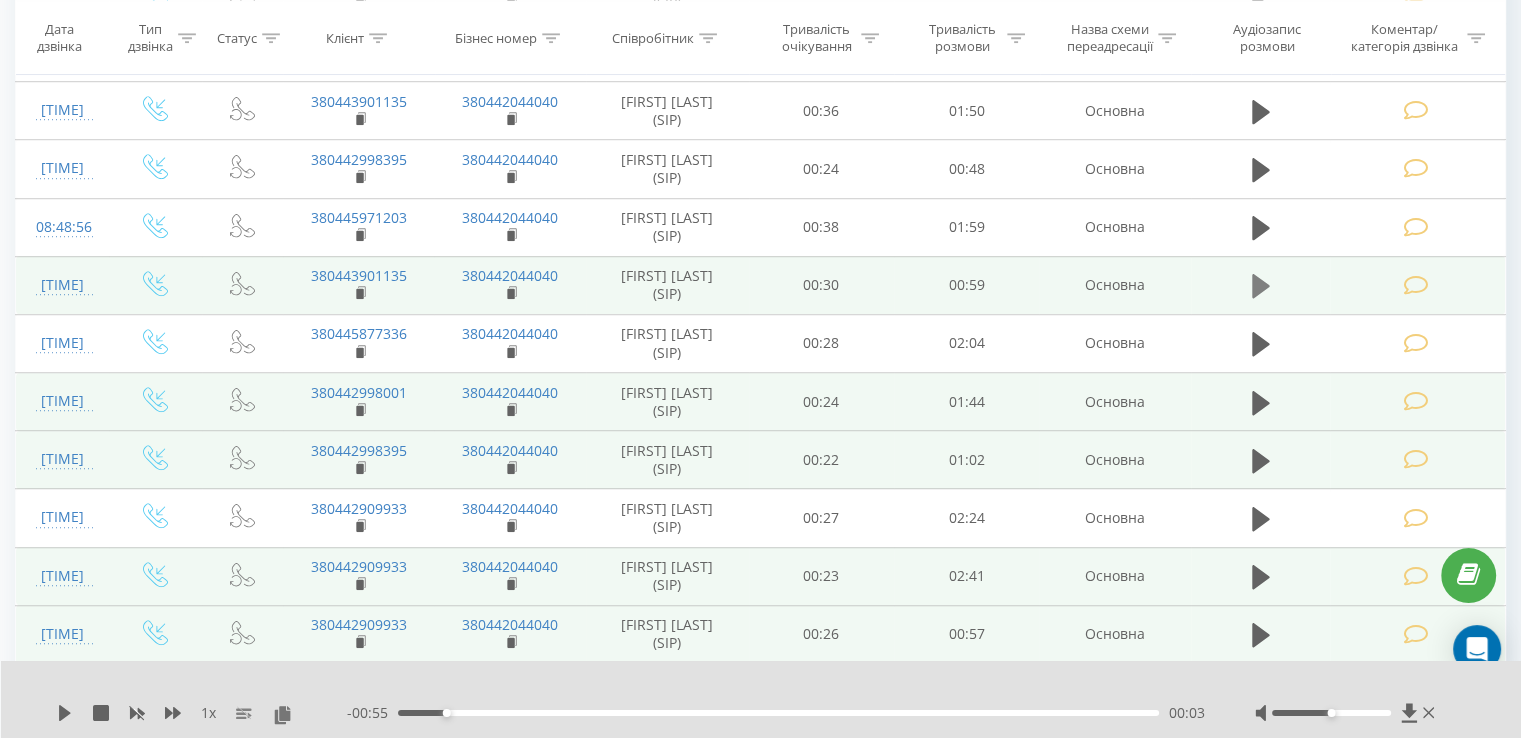 click 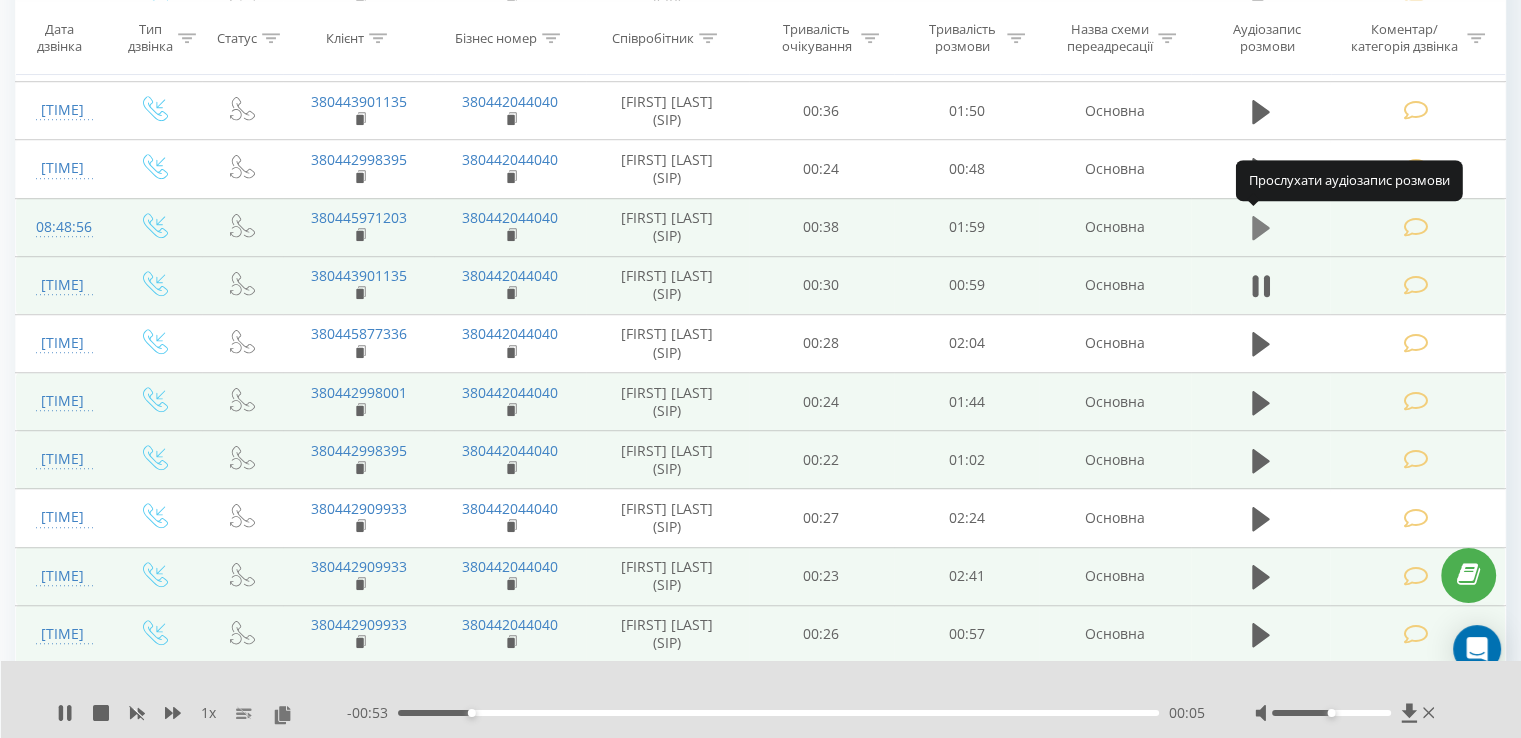 click 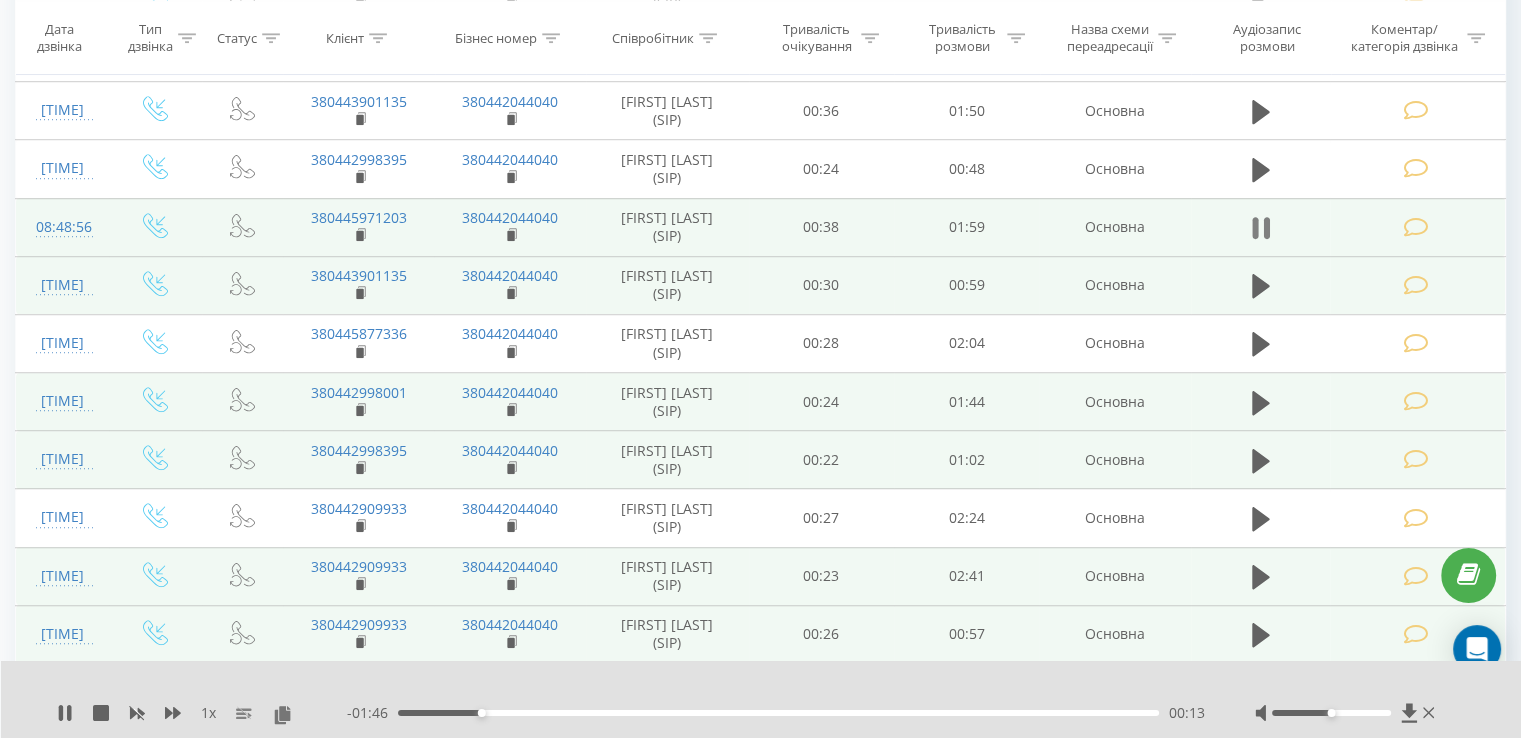 click 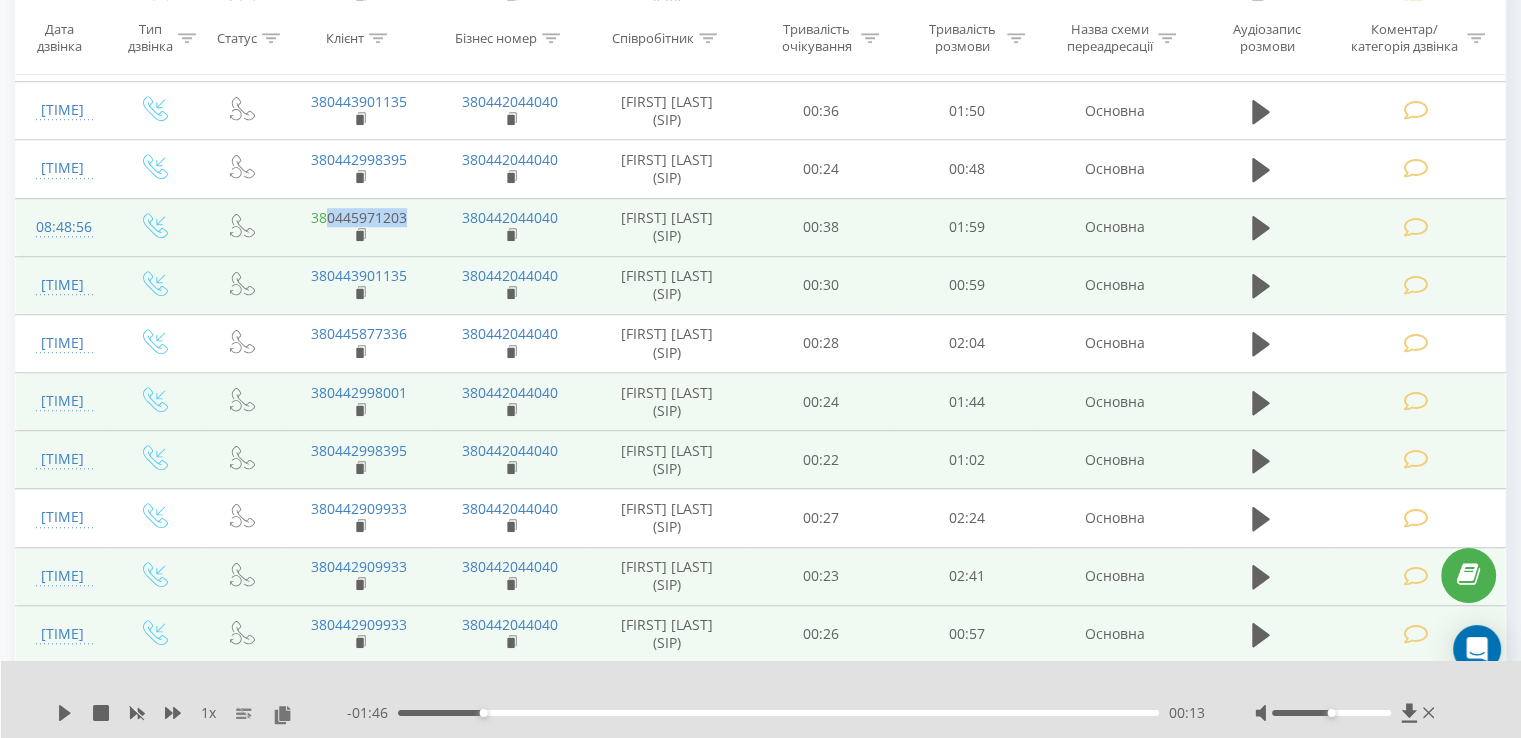 drag, startPoint x: 415, startPoint y: 220, endPoint x: 327, endPoint y: 213, distance: 88.27797 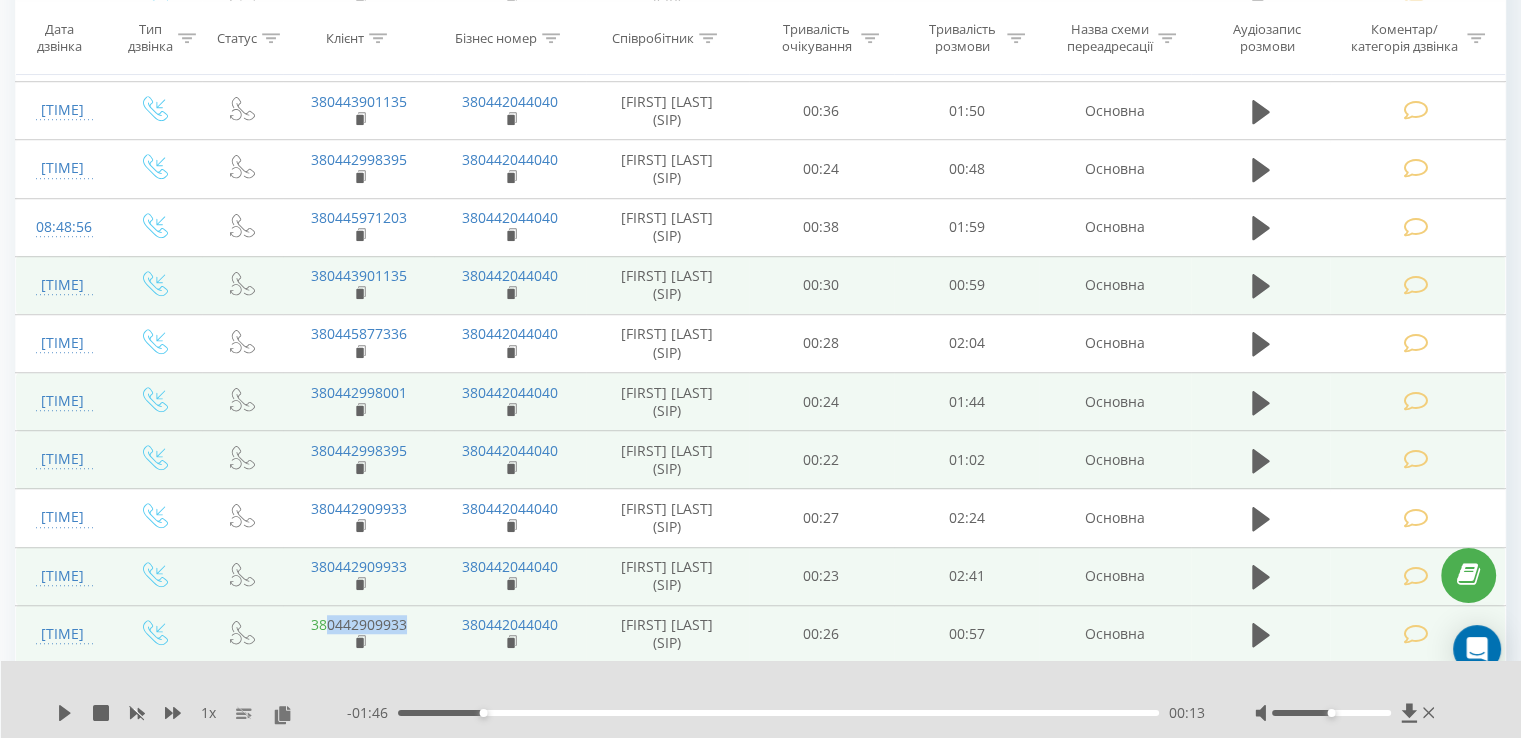 drag, startPoint x: 415, startPoint y: 617, endPoint x: 326, endPoint y: 621, distance: 89.08984 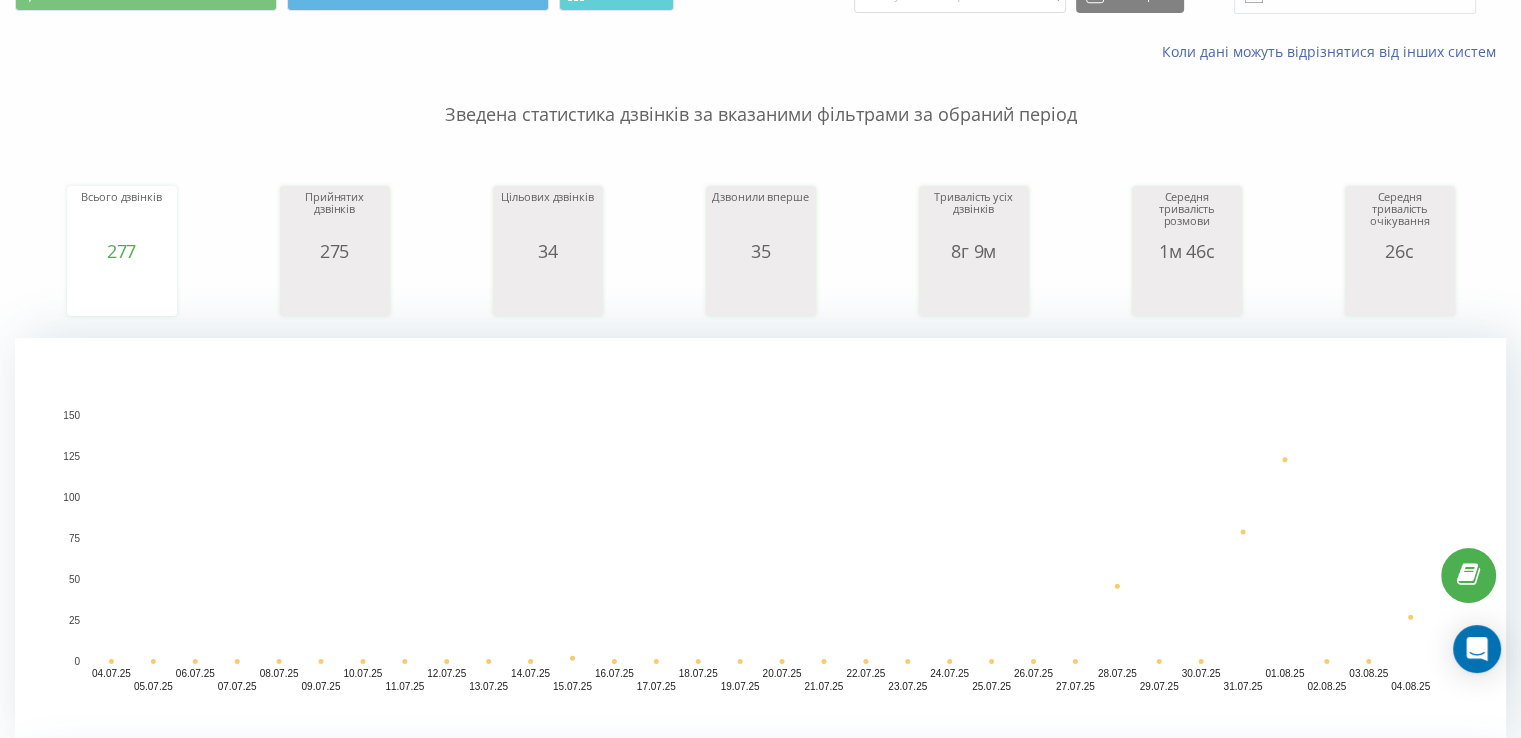 click 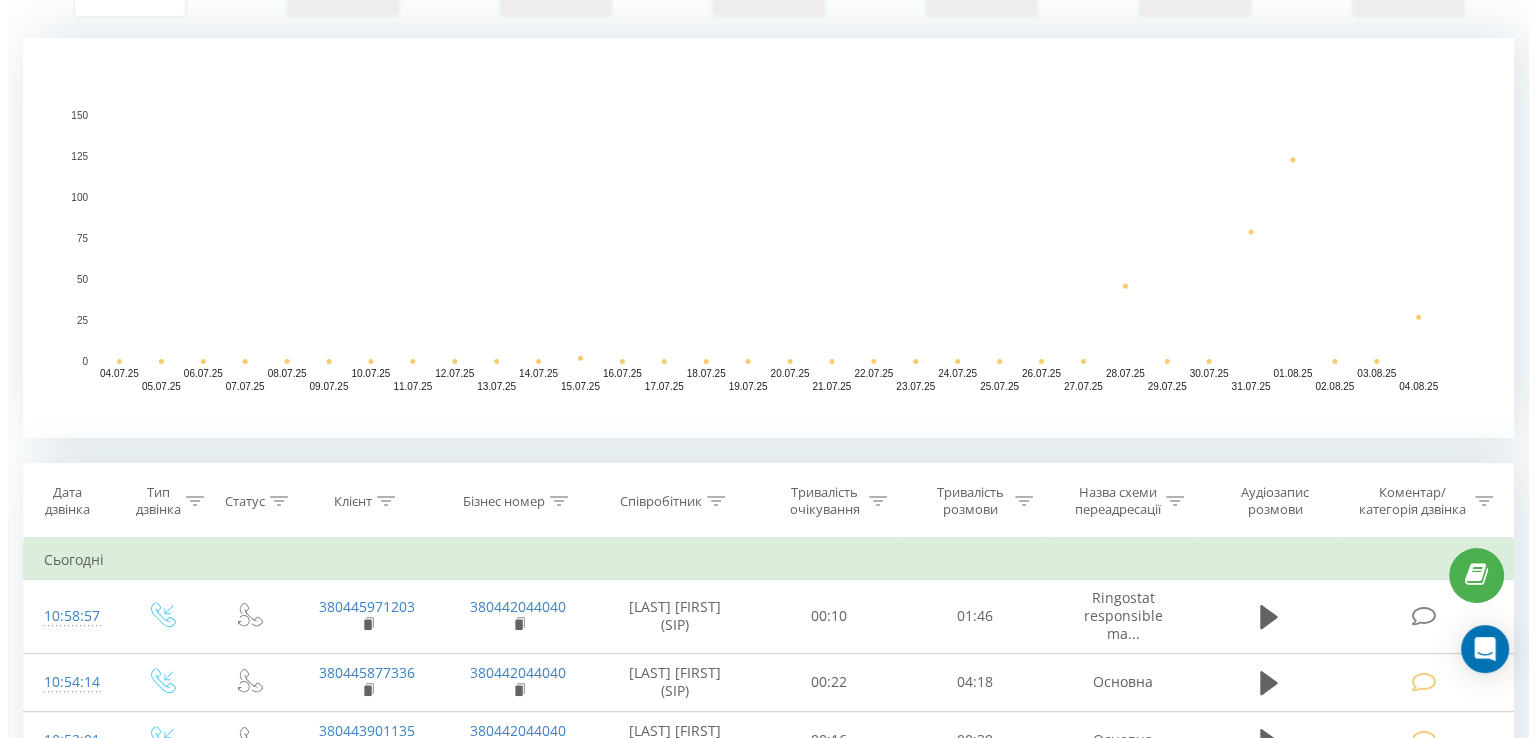 scroll, scrollTop: 500, scrollLeft: 0, axis: vertical 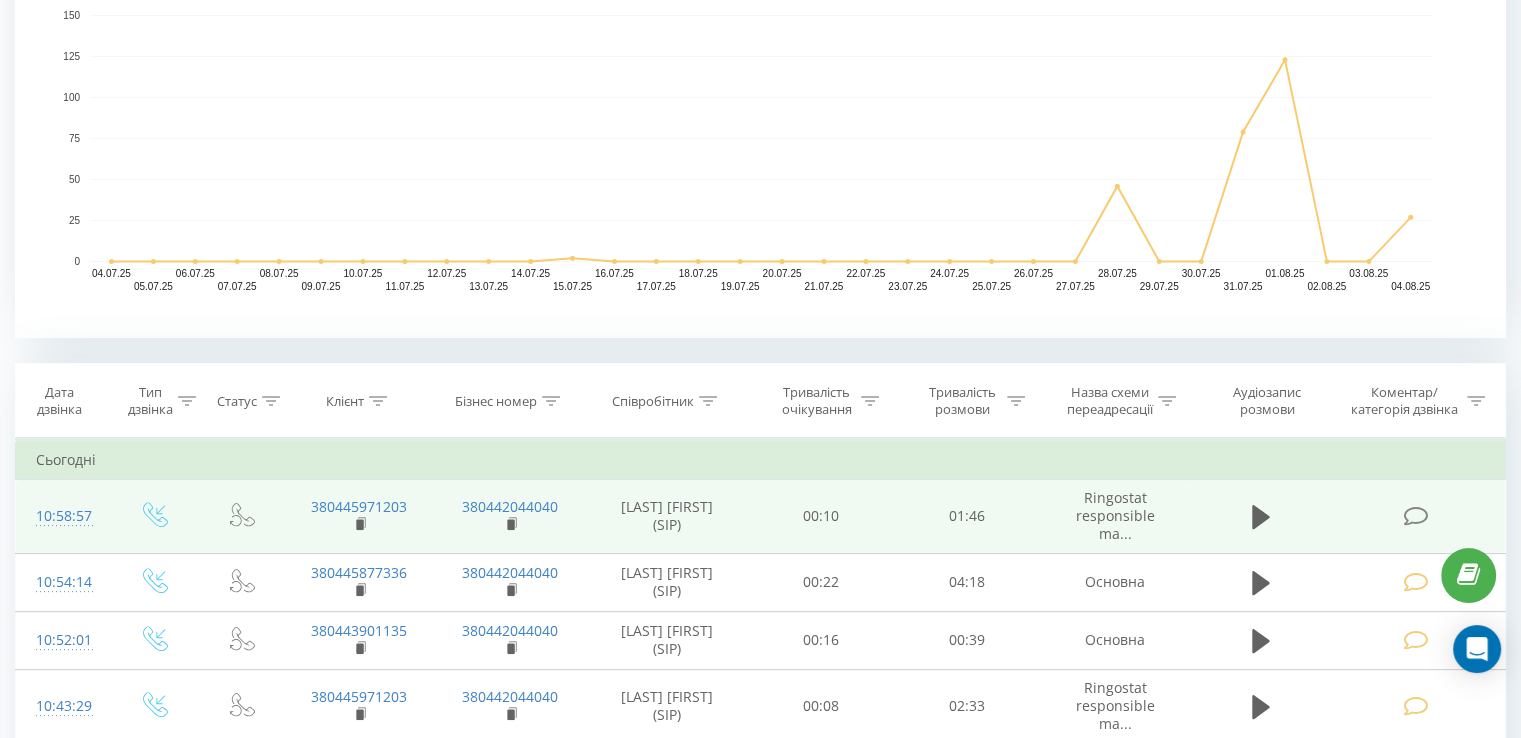 click at bounding box center [1415, 516] 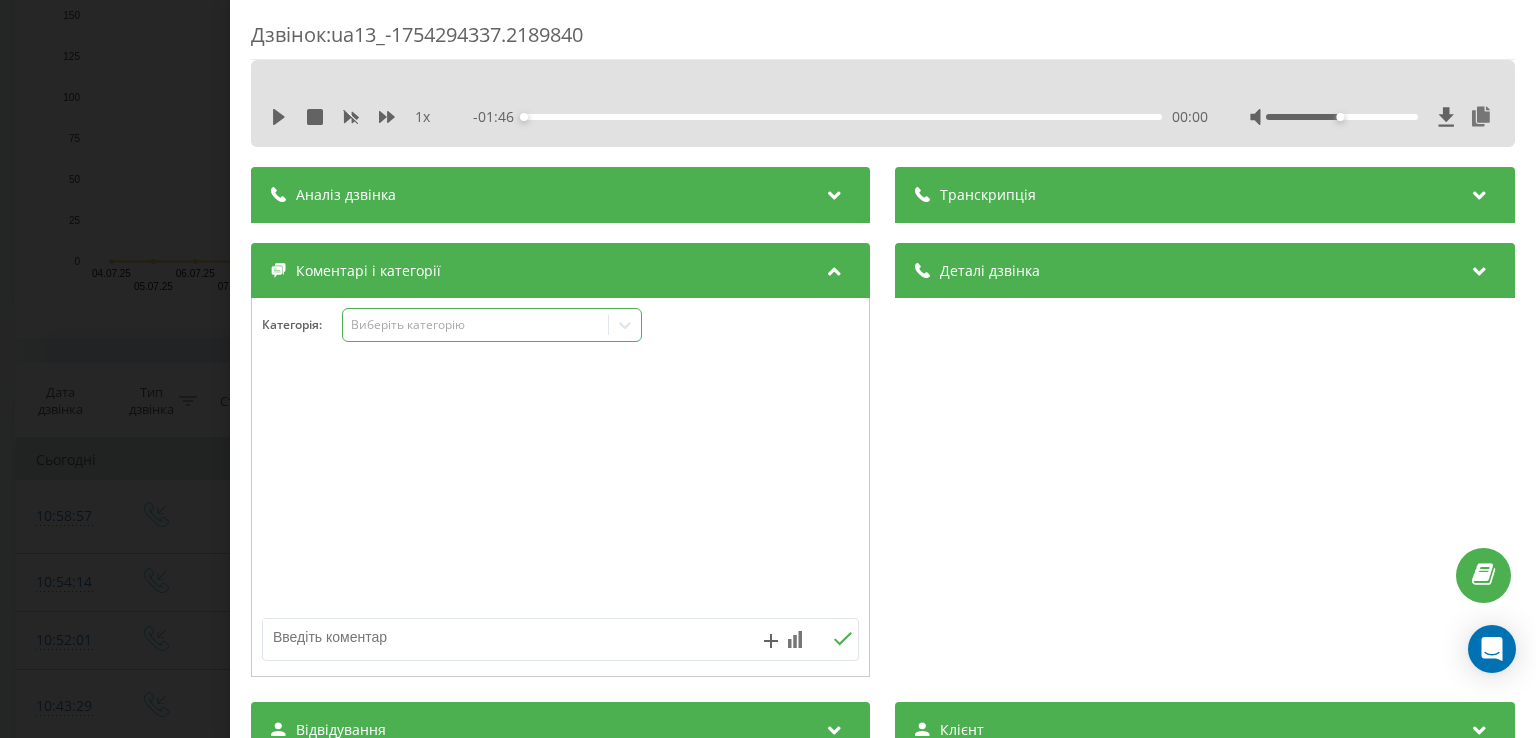click on "Виберіть категорію" at bounding box center [492, 325] 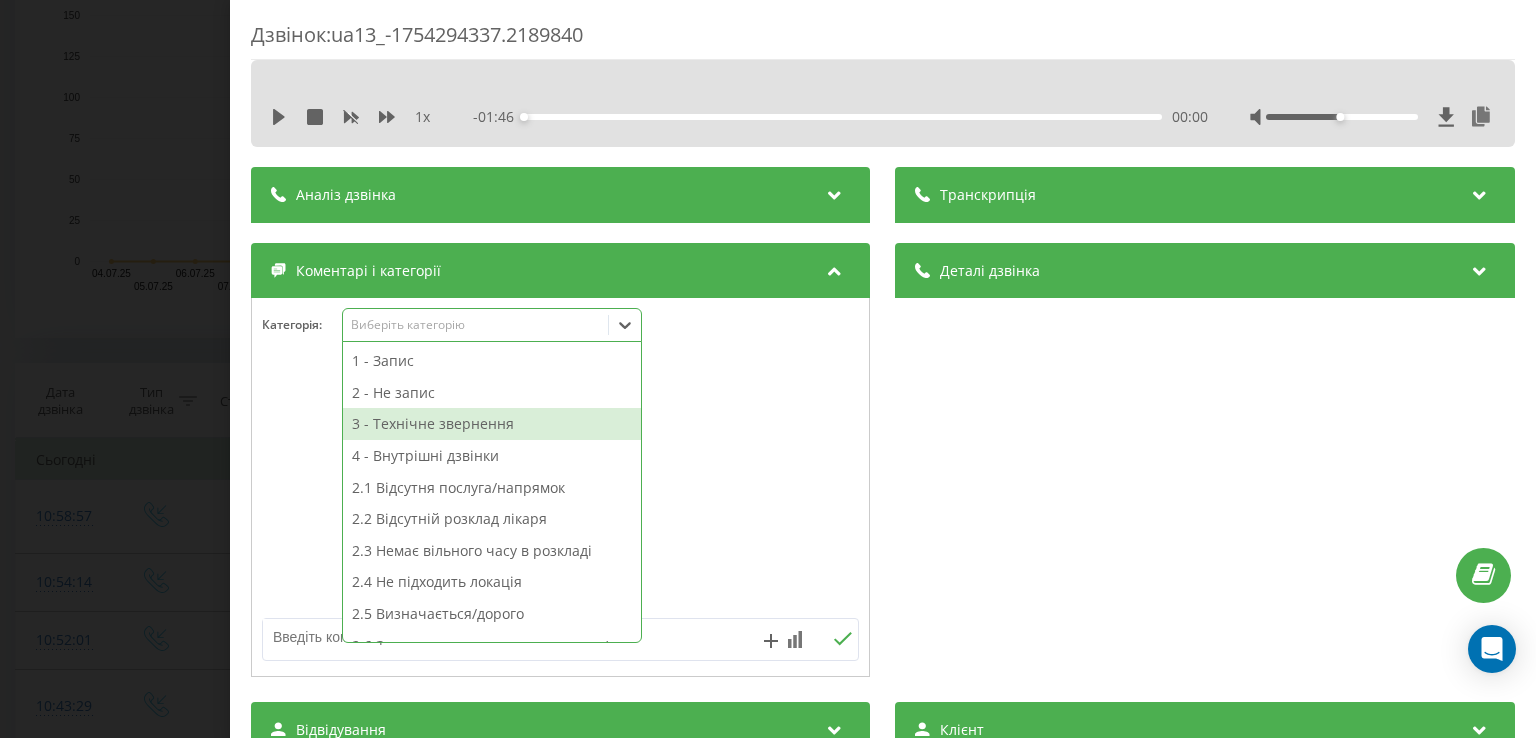 click on "3 - Технічне звернення" at bounding box center (492, 424) 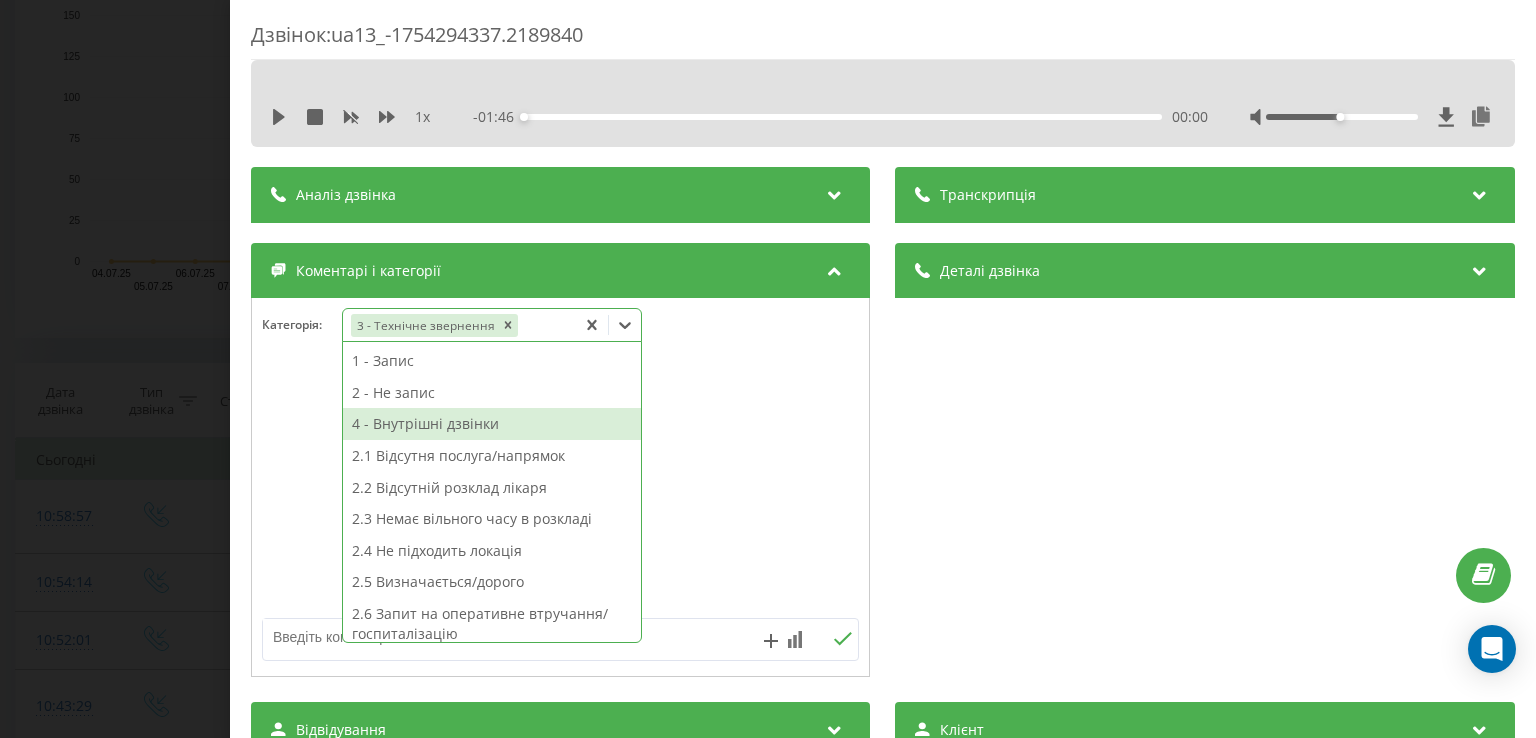 scroll, scrollTop: 314, scrollLeft: 0, axis: vertical 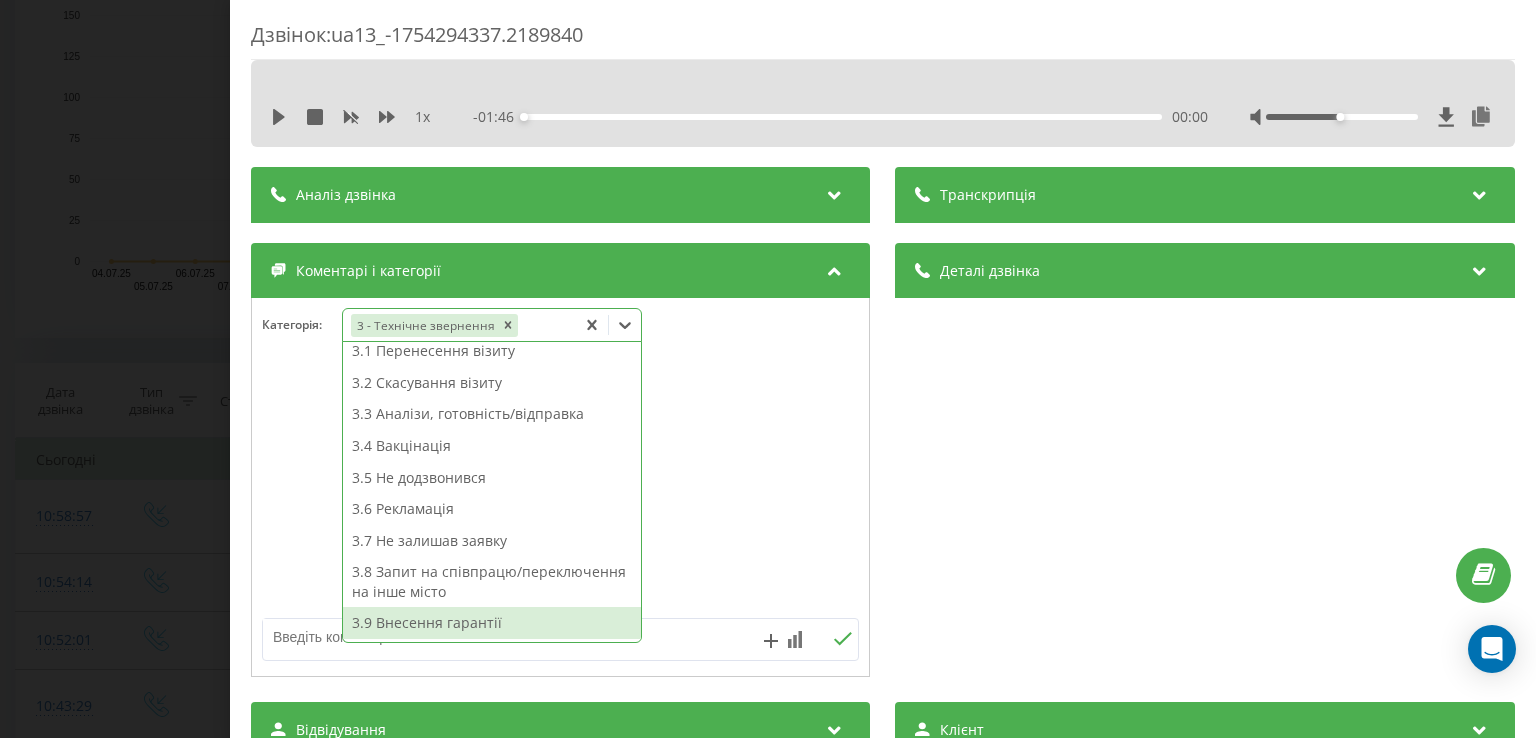 click on "3.9 Внесення гарантії" at bounding box center [492, 623] 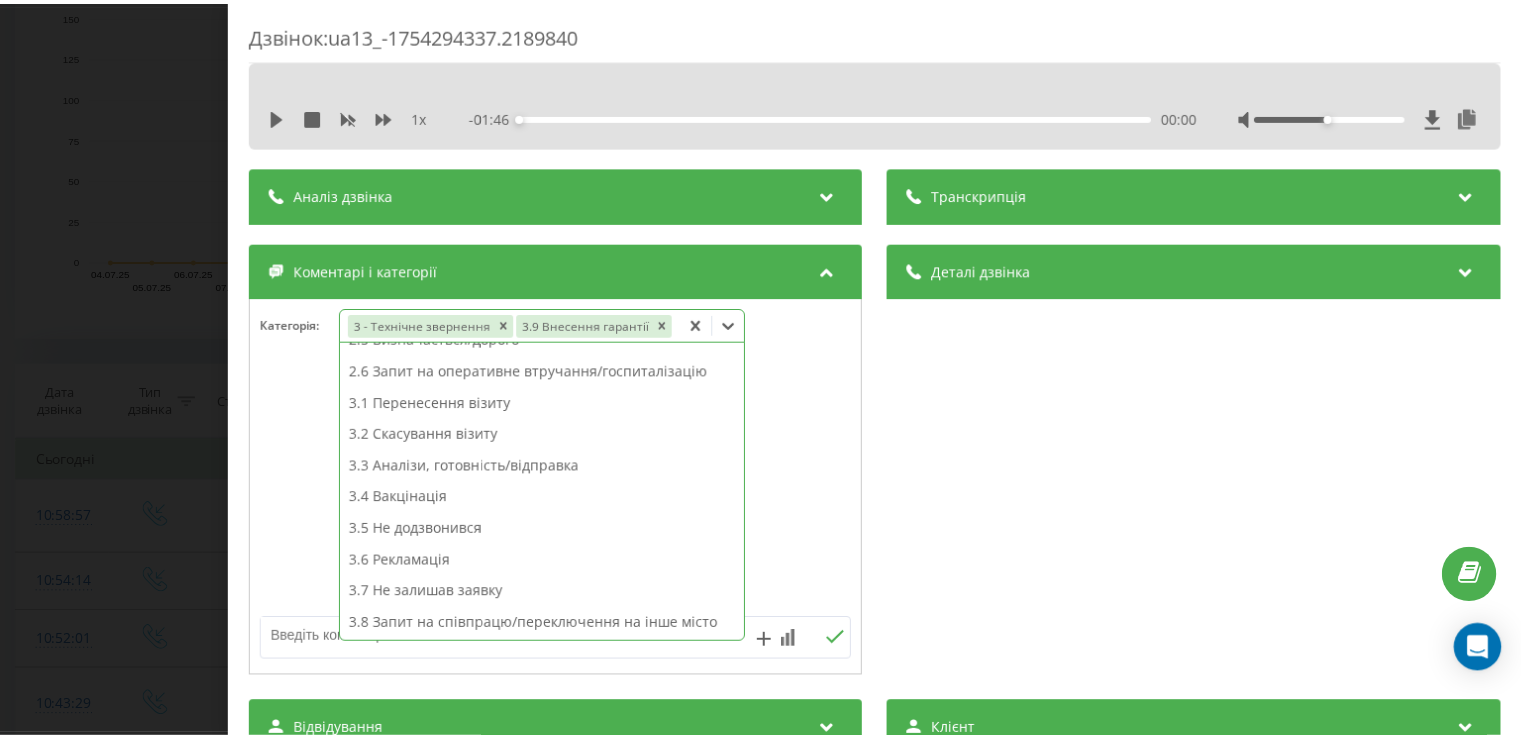 scroll, scrollTop: 243, scrollLeft: 0, axis: vertical 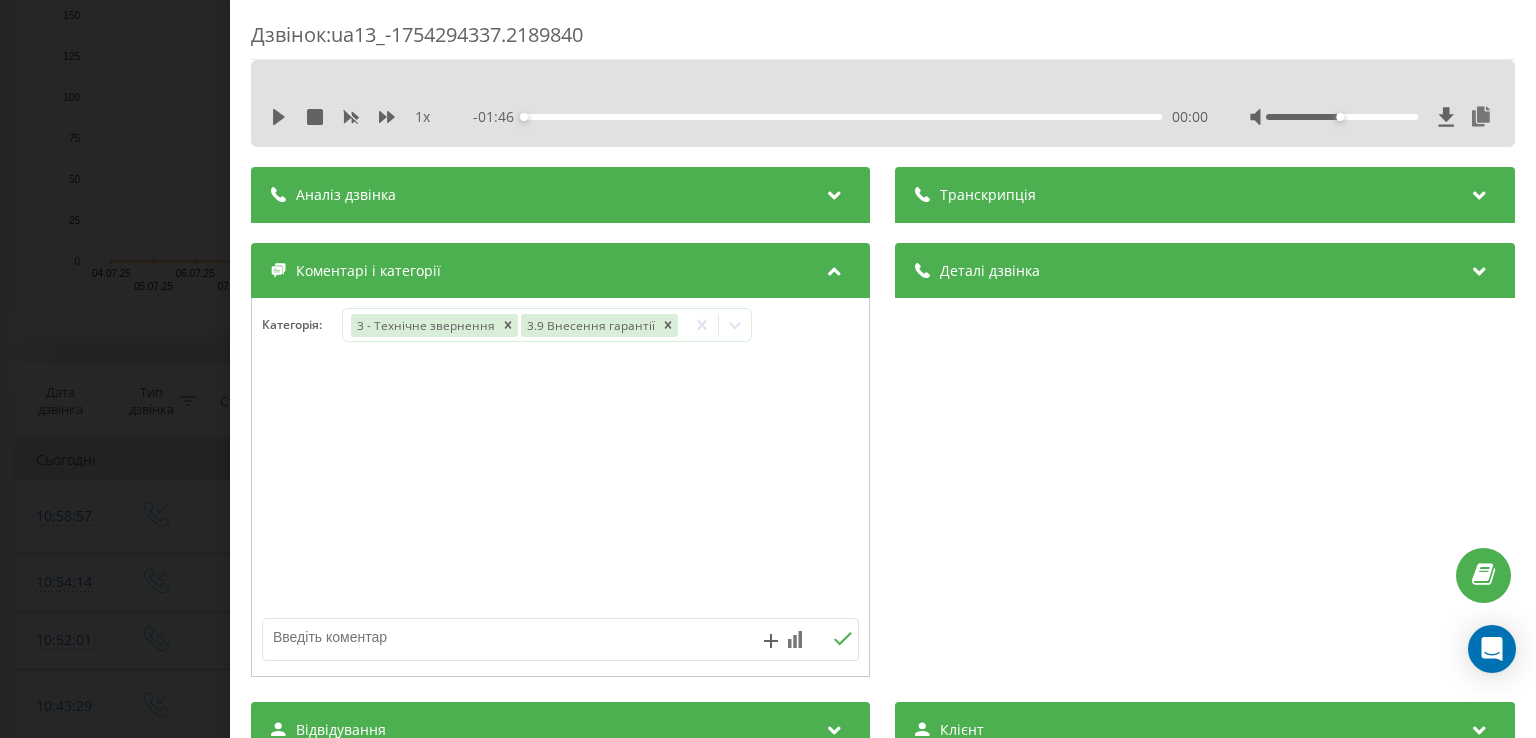 click on "Дзвінок :  ua13_-1754294337.2189840   1 x  - 01:46 00:00   00:00   Транскрипція Для AI-аналізу майбутніх дзвінків  налаштуйте та активуйте профіль на сторінці . Якщо профіль вже є і дзвінок відповідає його умовам, оновіть сторінку через 10 хвилин - AI аналізує поточний дзвінок. Аналіз дзвінка Для AI-аналізу майбутніх дзвінків  налаштуйте та активуйте профіль на сторінці . Якщо профіль вже є і дзвінок відповідає його умовам, оновіть сторінку через 10 хвилин - AI аналізує поточний дзвінок. Деталі дзвінка Загальне Дата дзвінка 2025-08-04 10:58:57 Тип дзвінка Вхідний Статус дзвінка Повторний 380445971203" at bounding box center [768, 369] 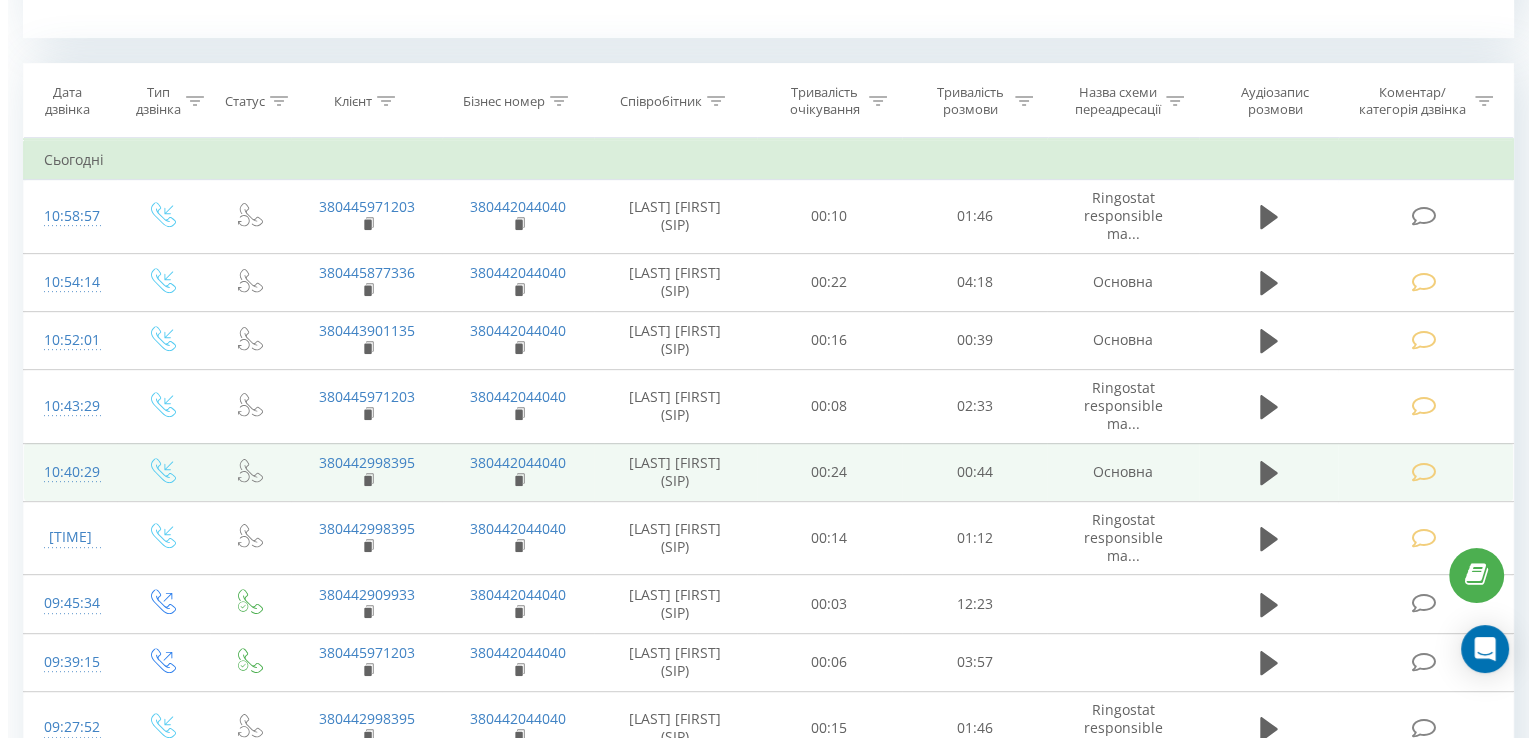 scroll, scrollTop: 1000, scrollLeft: 0, axis: vertical 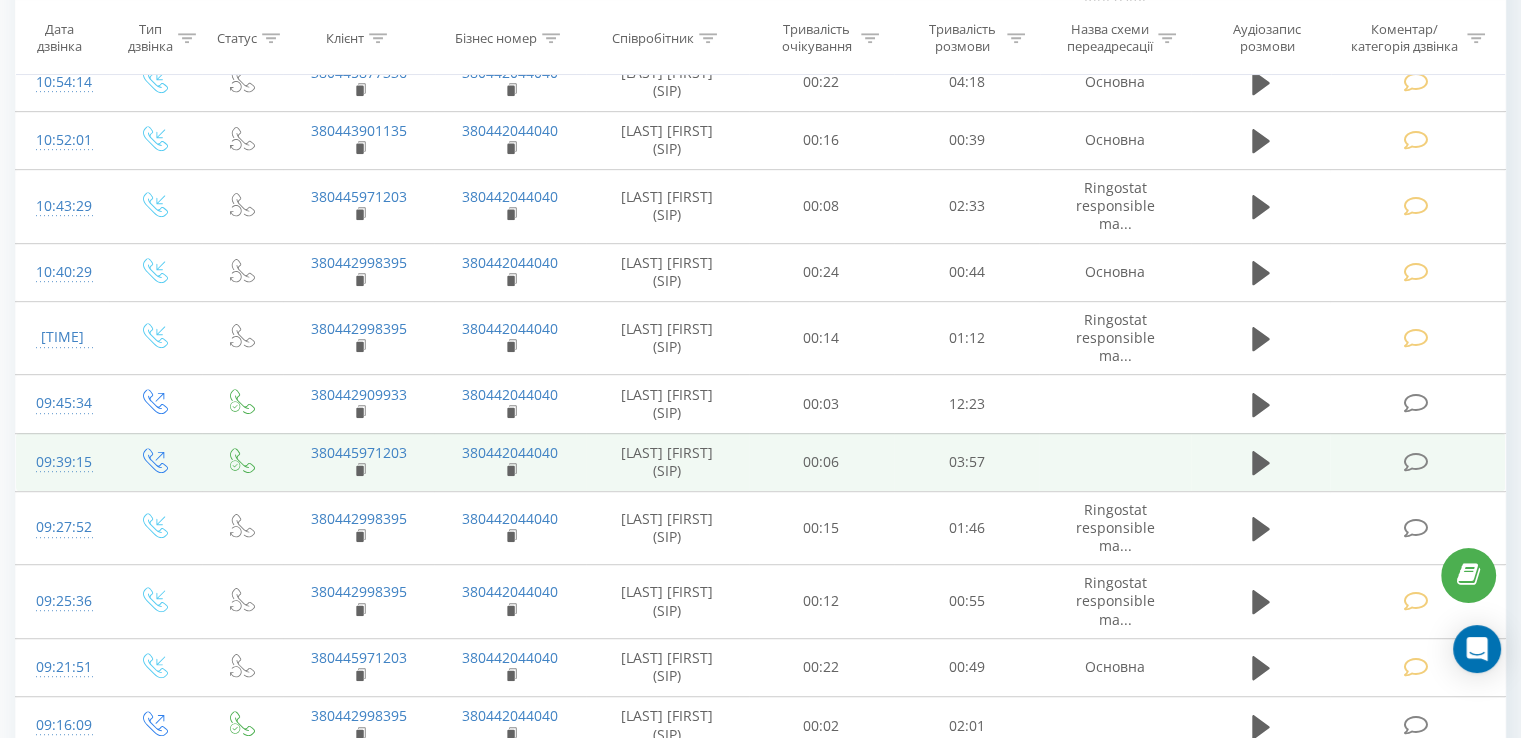 click at bounding box center (1417, 460) 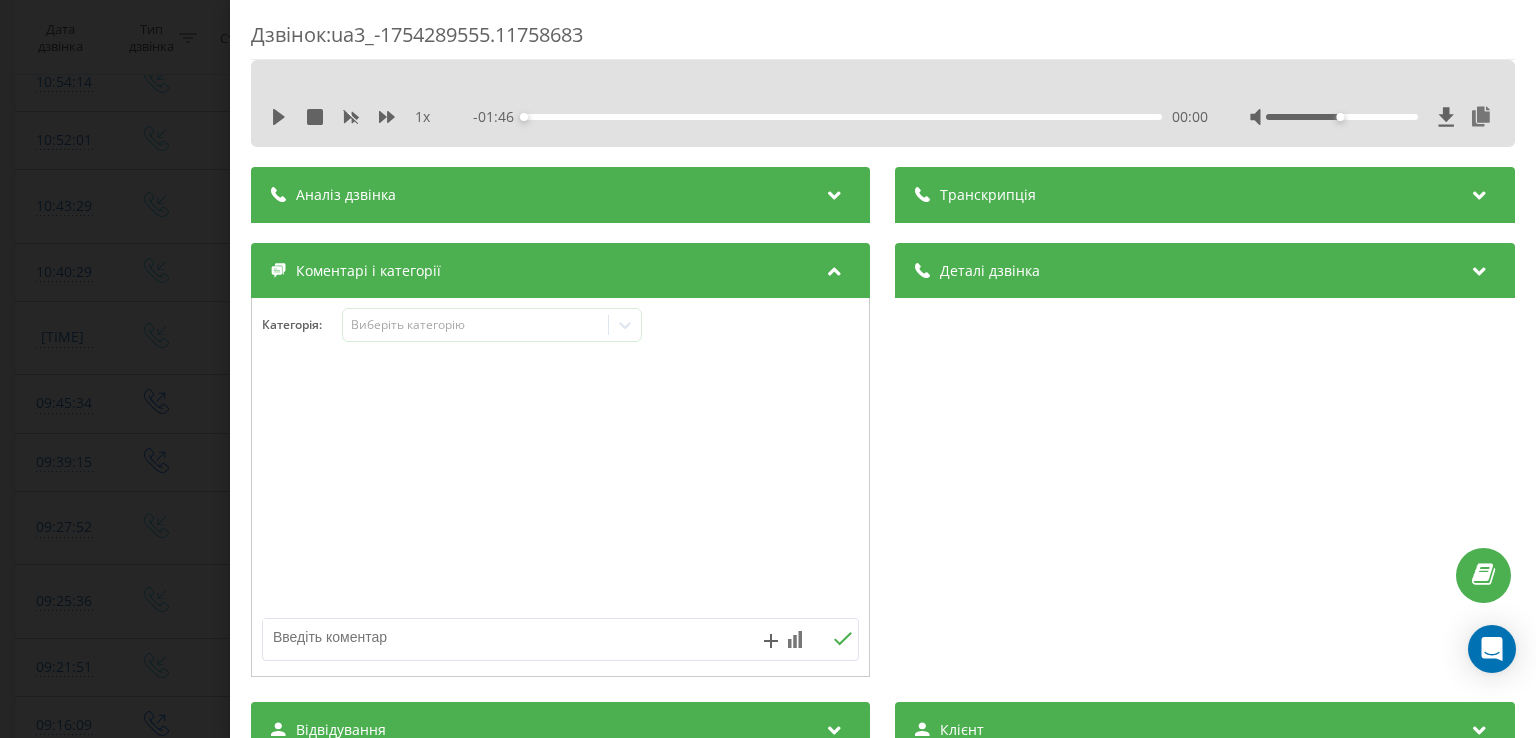click on "1 x  - 01:46 00:00   00:00" at bounding box center (883, 117) 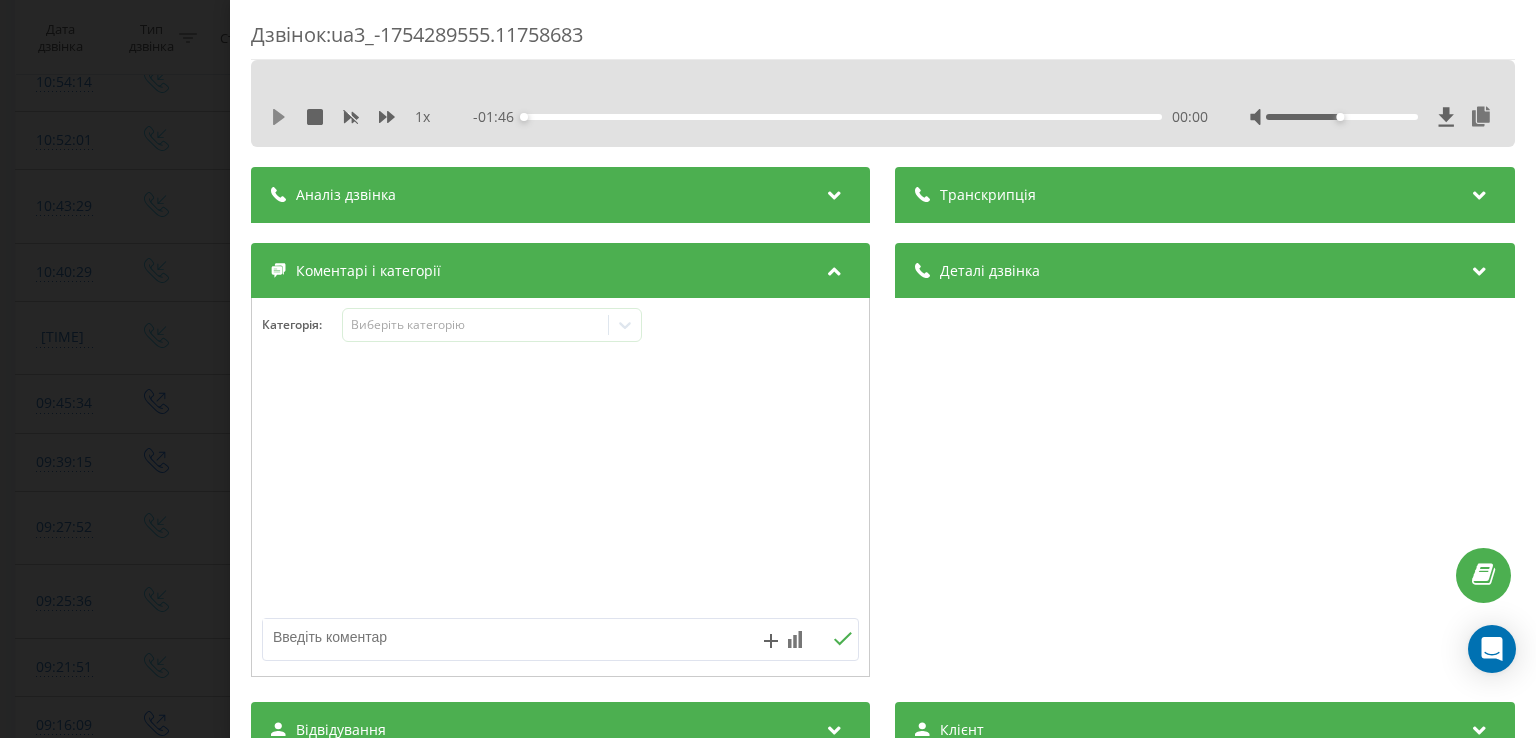 click 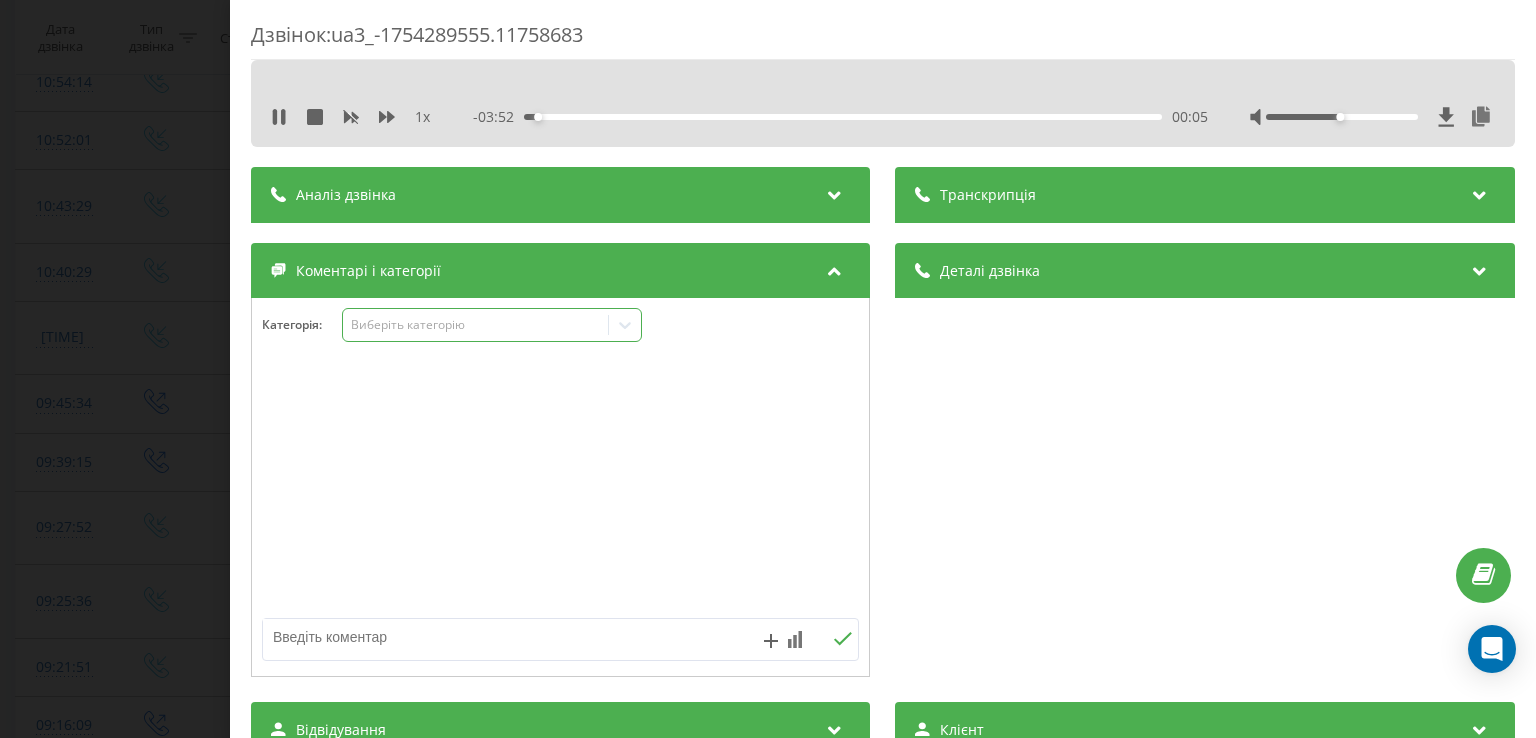 click on "Виберіть категорію" at bounding box center [476, 325] 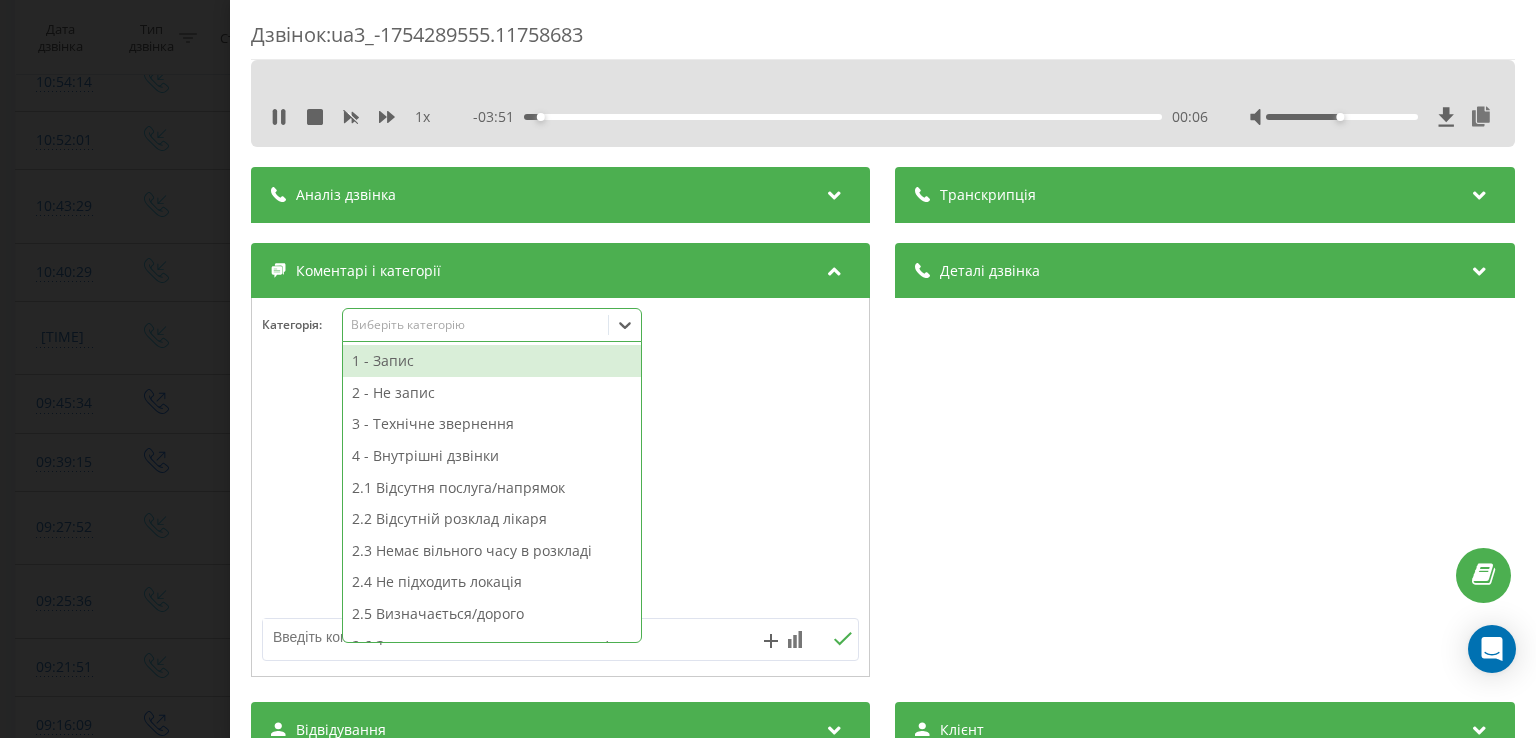 click on "3 - Технічне звернення" at bounding box center [492, 424] 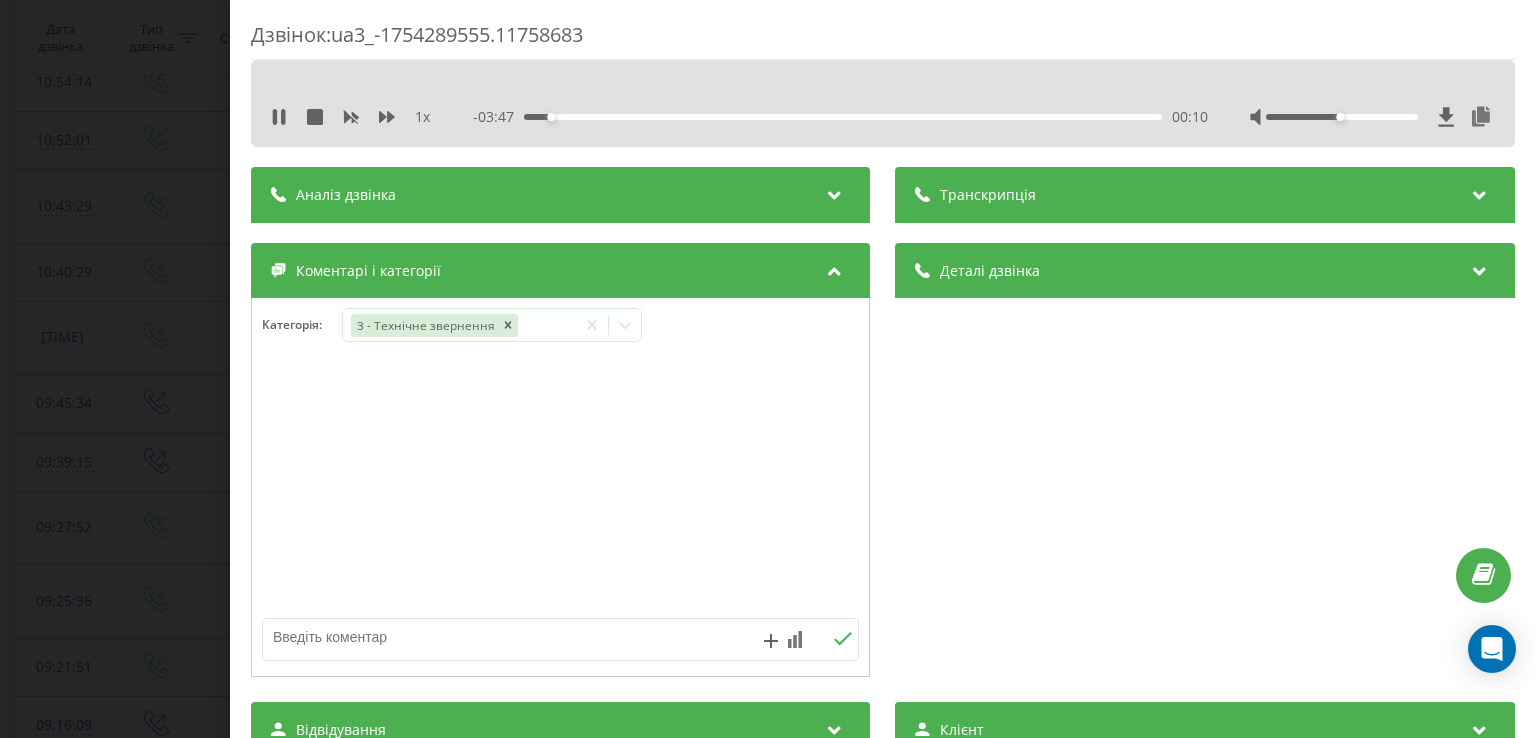 click on "Дзвінок :  ua3_-1754289555.11758683   1 x  - 03:47 00:10   00:10   Транскрипція Для AI-аналізу майбутніх дзвінків  налаштуйте та активуйте профіль на сторінці . Якщо профіль вже є і дзвінок відповідає його умовам, оновіть сторінку через 10 хвилин - AI аналізує поточний дзвінок. Аналіз дзвінка Для AI-аналізу майбутніх дзвінків  налаштуйте та активуйте профіль на сторінці . Якщо профіль вже є і дзвінок відповідає його умовам, оновіть сторінку через 10 хвилин - AI аналізує поточний дзвінок. Деталі дзвінка Загальне Дата дзвінка 2025-08-04 09:39:15 Тип дзвінка Вихідний Статус дзвінка Успішний 380442044040" at bounding box center (768, 369) 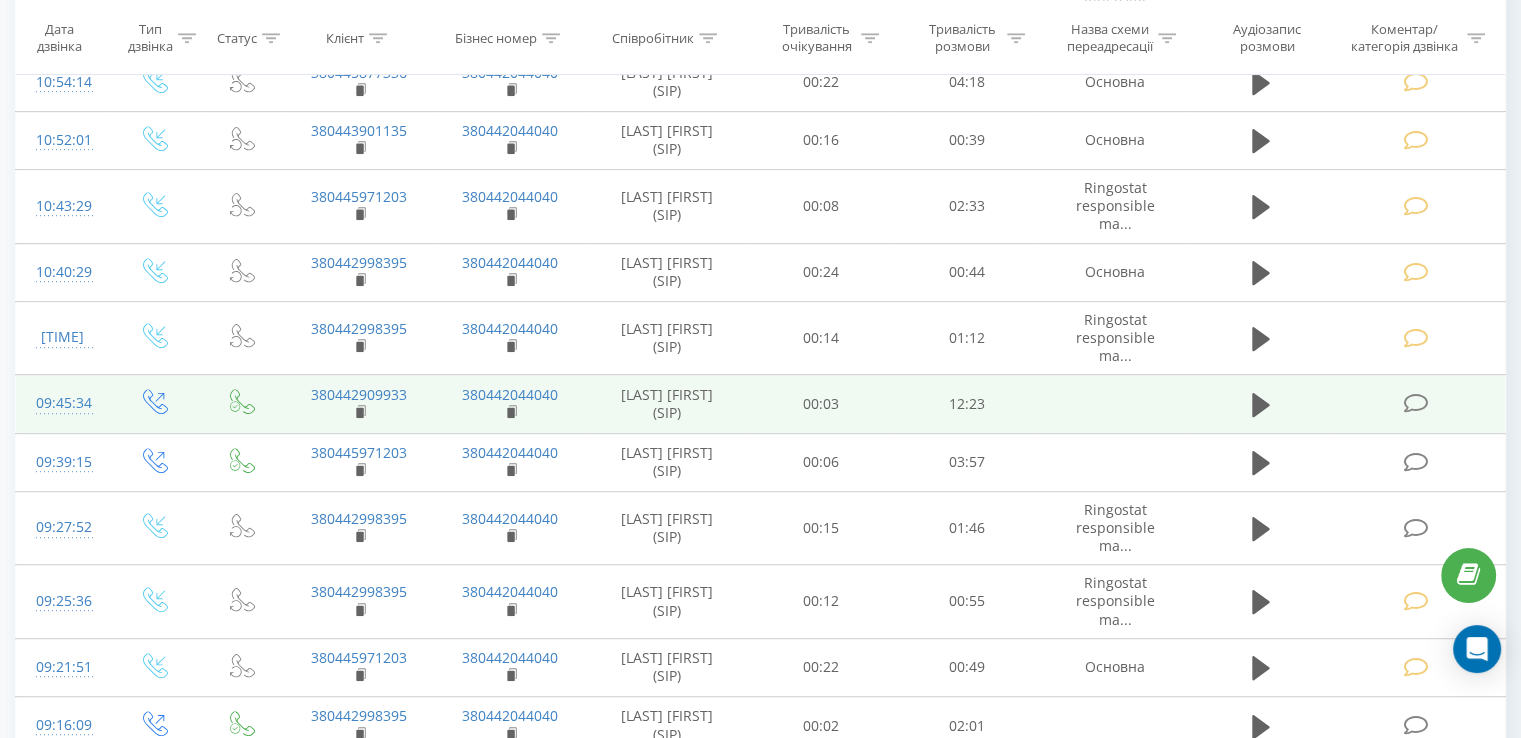click at bounding box center (1415, 403) 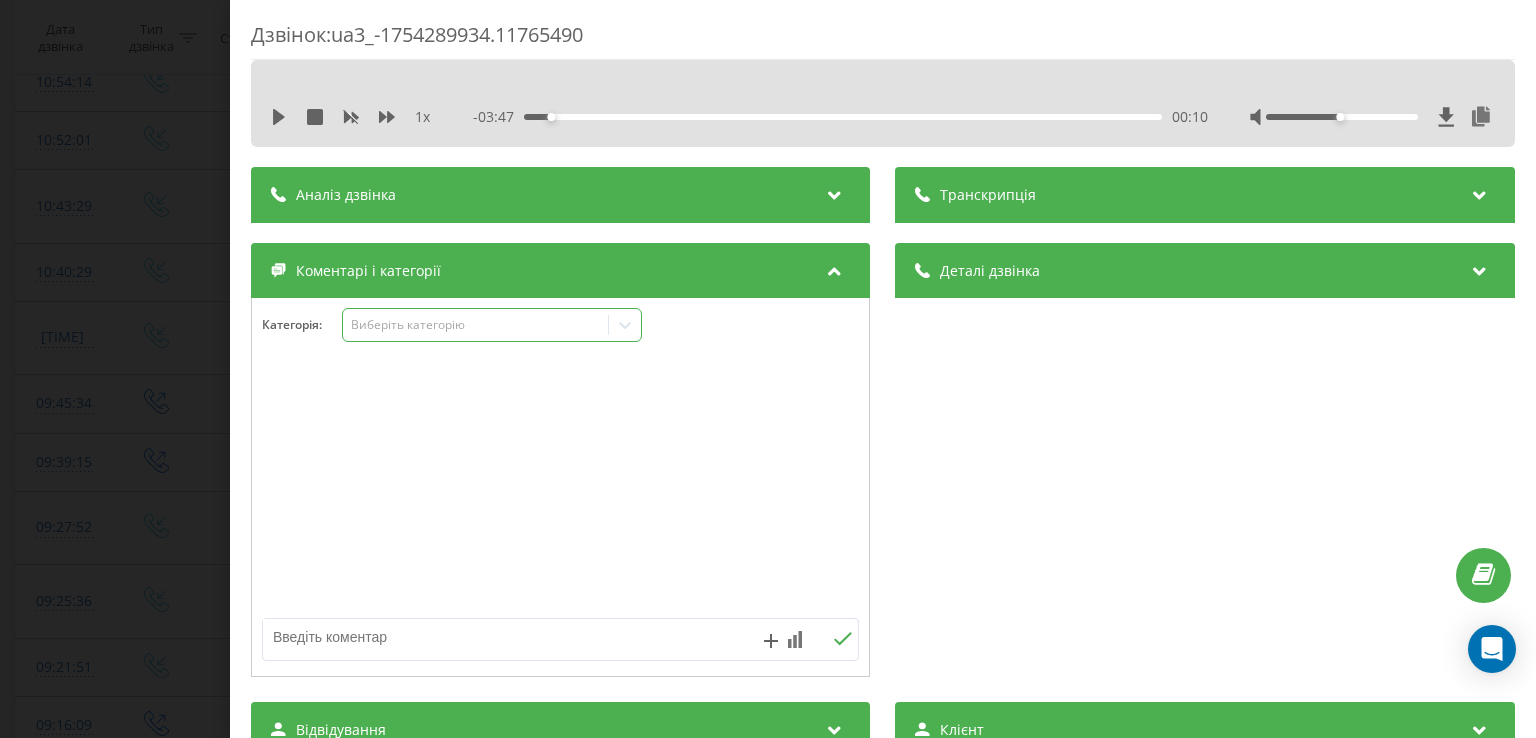 click on "Виберіть категорію" at bounding box center (476, 325) 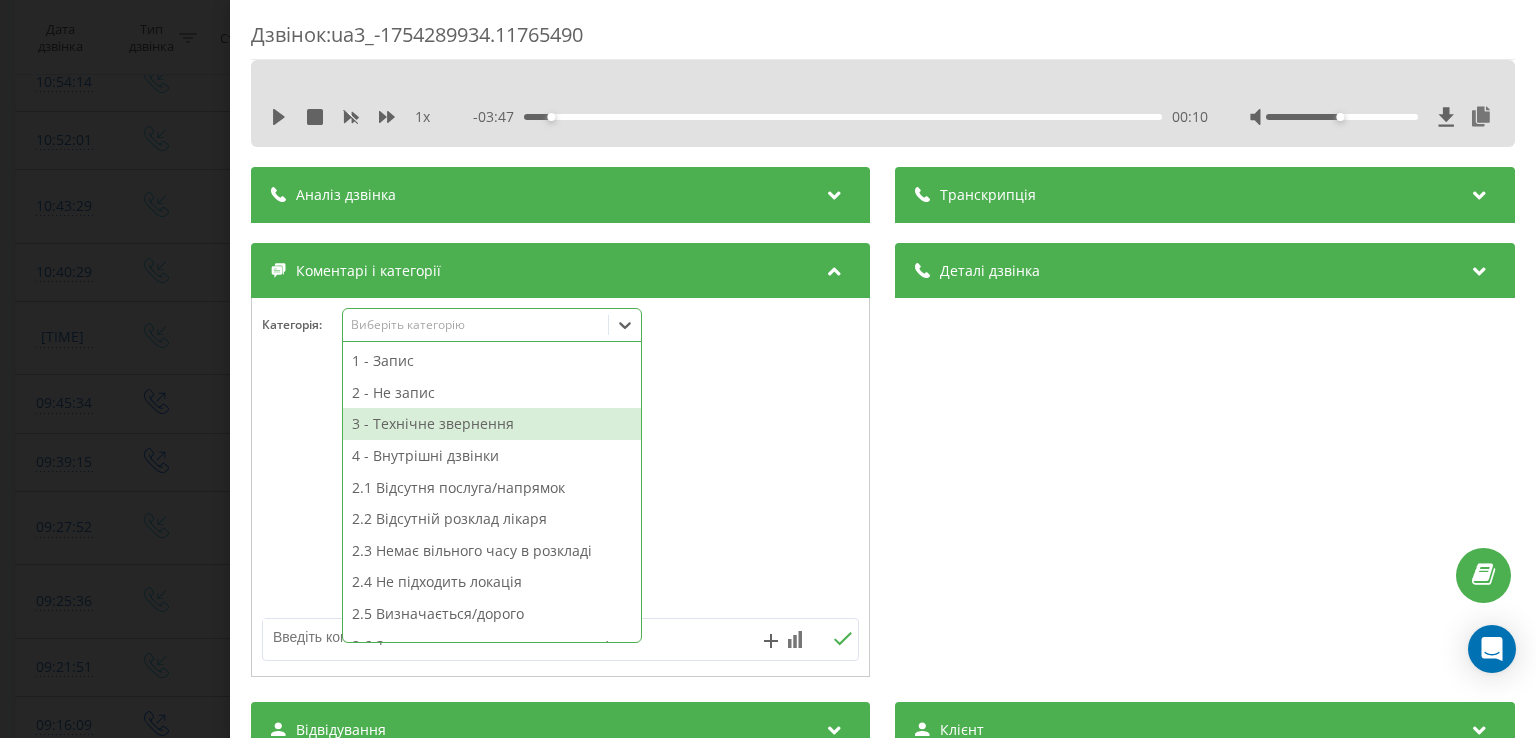click on "3 - Технічне звернення" at bounding box center (492, 424) 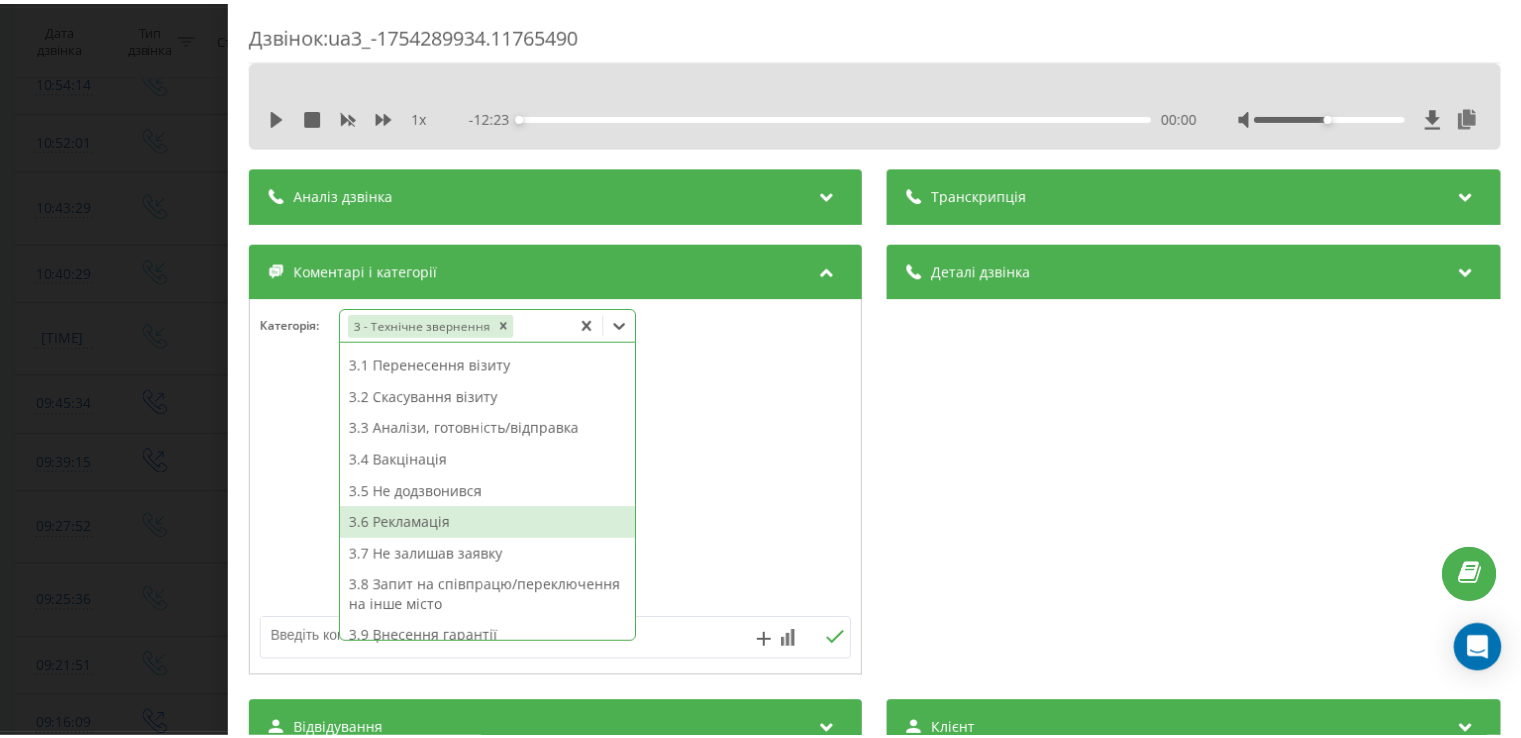 scroll, scrollTop: 314, scrollLeft: 0, axis: vertical 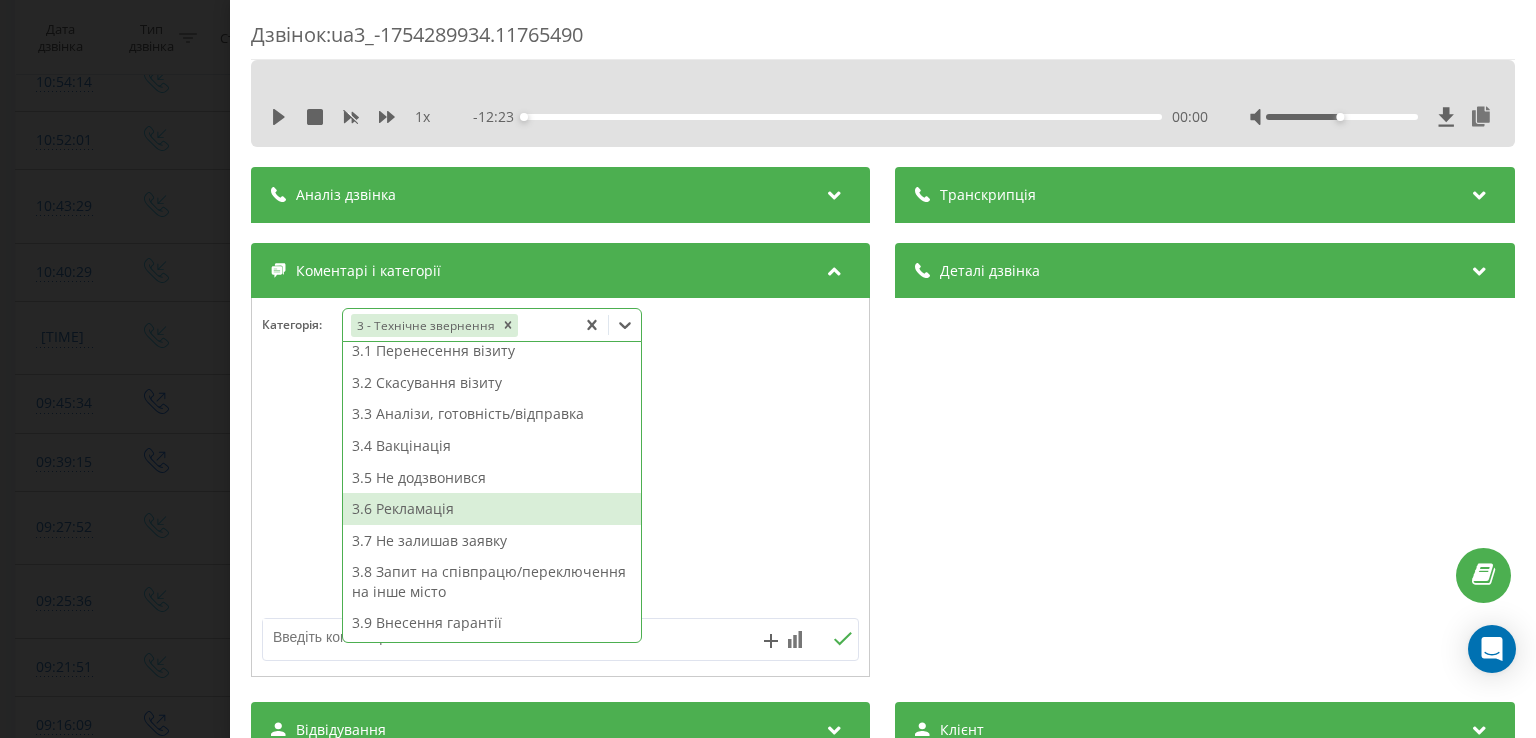 click on "Дзвінок :  ua3_-1754289934.11765490   1 x  - 12:23 00:00   00:00   Транскрипція Для AI-аналізу майбутніх дзвінків  налаштуйте та активуйте профіль на сторінці . Якщо профіль вже є і дзвінок відповідає його умовам, оновіть сторінку через 10 хвилин - AI аналізує поточний дзвінок. Аналіз дзвінка Для AI-аналізу майбутніх дзвінків  налаштуйте та активуйте профіль на сторінці . Якщо профіль вже є і дзвінок відповідає його умовам, оновіть сторінку через 10 хвилин - AI аналізує поточний дзвінок. Деталі дзвінка Загальне Дата дзвінка 2025-08-04 09:45:34 Тип дзвінка Вихідний Статус дзвінка Успішний 380442044040" at bounding box center (768, 369) 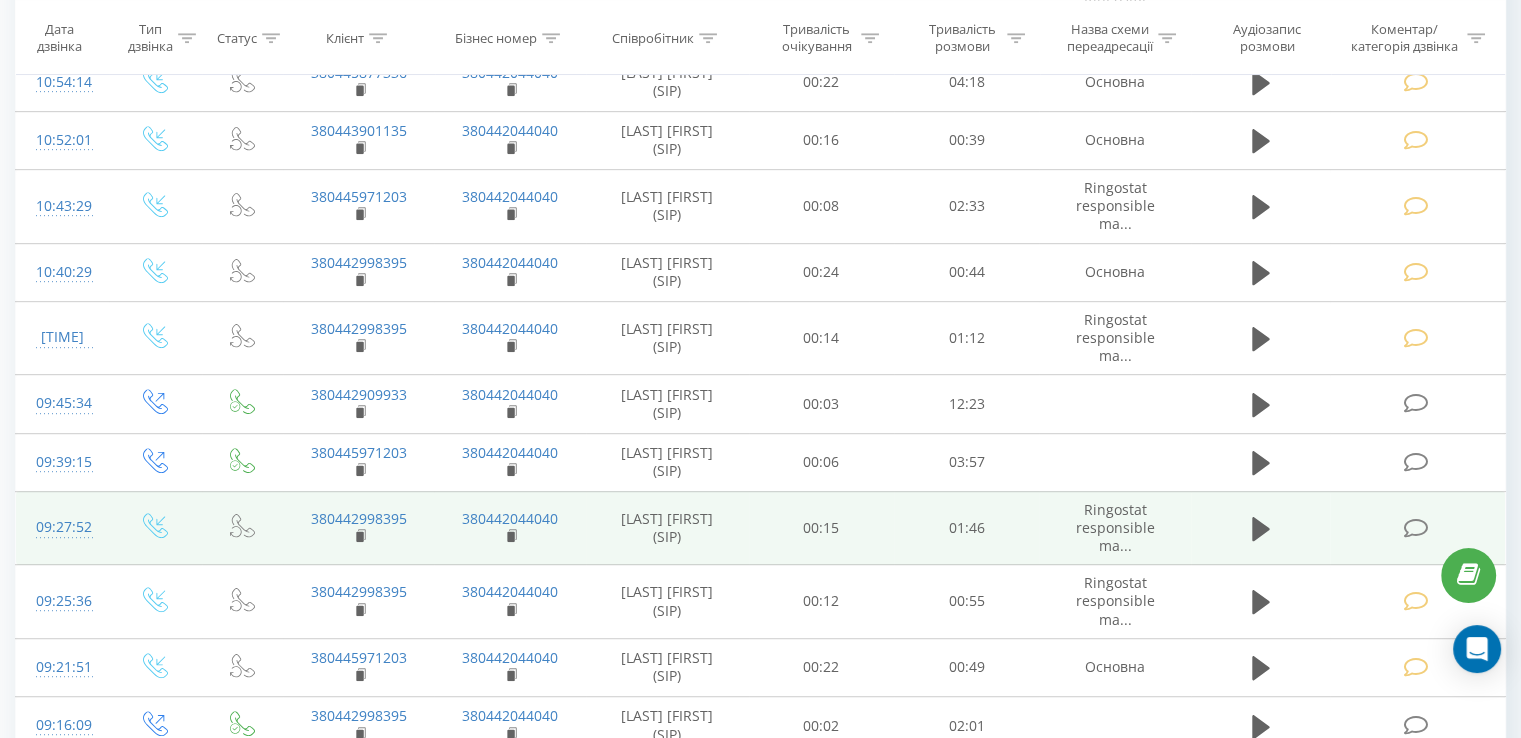 click at bounding box center (1415, 528) 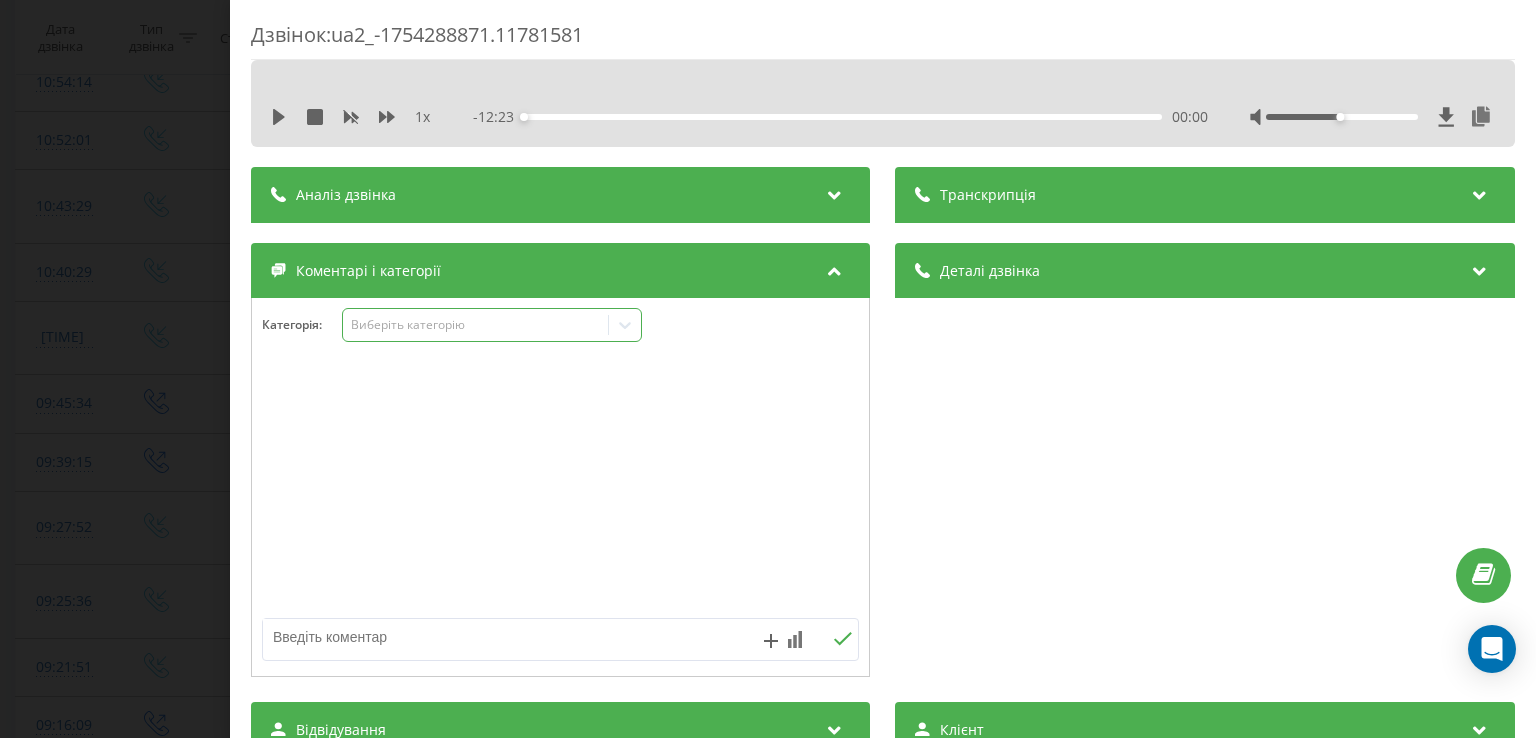 click on "Виберіть категорію" at bounding box center [476, 325] 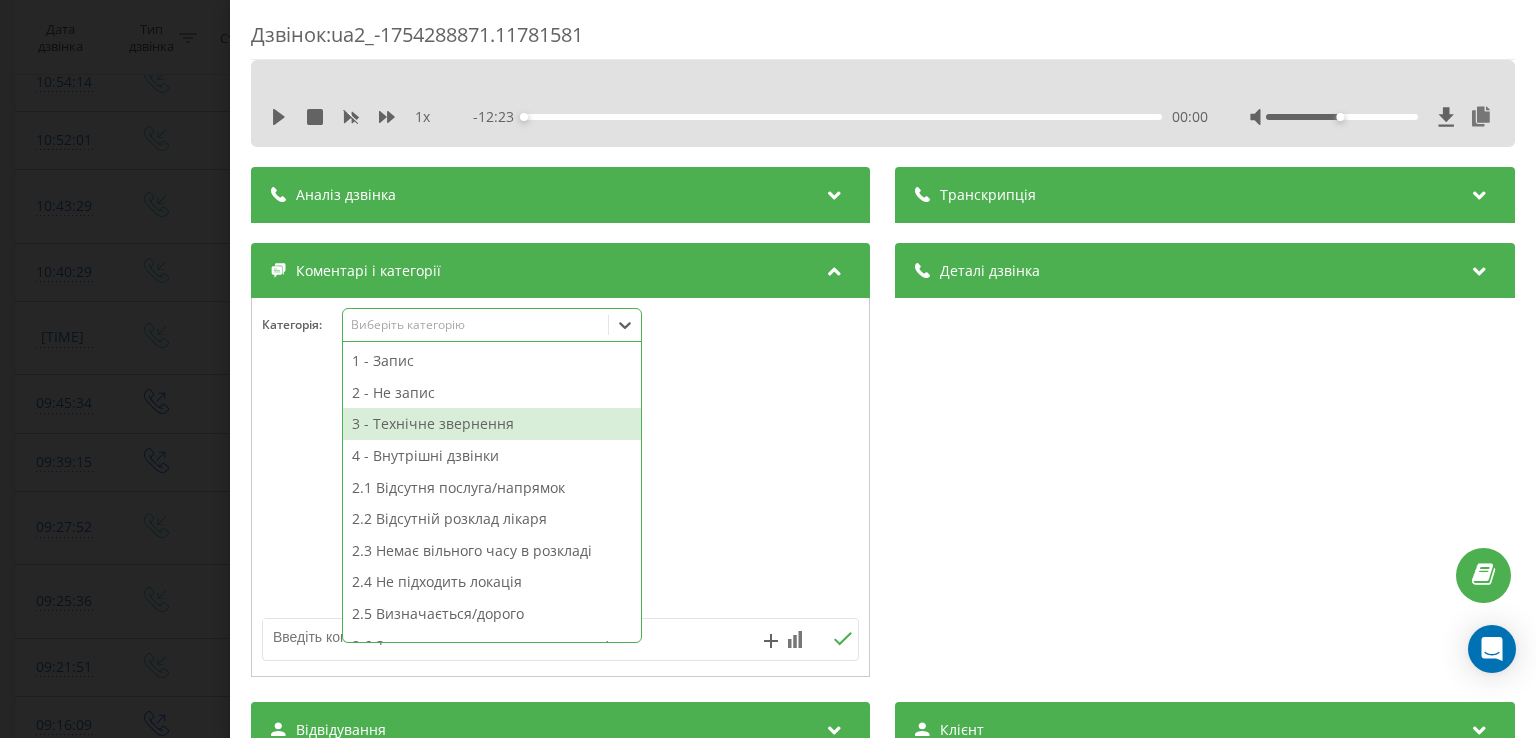 click on "3 - Технічне звернення" at bounding box center [492, 424] 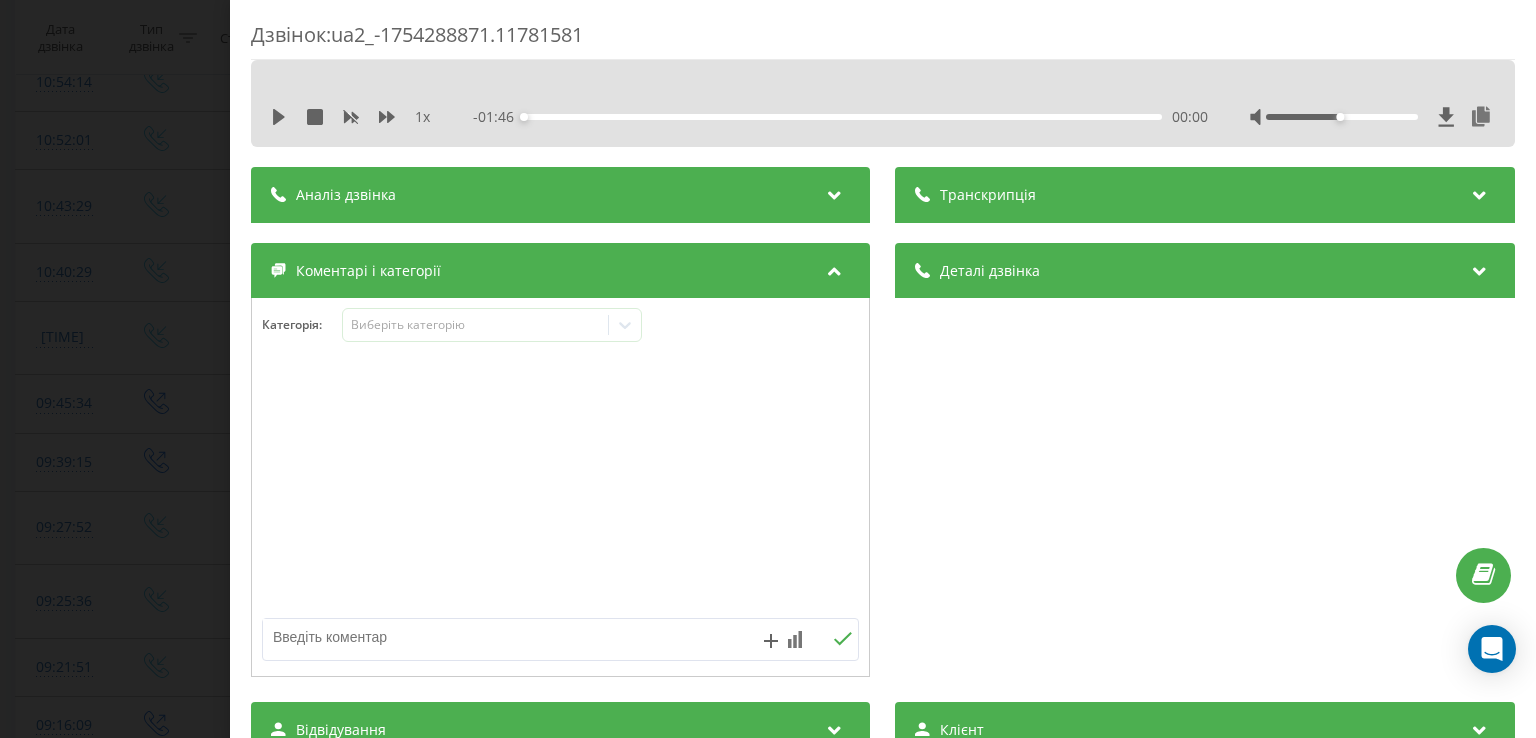 click on "Дзвінок :  ua2_-1754288871.11781581   1 x  - 01:46 00:00   00:00   Транскрипція Для AI-аналізу майбутніх дзвінків  налаштуйте та активуйте профіль на сторінці . Якщо профіль вже є і дзвінок відповідає його умовам, оновіть сторінку через 10 хвилин - AI аналізує поточний дзвінок. Аналіз дзвінка Для AI-аналізу майбутніх дзвінків  налаштуйте та активуйте профіль на сторінці . Якщо профіль вже є і дзвінок відповідає його умовам, оновіть сторінку через 10 хвилин - AI аналізує поточний дзвінок. Деталі дзвінка Загальне Дата дзвінка 2025-08-04 09:27:52 Тип дзвінка Вхідний Статус дзвінка Повторний 380442998395" at bounding box center (768, 369) 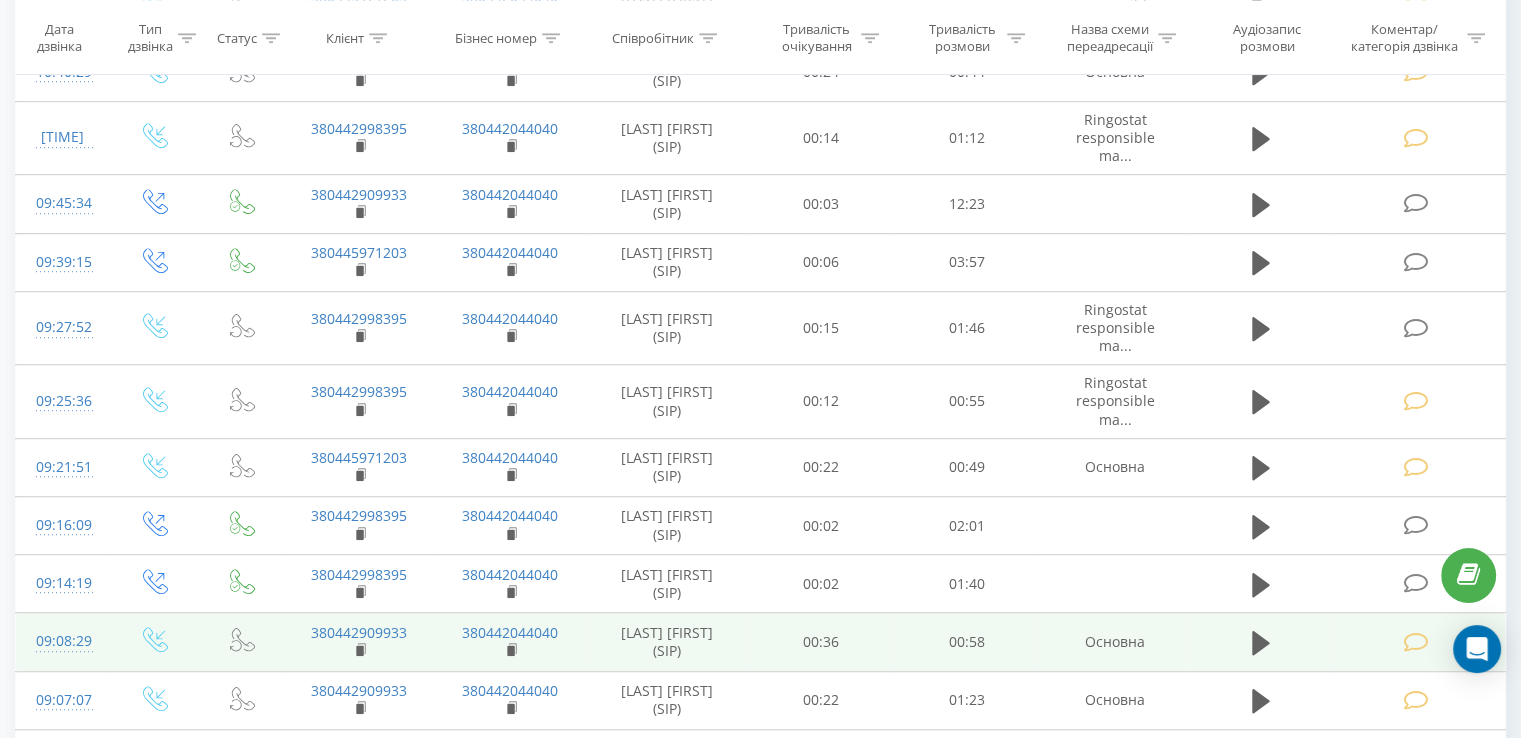 scroll, scrollTop: 1300, scrollLeft: 0, axis: vertical 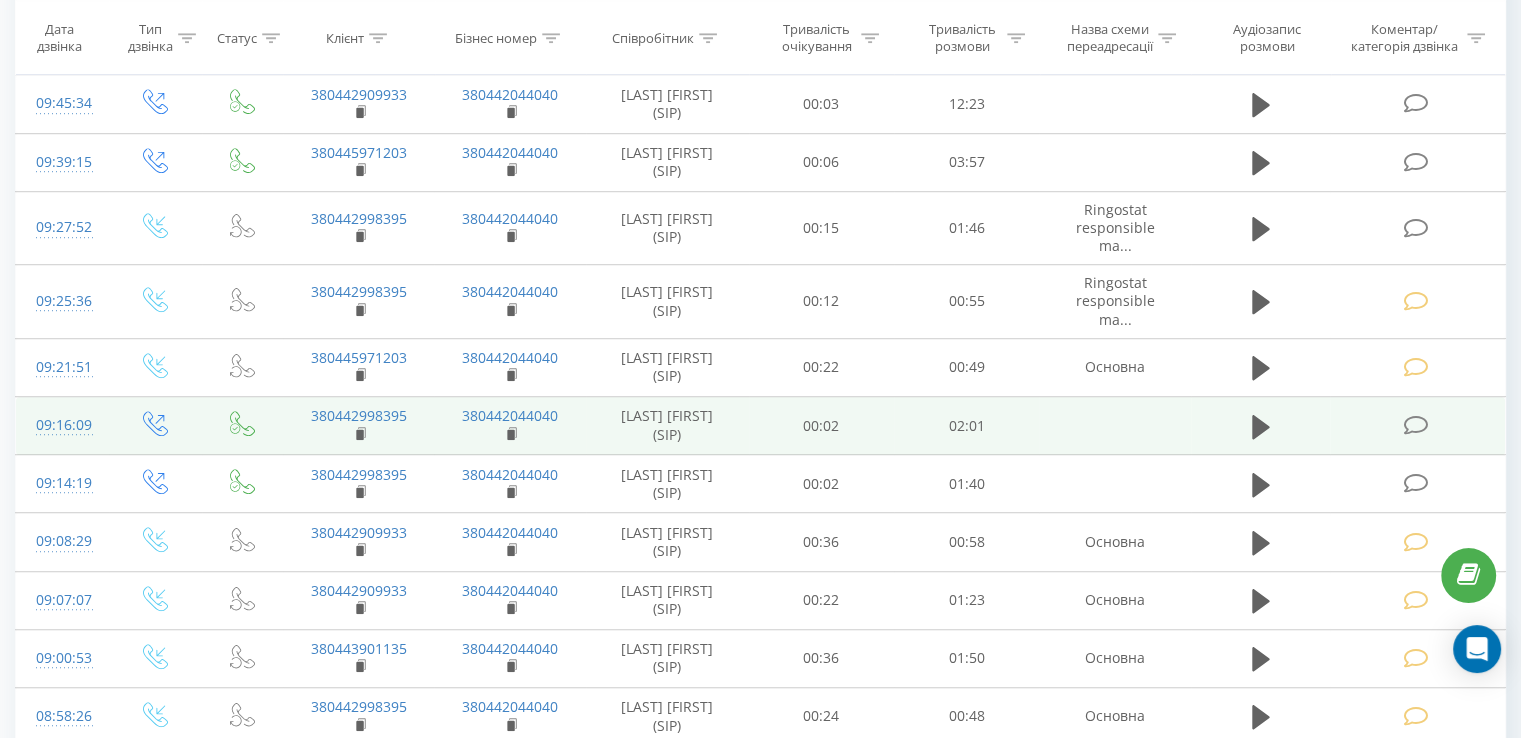 click at bounding box center [1417, 426] 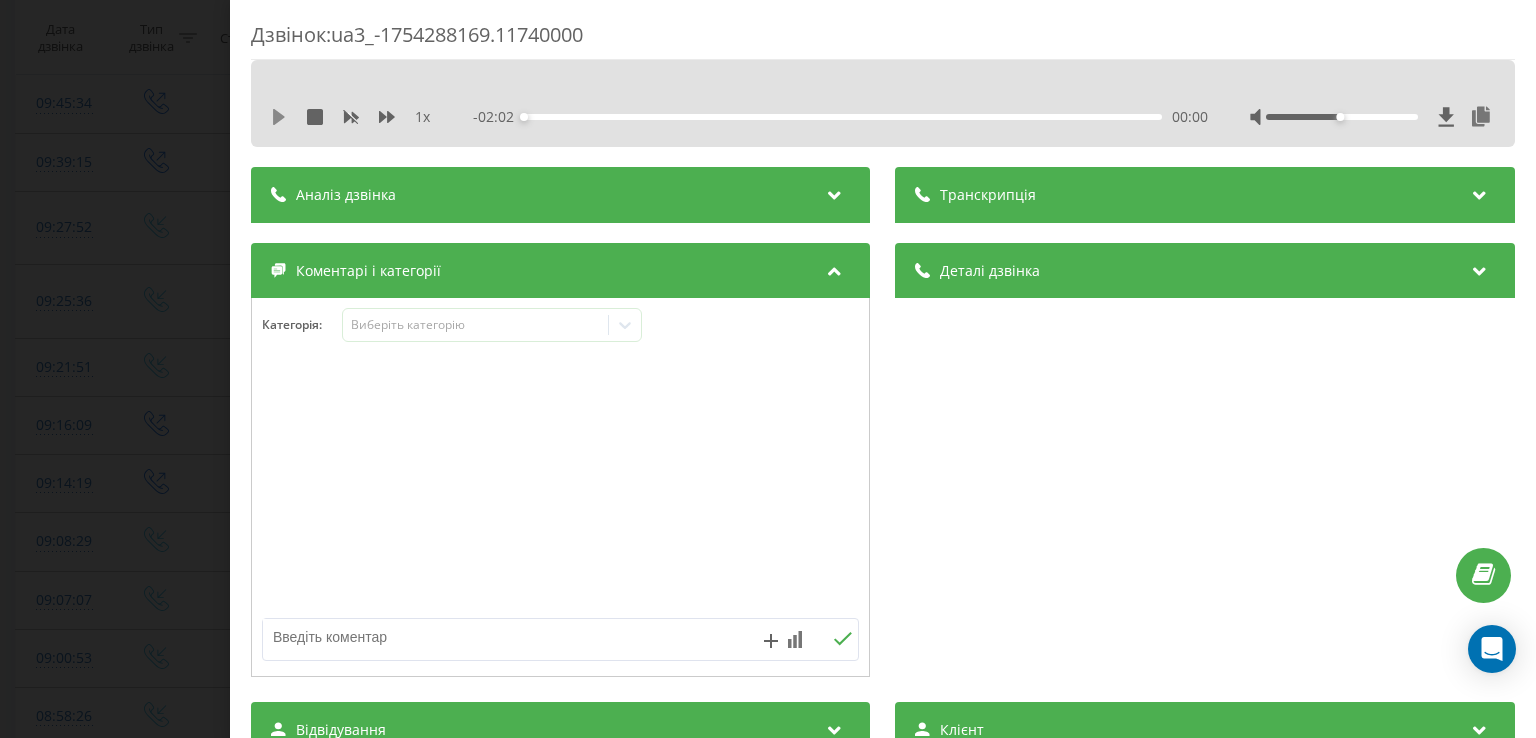 click 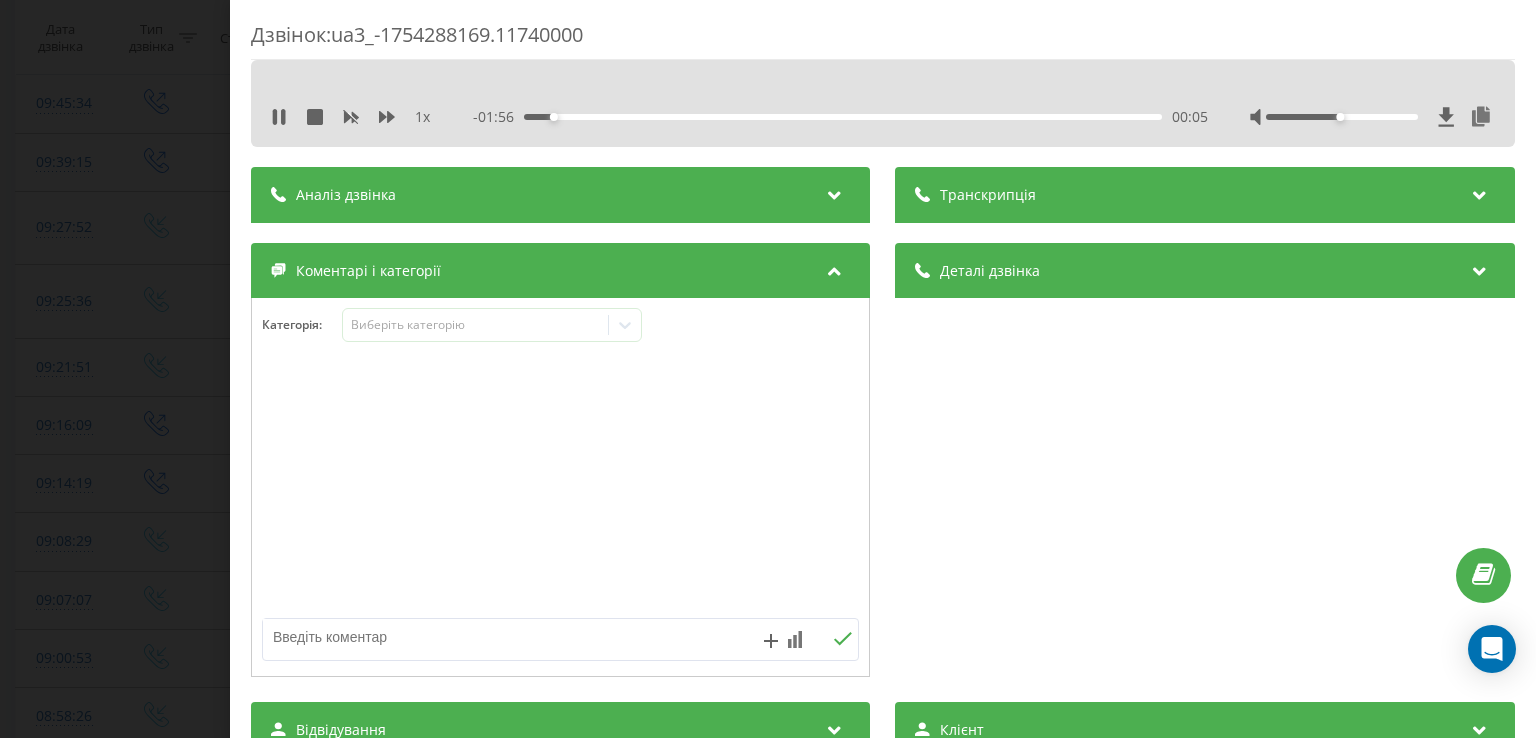 click on "- 01:56 00:05   00:05" at bounding box center (841, 117) 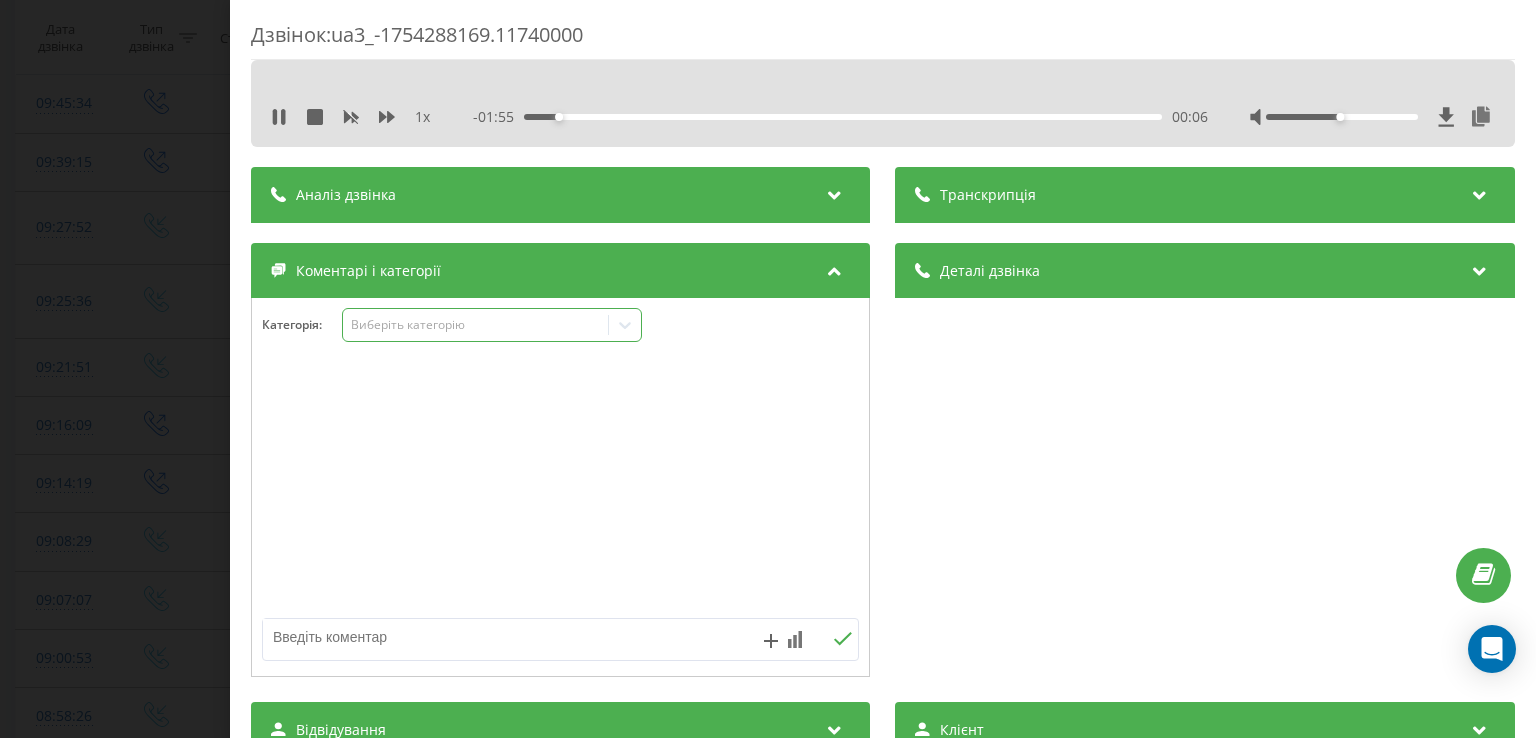 click on "Виберіть категорію" at bounding box center (492, 325) 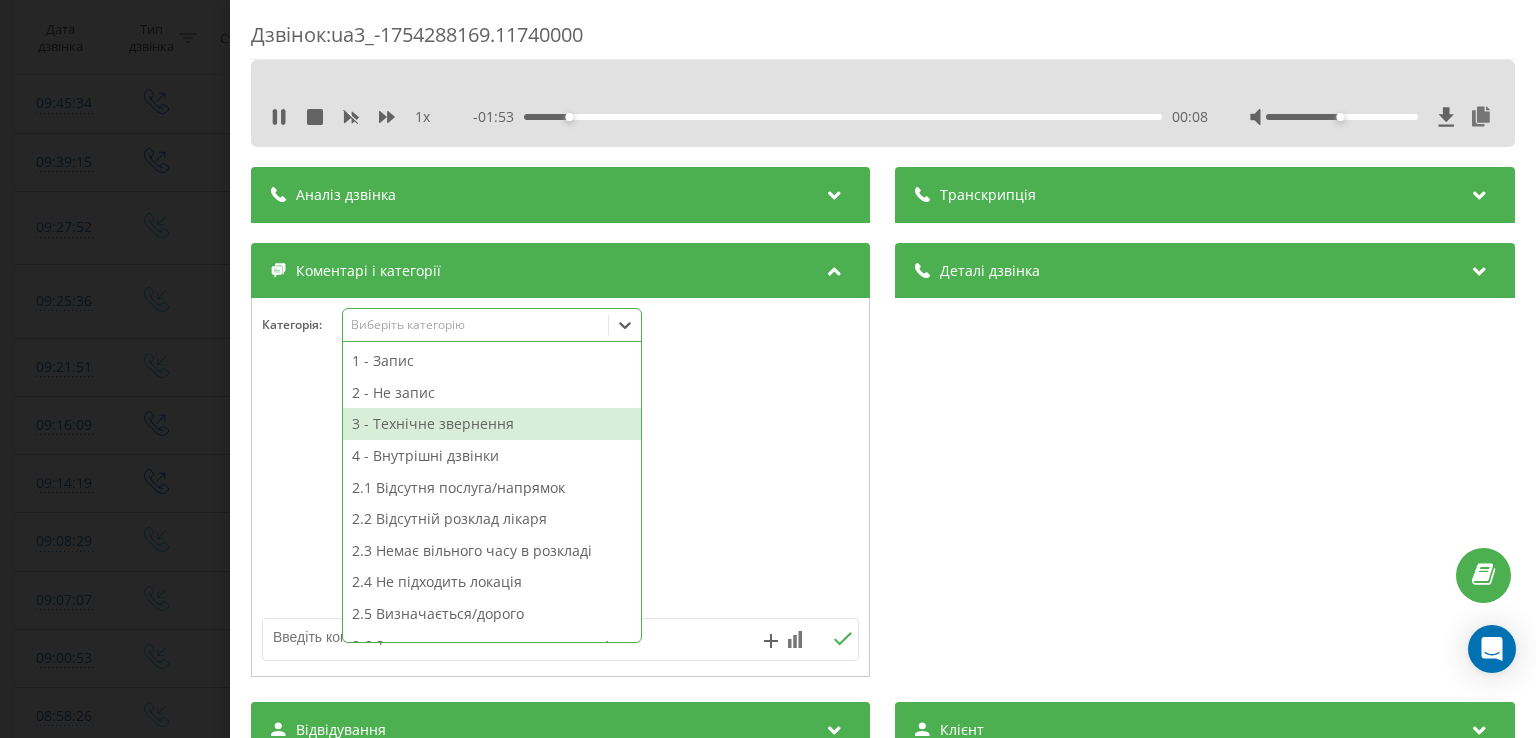 click on "3 - Технічне звернення" at bounding box center [492, 424] 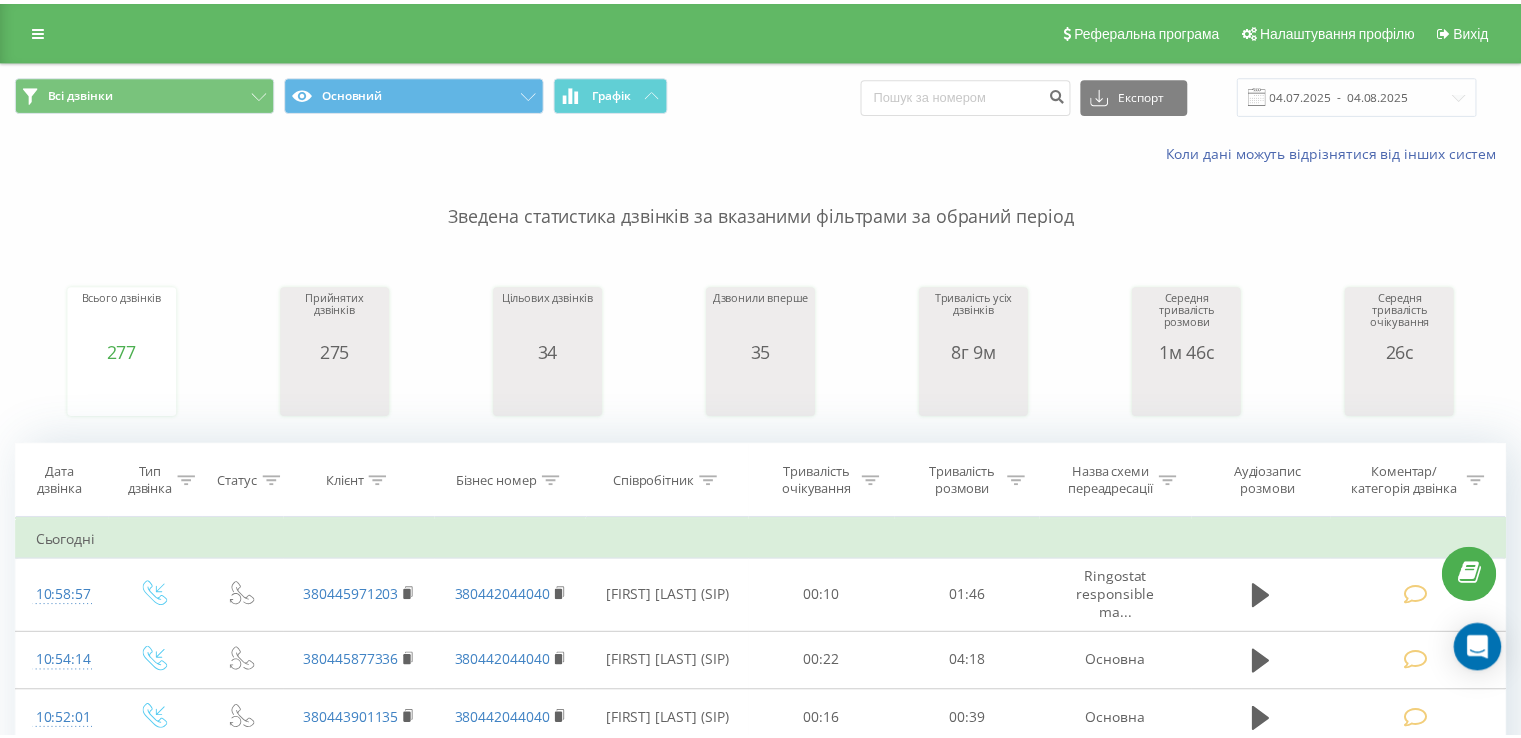 scroll, scrollTop: 0, scrollLeft: 0, axis: both 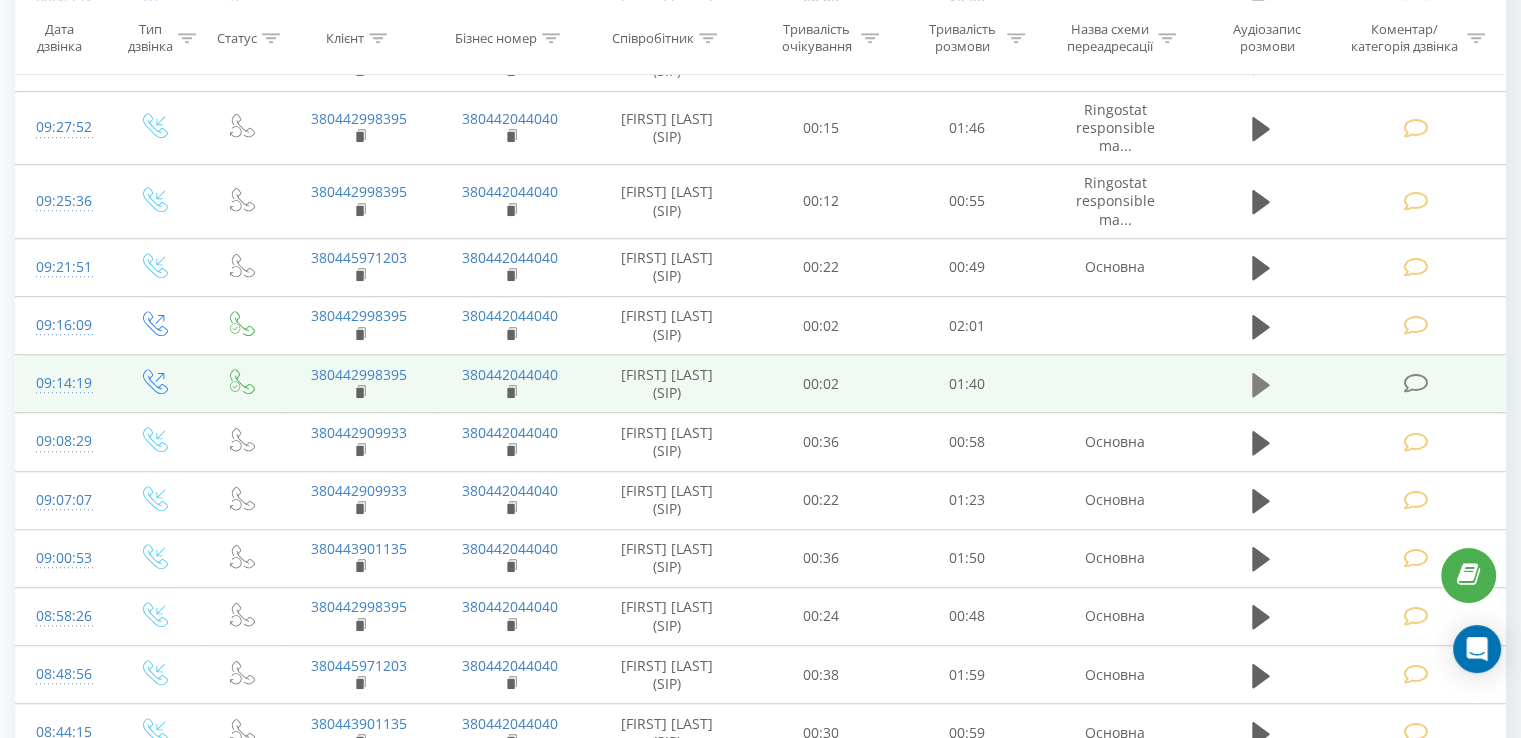 click 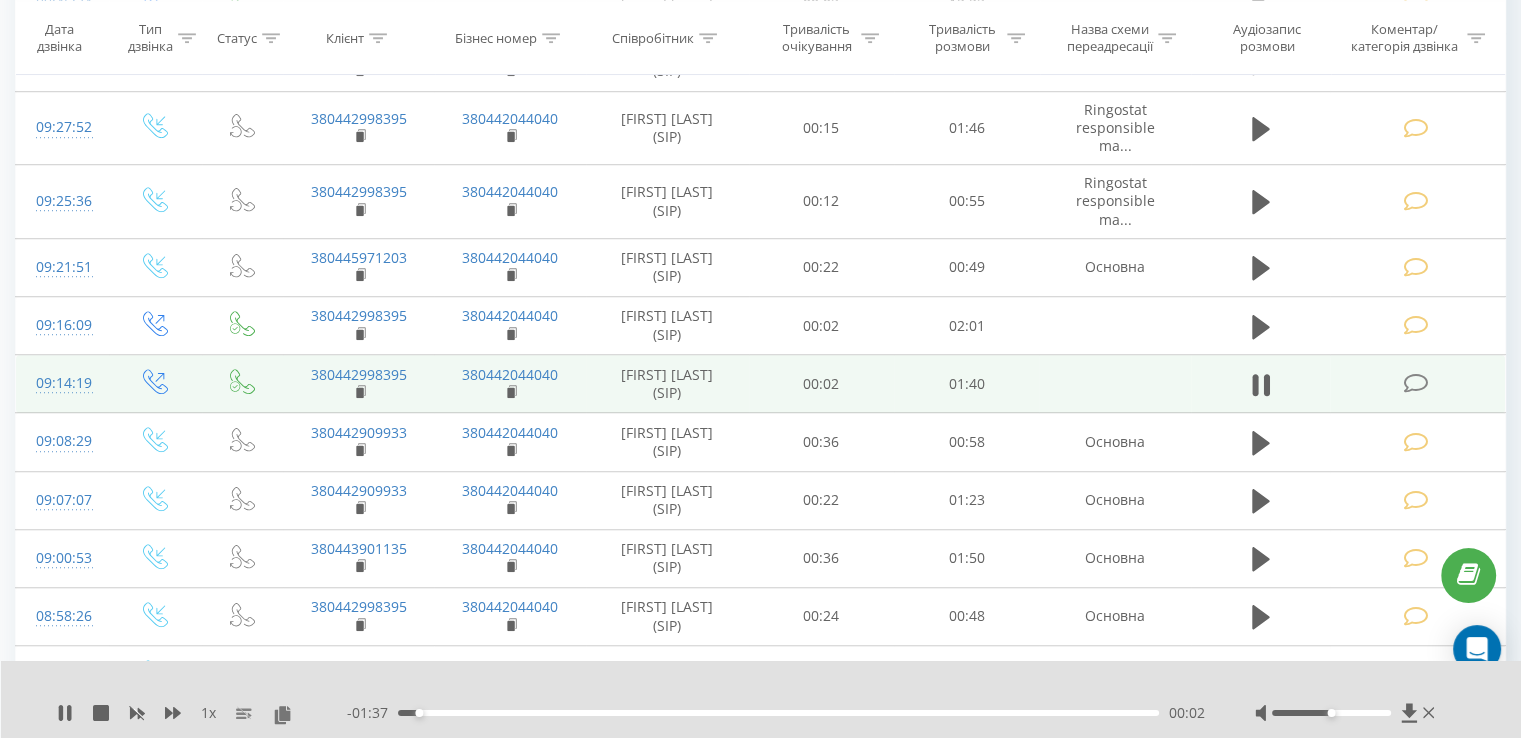 click at bounding box center [1415, 383] 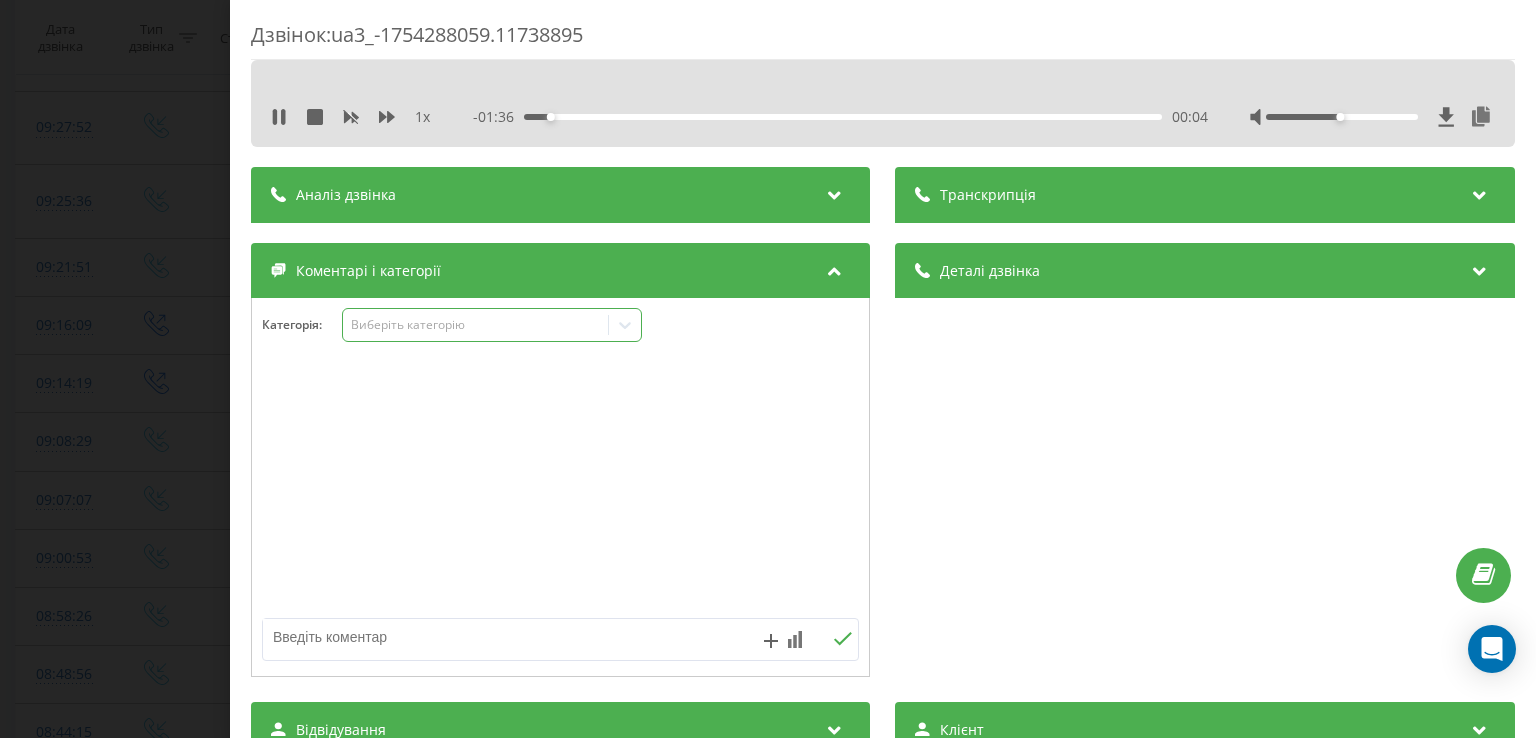 click on "Виберіть категорію" at bounding box center [492, 325] 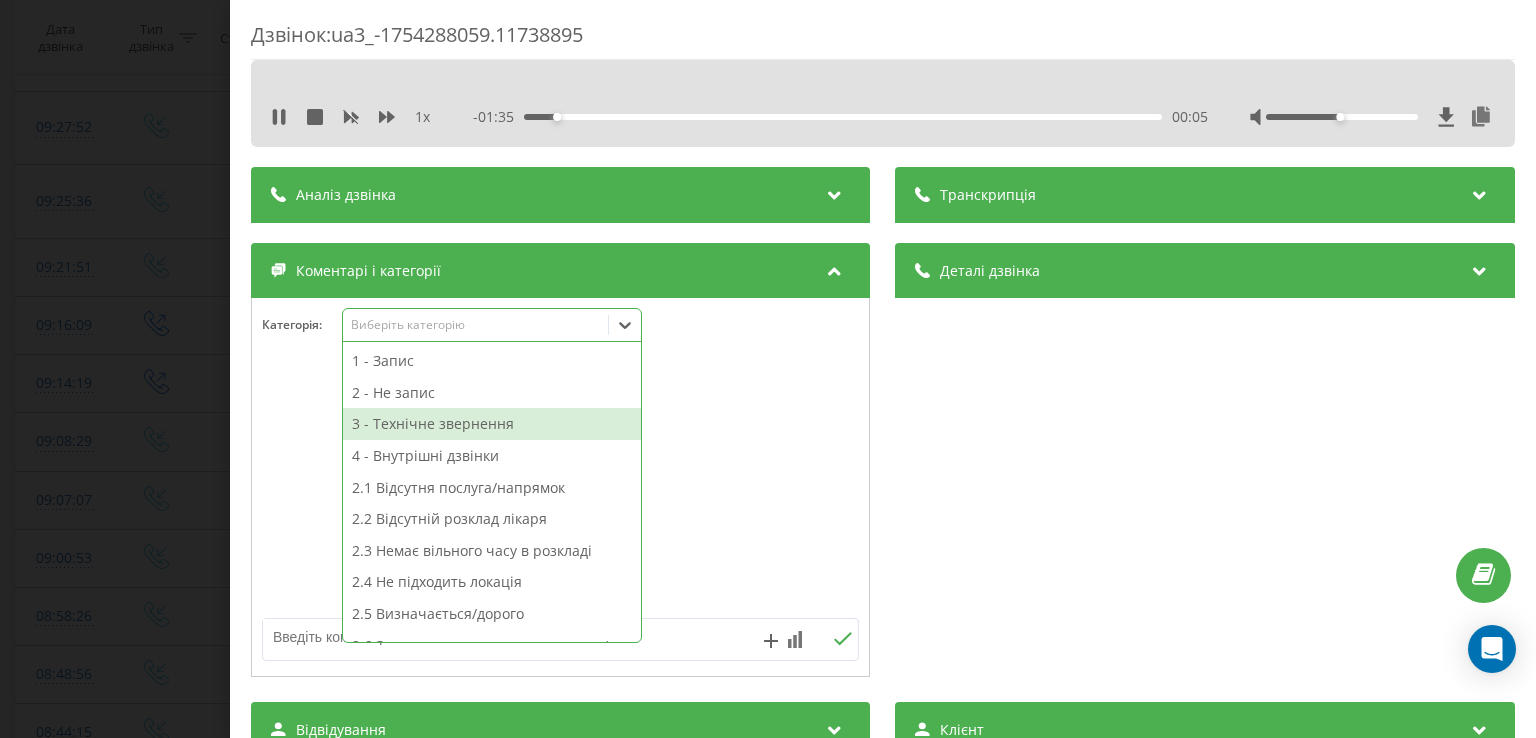 click on "3 - Технічне звернення" at bounding box center (492, 424) 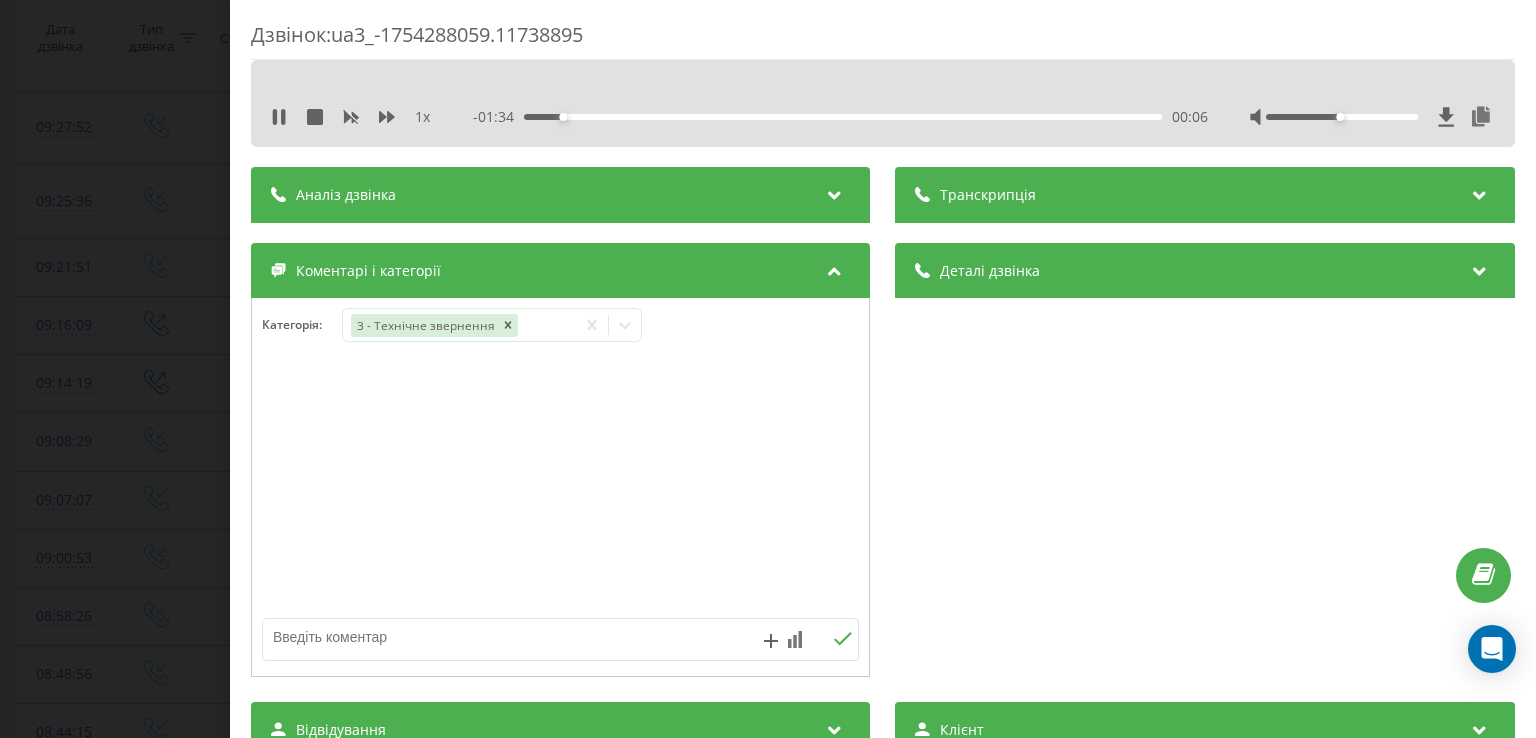 click on "Дзвінок :  ua3_-1754288059.11738895   1 x  - 01:34 00:06   00:06   Транскрипція Для AI-аналізу майбутніх дзвінків  налаштуйте та активуйте профіль на сторінці . Якщо профіль вже є і дзвінок відповідає його умовам, оновіть сторінку через 10 хвилин - AI аналізує поточний дзвінок. Аналіз дзвінка Для AI-аналізу майбутніх дзвінків  налаштуйте та активуйте профіль на сторінці . Якщо профіль вже є і дзвінок відповідає його умовам, оновіть сторінку через 10 хвилин - AI аналізує поточний дзвінок. Деталі дзвінка Загальне Дата дзвінка 2025-08-04 09:14:19 Тип дзвінка Вихідний Статус дзвінка Успішний 380442044040" at bounding box center (768, 369) 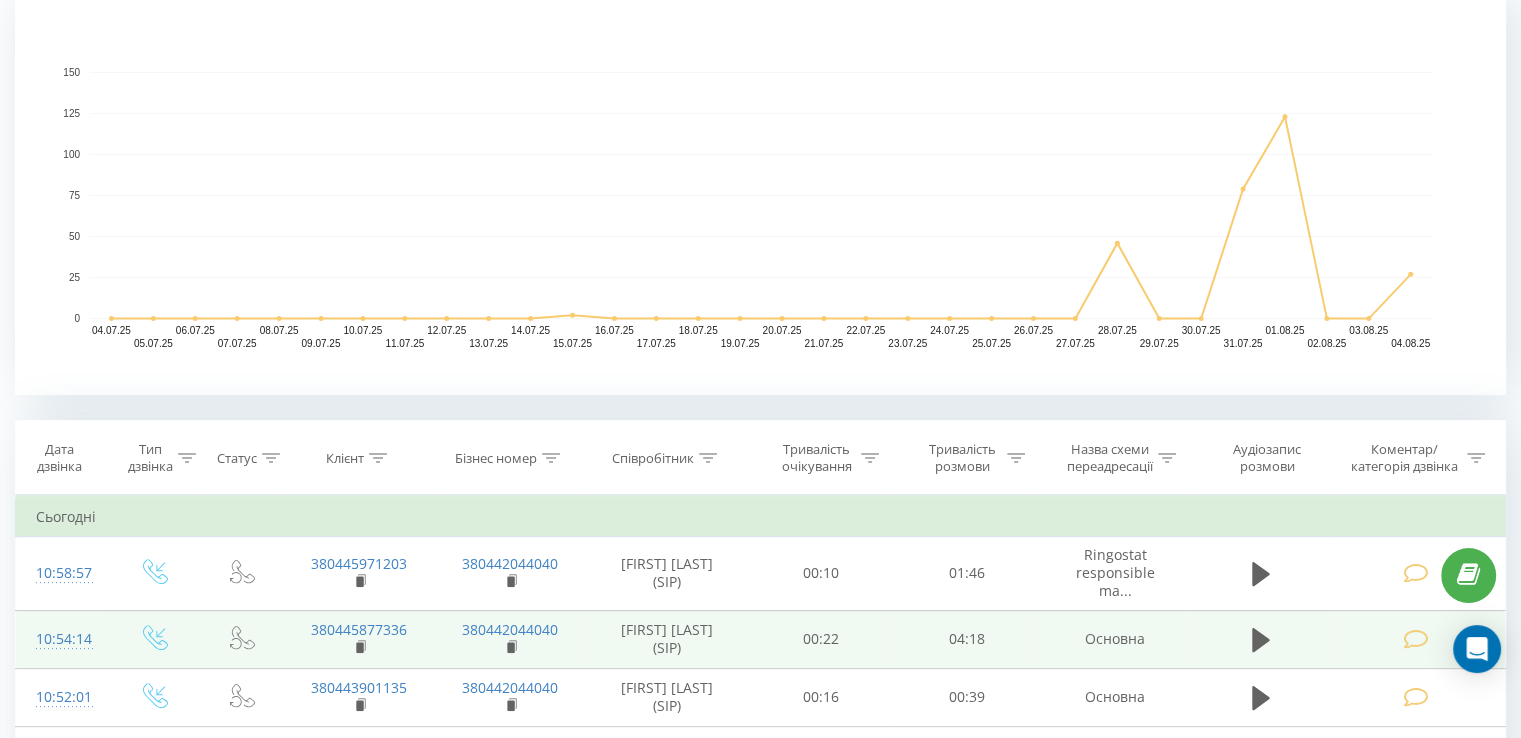 scroll, scrollTop: 543, scrollLeft: 0, axis: vertical 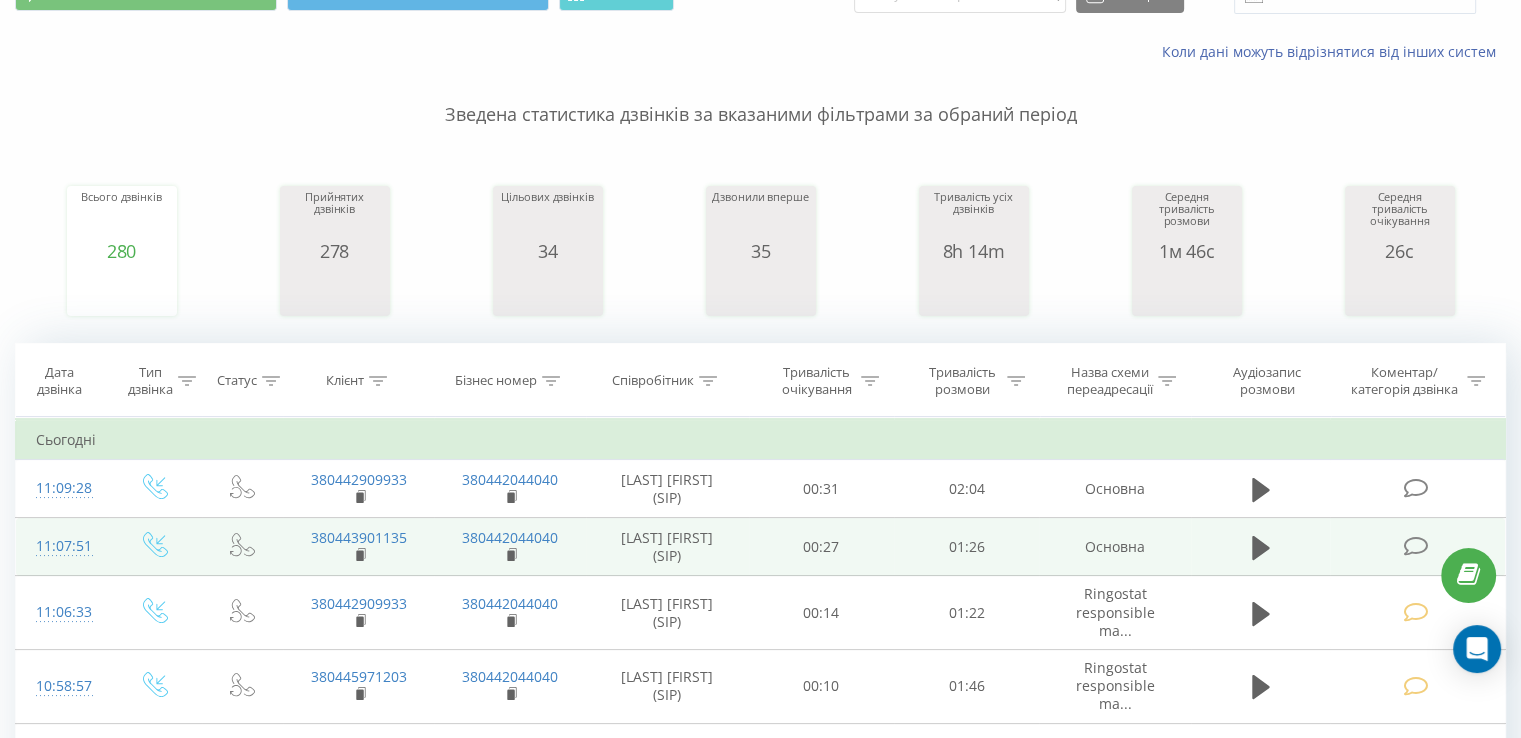 click on "All calls Main Schedule Export .csv .xls .xlsx [DATE] - [DATE] When data may differ from other systems Summary of calls for the selected filters for the selected period Total calls 280 Answered calls 278 Target calls 34 First time callers 35 Duration of all calls 8h 14m Average call duration 1m 46s Average wait time 26s Call date Call type Status Client Business number Employee Wait time Call duration Call forwarding scheme name Call audio recording Comment/call category Filter by condition OK" at bounding box center (760, 1021) 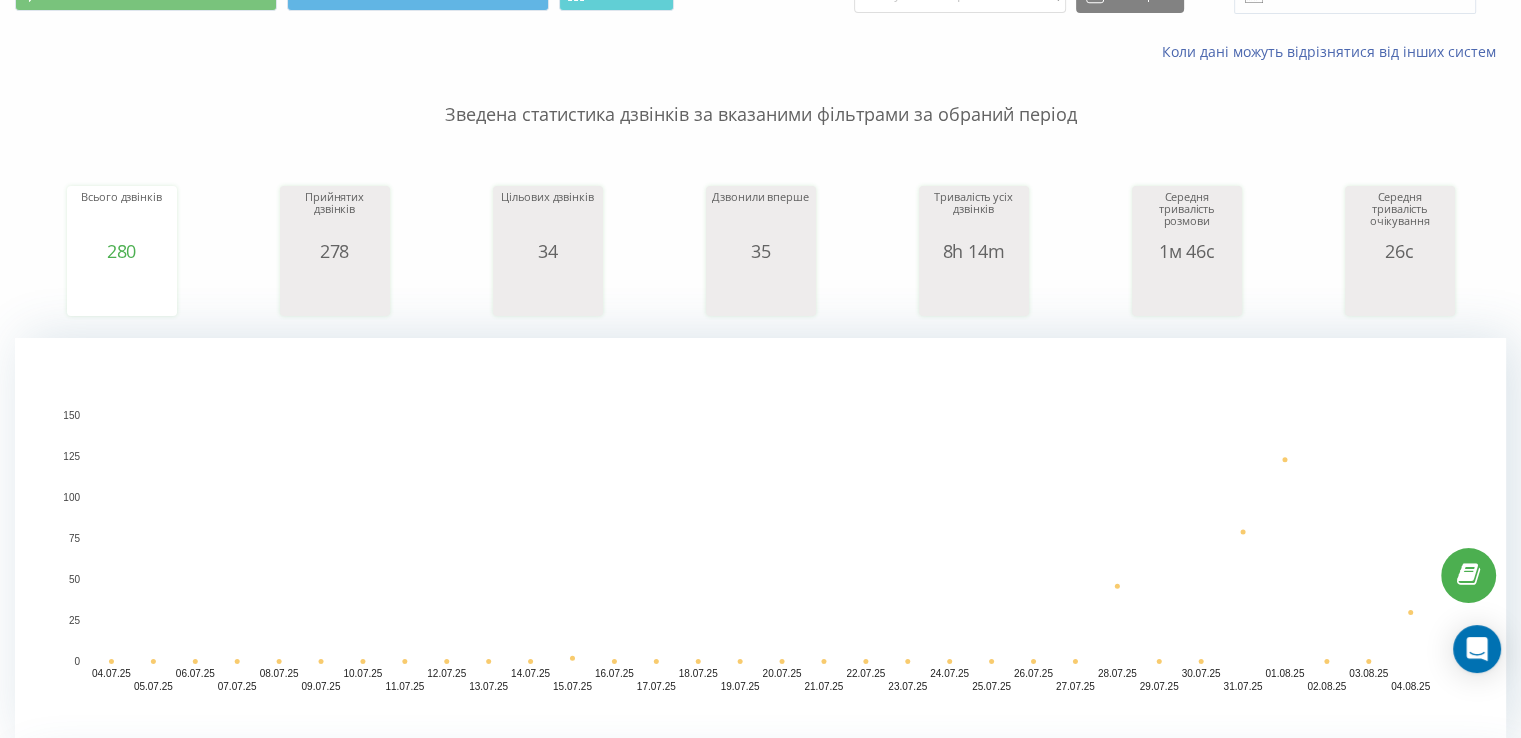 scroll, scrollTop: 100, scrollLeft: 0, axis: vertical 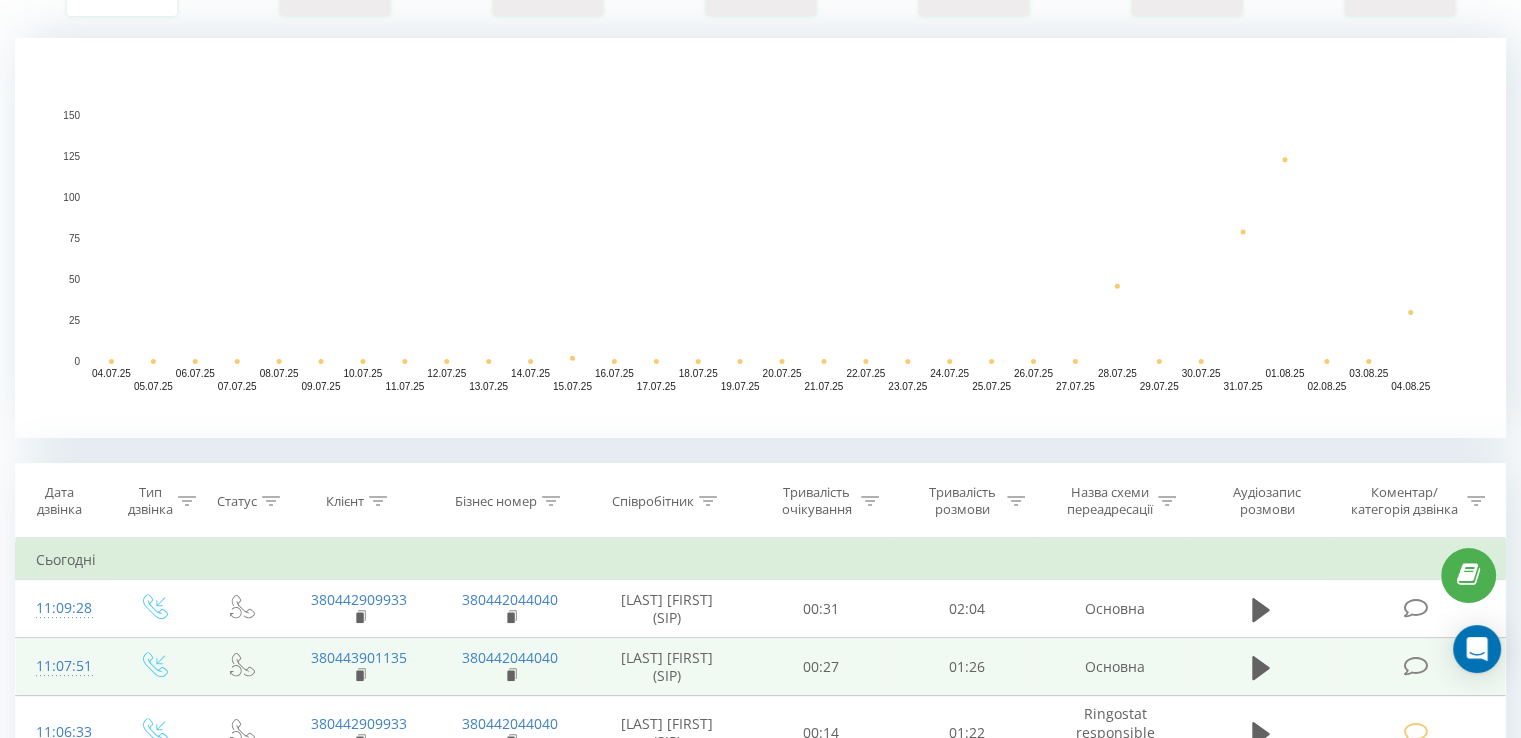 click at bounding box center (1261, 667) 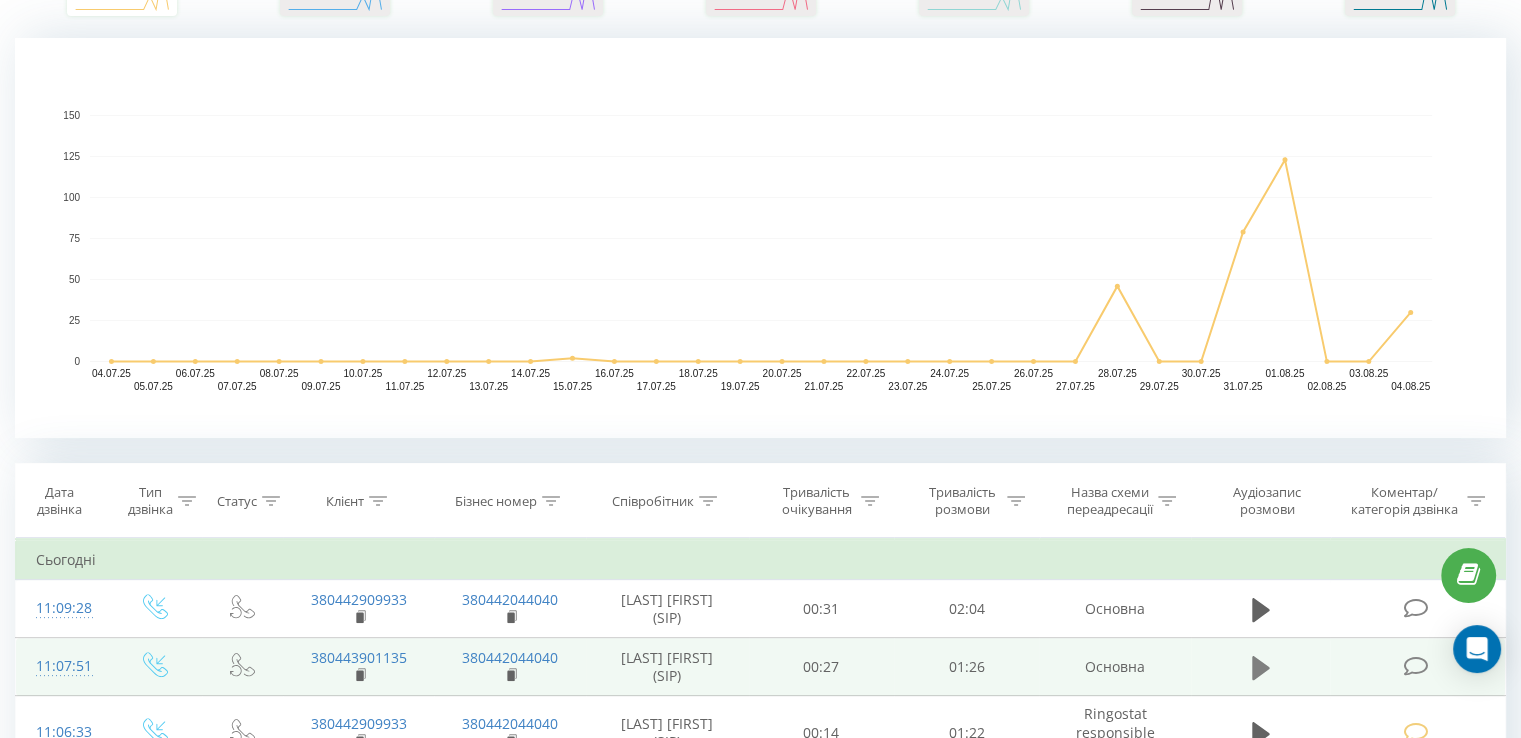 click 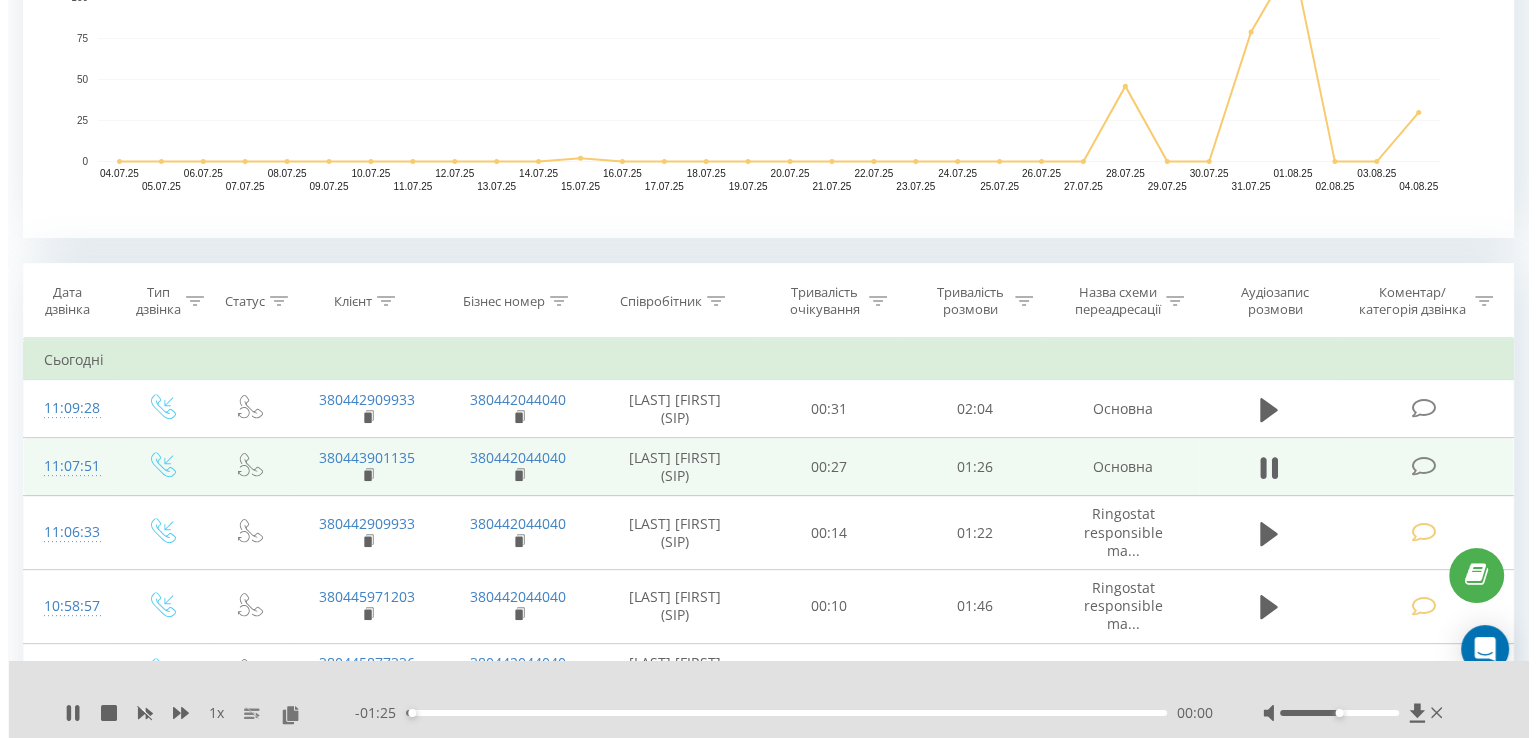 scroll, scrollTop: 700, scrollLeft: 0, axis: vertical 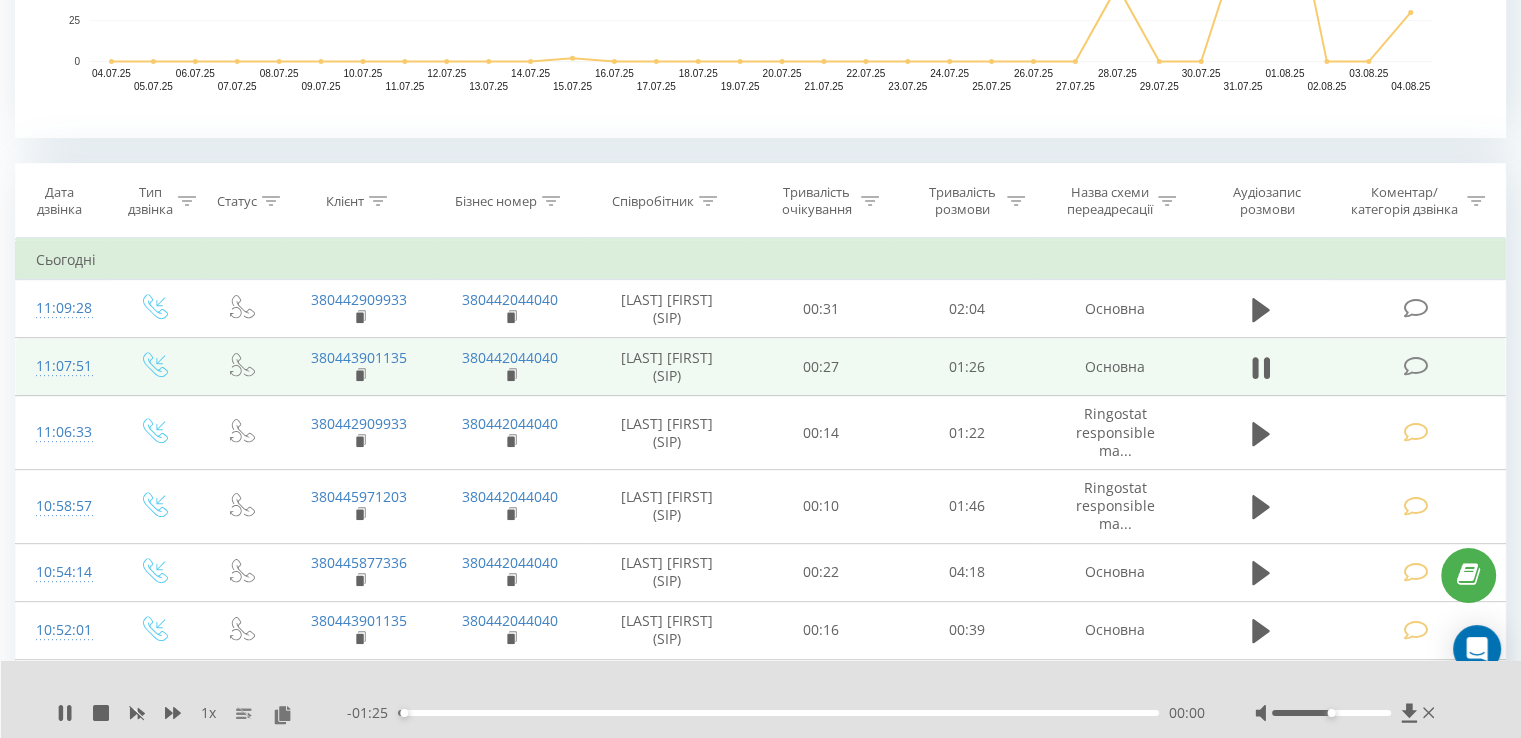 click at bounding box center (1417, 367) 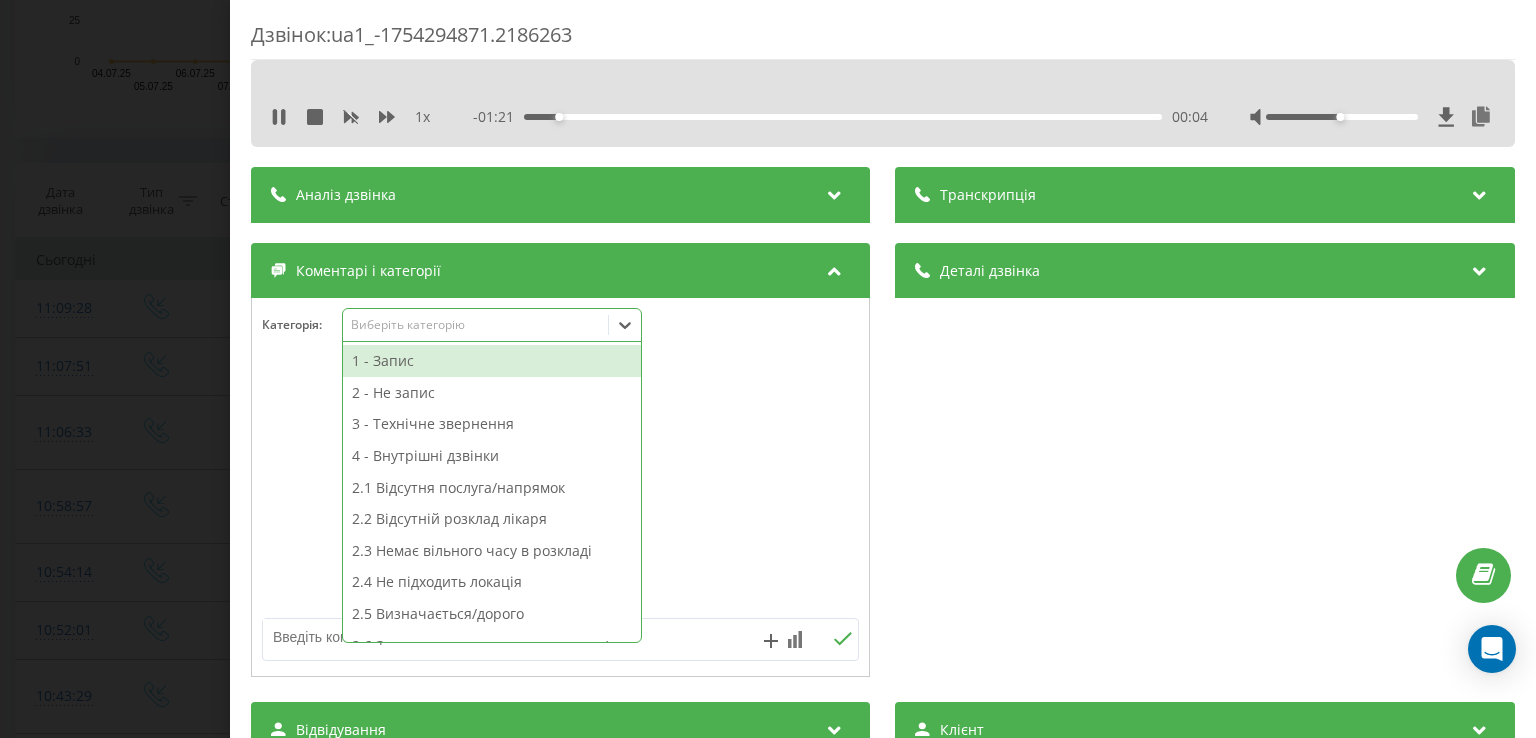 click on "Виберіть категорію" at bounding box center [476, 325] 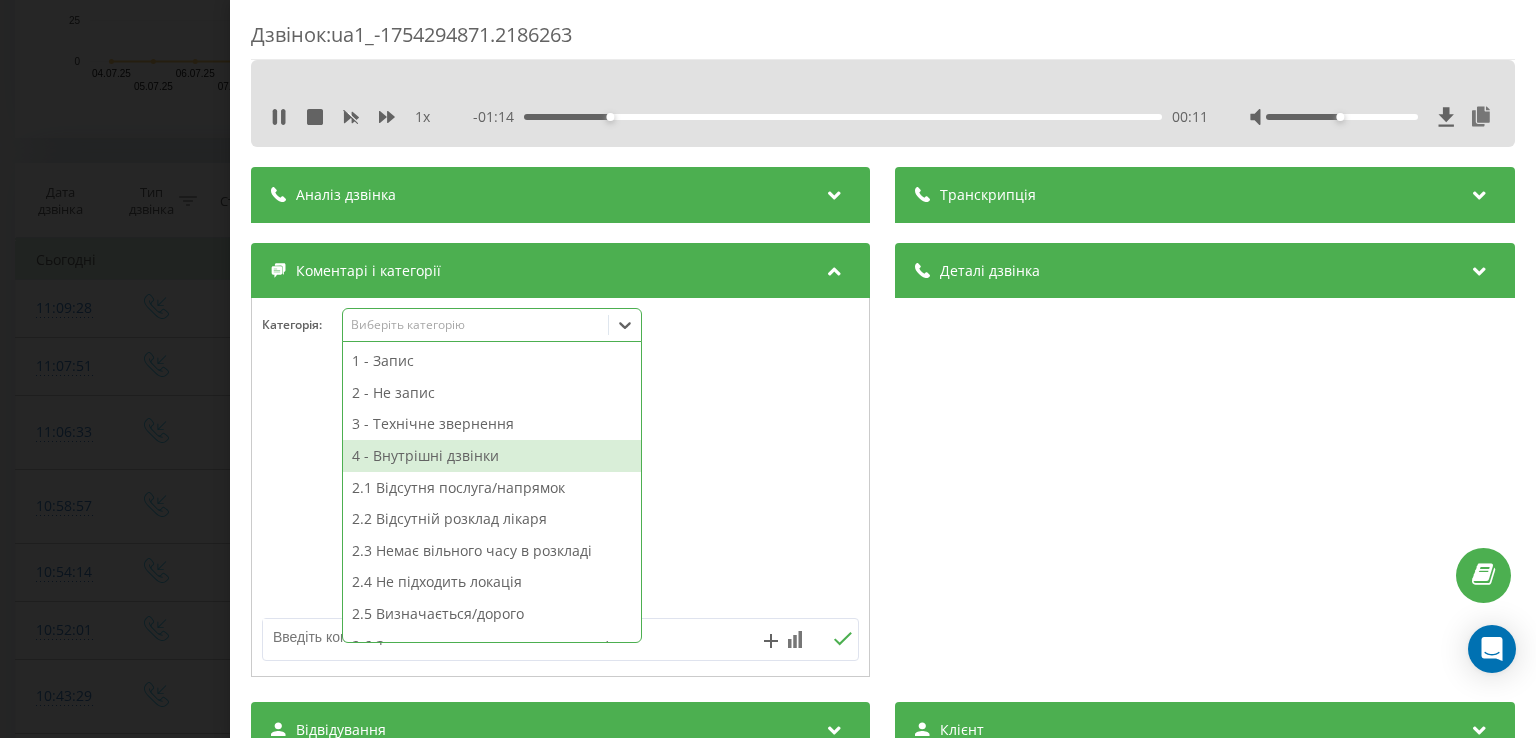 click on "4 - Внутрішні дзвінки" at bounding box center (492, 456) 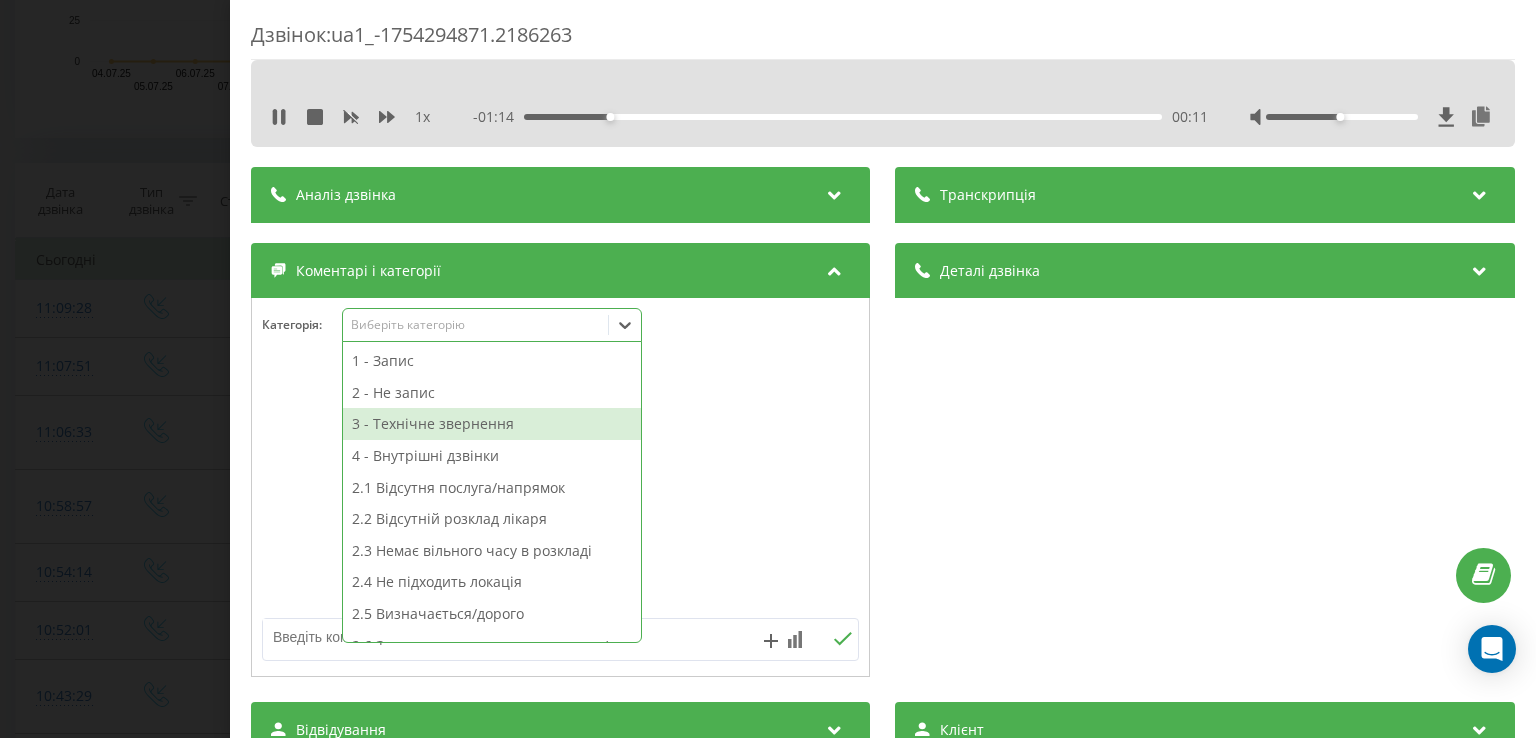 click on "3 - Технічне звернення" at bounding box center [492, 424] 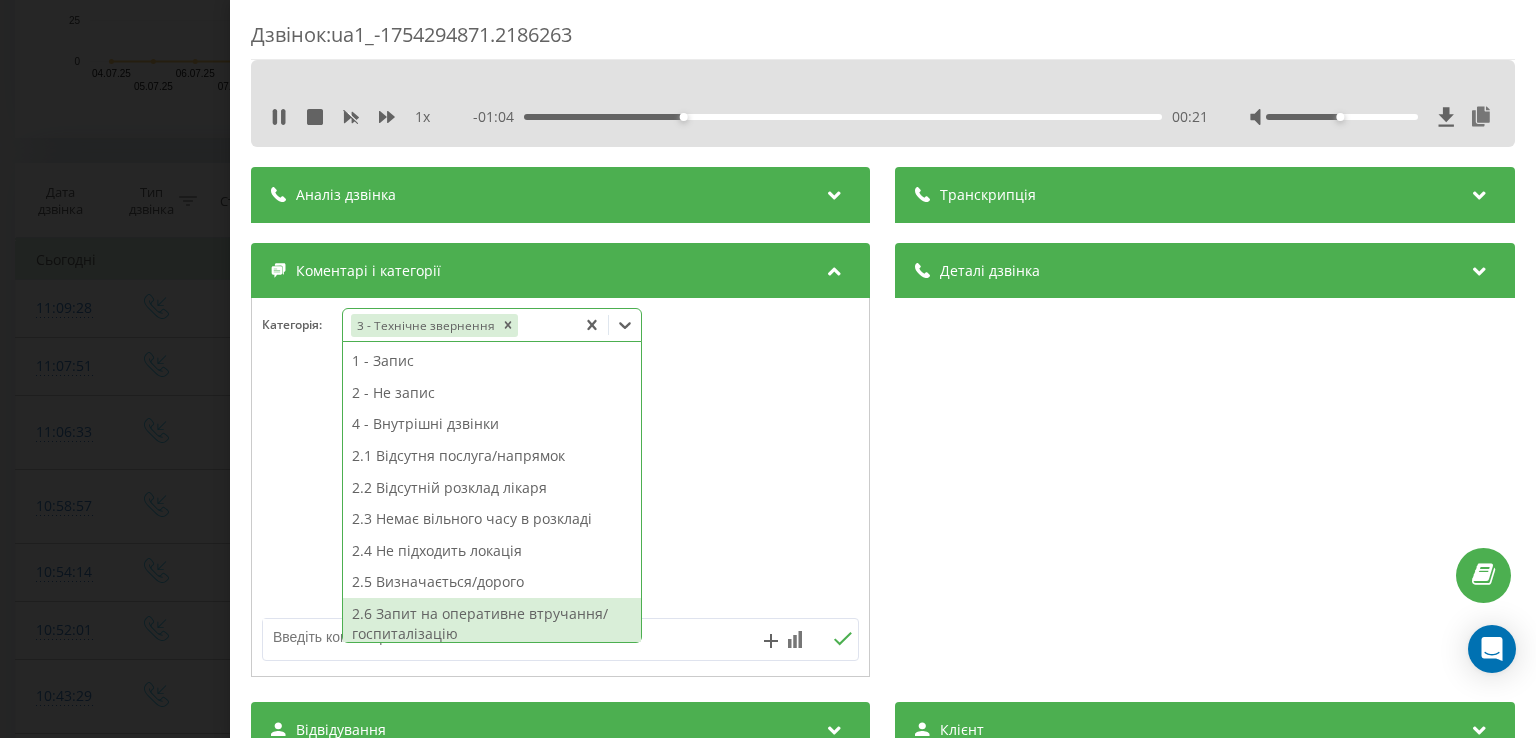scroll, scrollTop: 314, scrollLeft: 0, axis: vertical 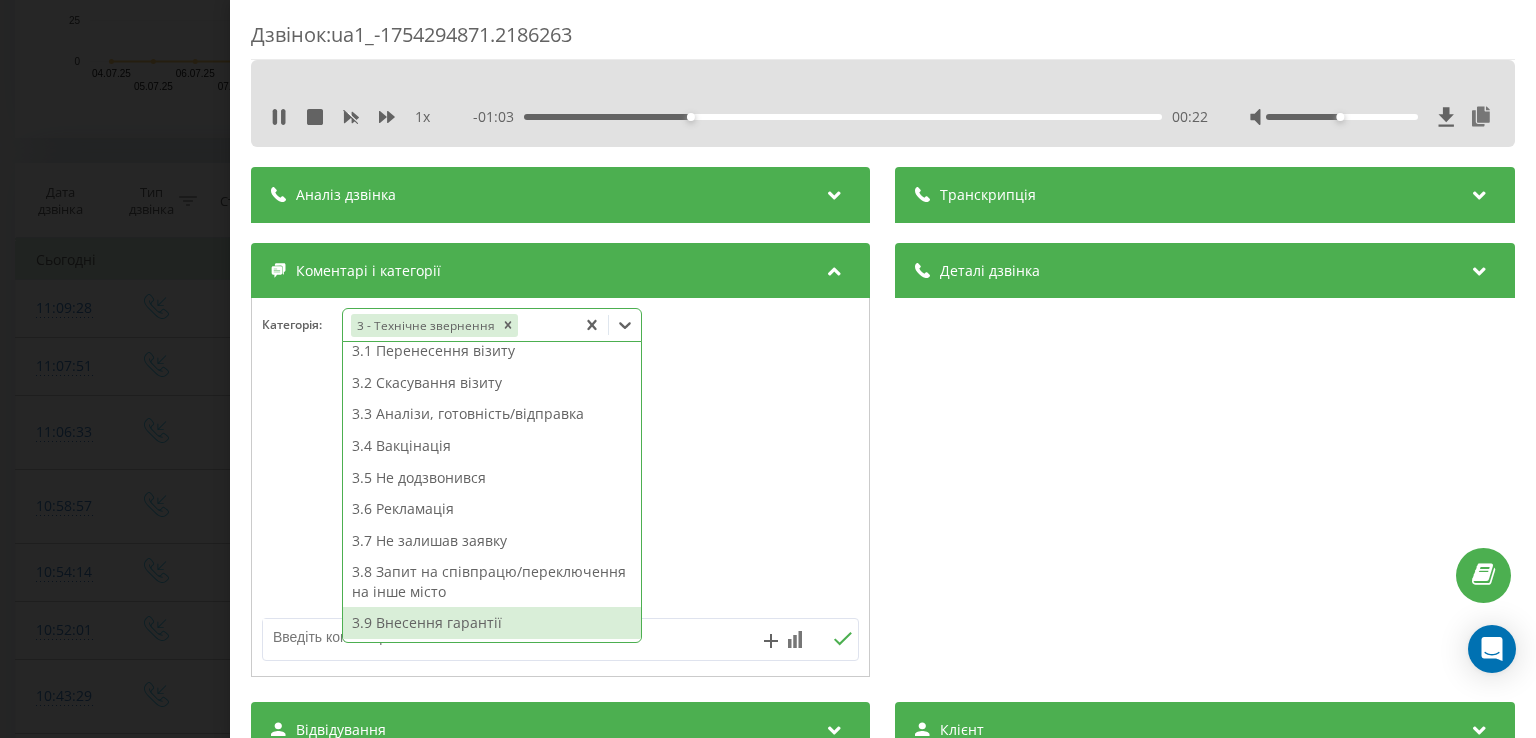 click on "3.9 Внесення гарантії" at bounding box center (492, 623) 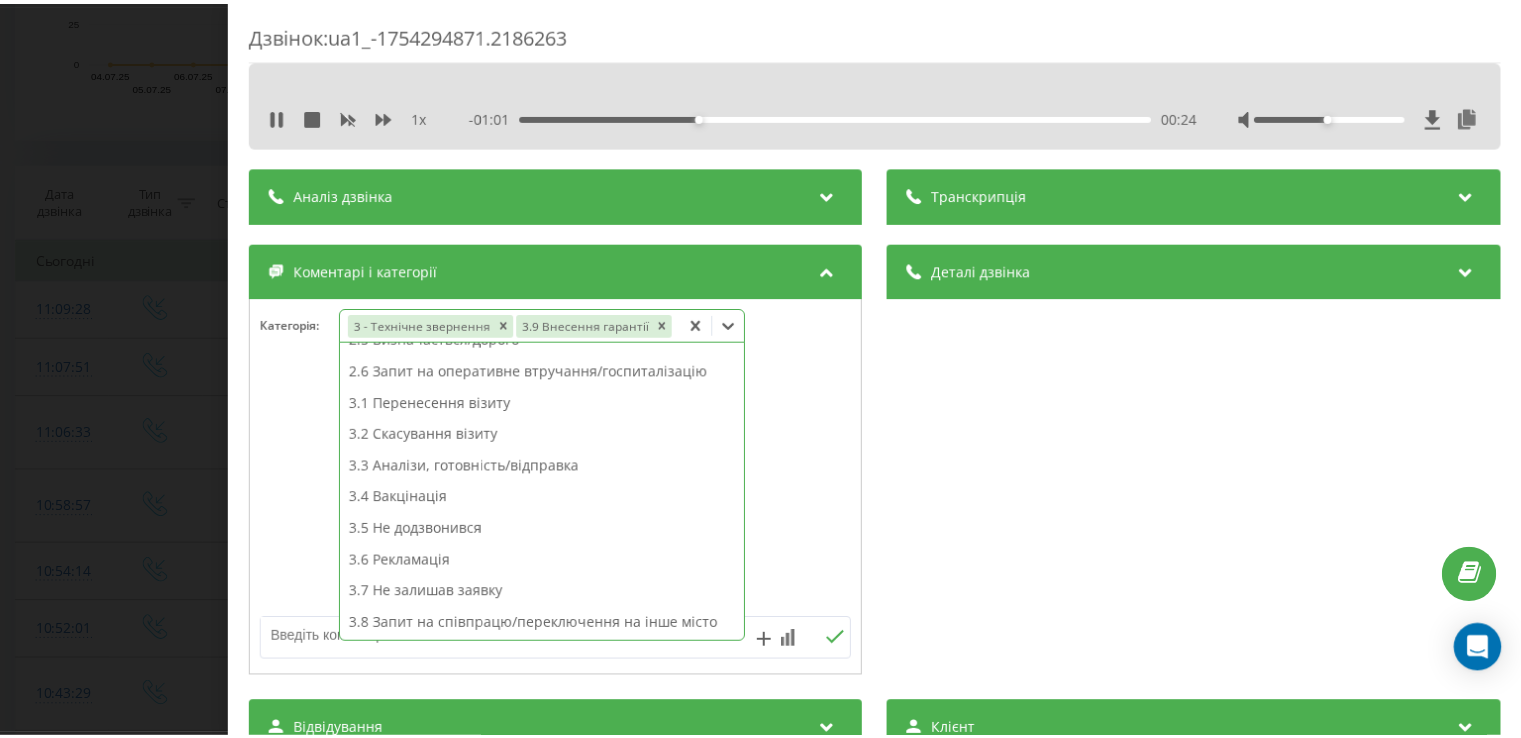 scroll, scrollTop: 243, scrollLeft: 0, axis: vertical 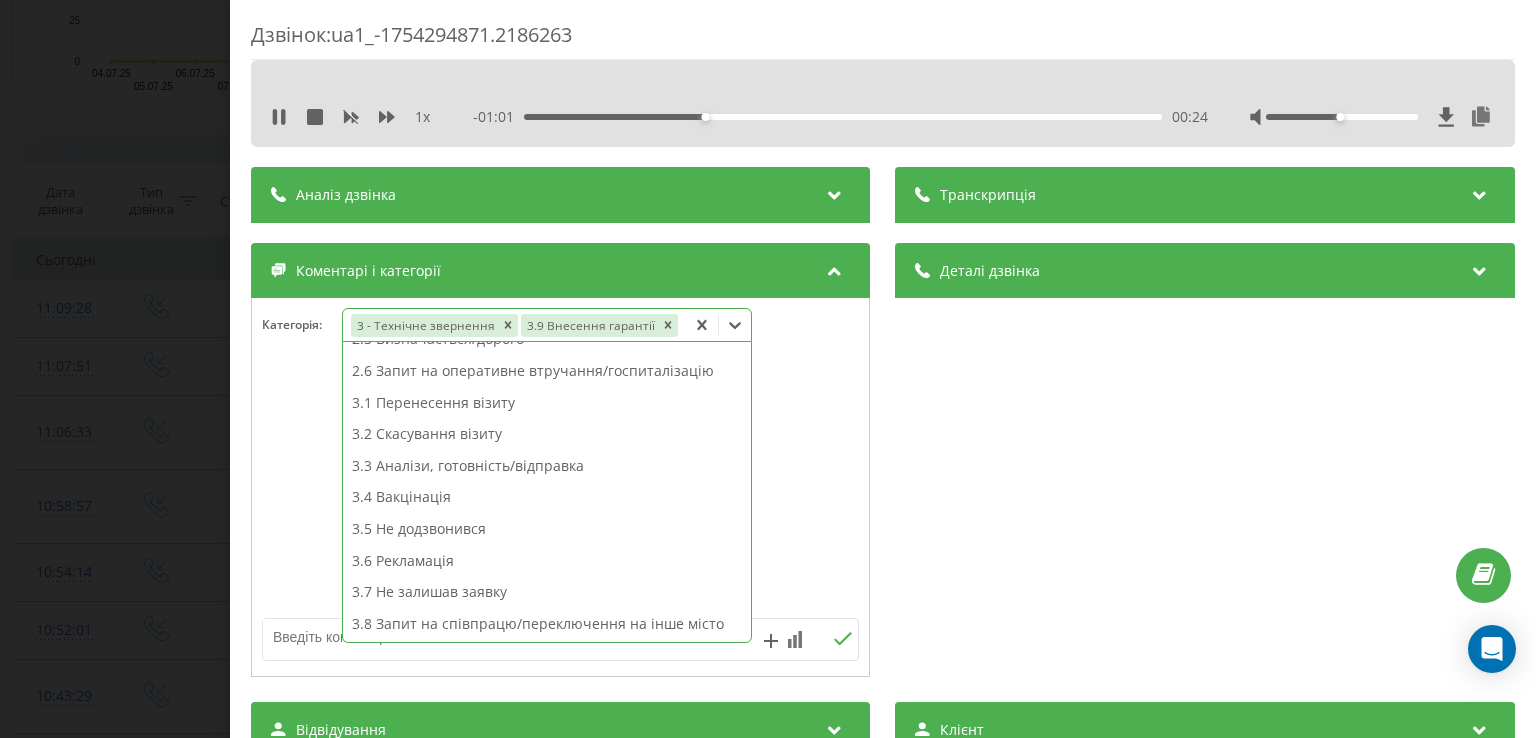 click on "Дзвінок :  ua1_-1754294871.2186263   1 x  - 01:01 00:24   00:24   Транскрипція Для AI-аналізу майбутніх дзвінків  налаштуйте та активуйте профіль на сторінці . Якщо профіль вже є і дзвінок відповідає його умовам, оновіть сторінку через 10 хвилин - AI аналізує поточний дзвінок. Аналіз дзвінка Для AI-аналізу майбутніх дзвінків  налаштуйте та активуйте профіль на сторінці . Якщо профіль вже є і дзвінок відповідає його умовам, оновіть сторінку через 10 хвилин - AI аналізує поточний дзвінок. Деталі дзвінка Загальне Дата дзвінка 2025-08-04 11:07:51 Тип дзвінка Вхідний Статус дзвінка Повторний 380443901135" at bounding box center (768, 369) 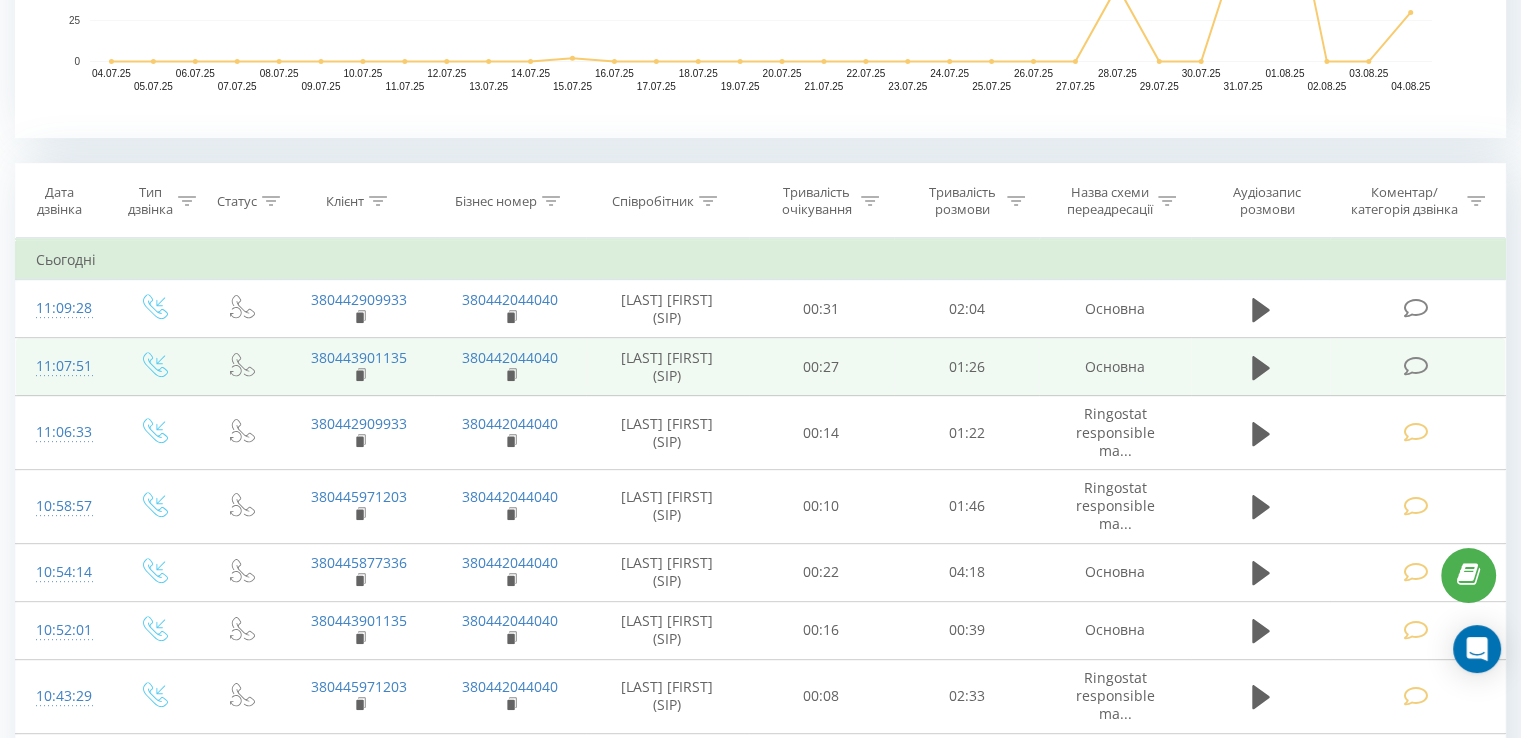 click at bounding box center [1417, 367] 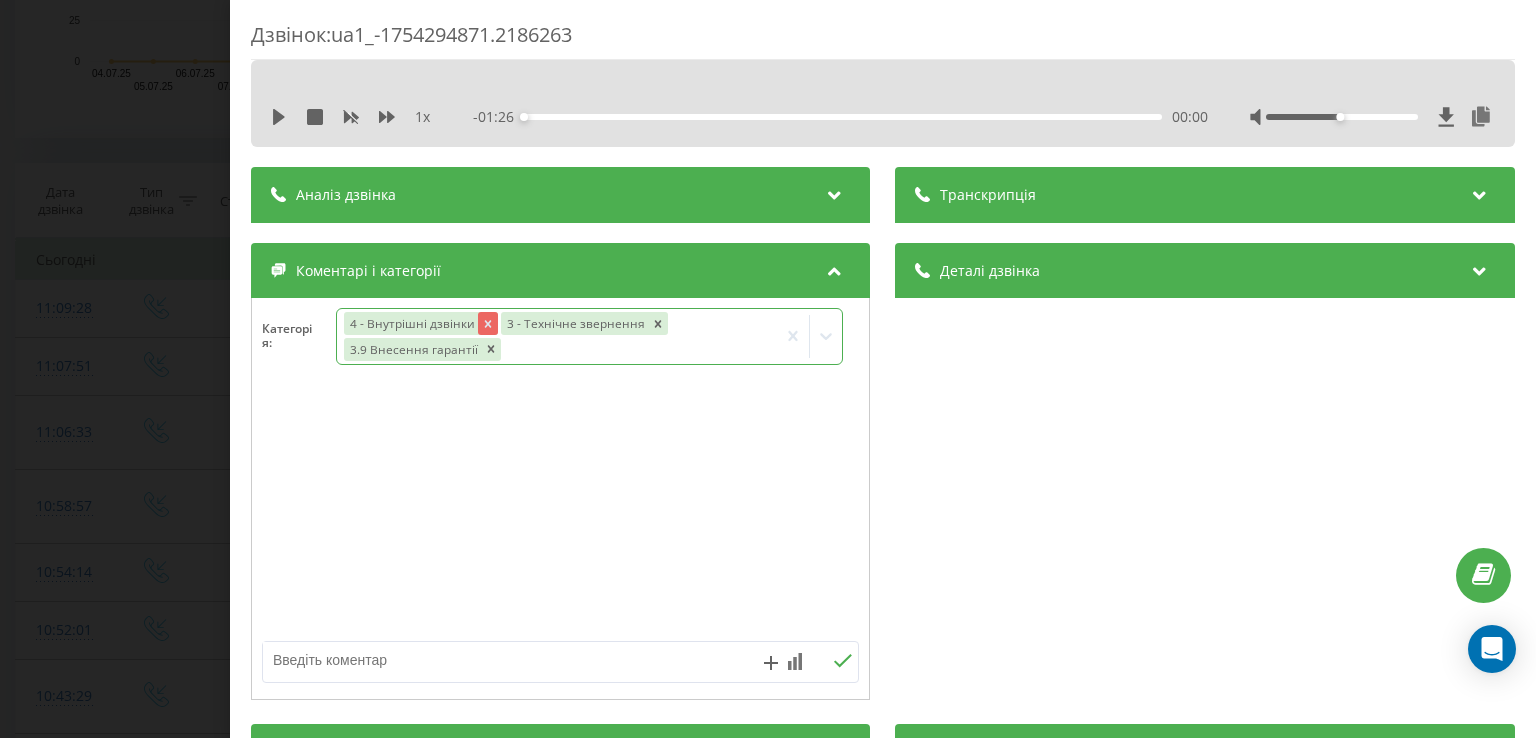 click 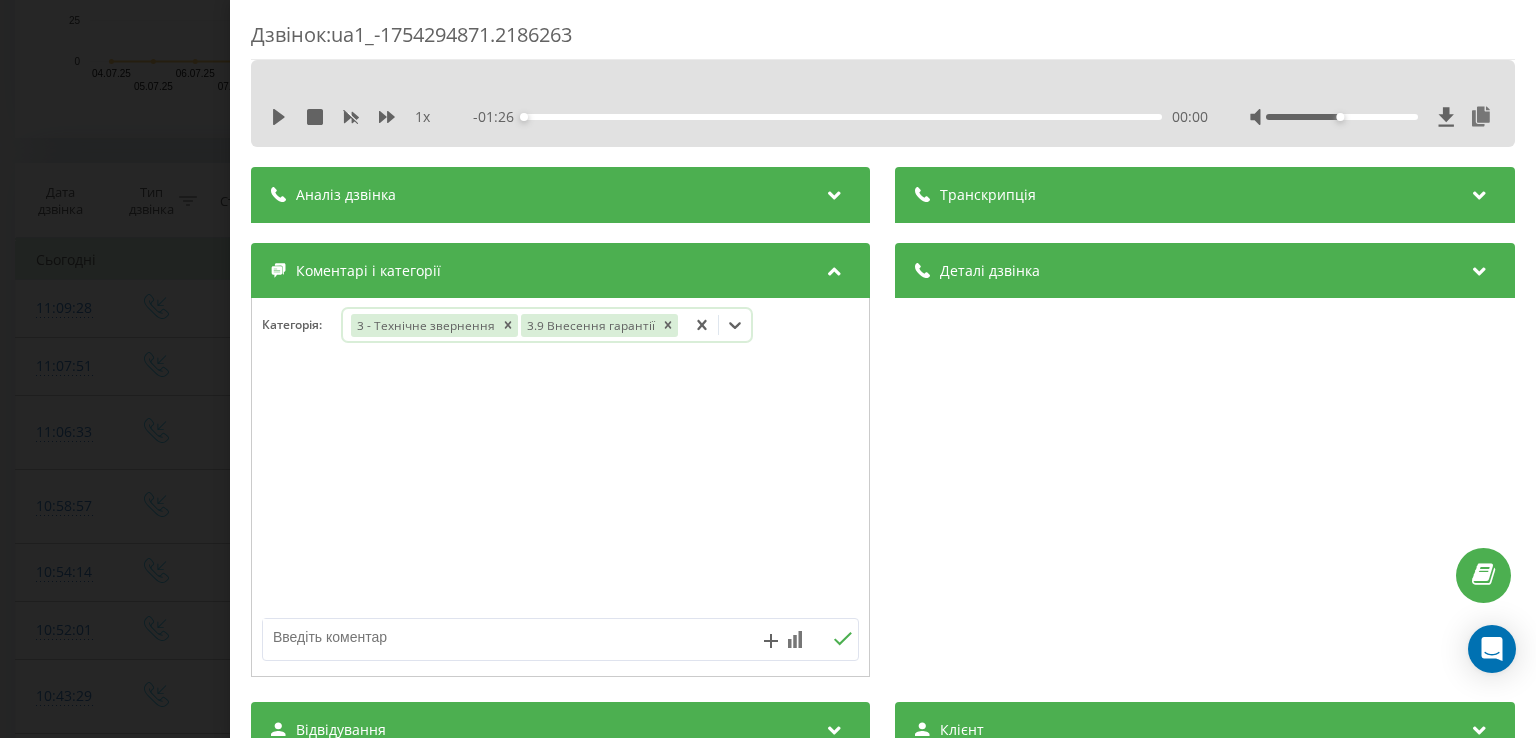 click on "Дзвінок :  ua1_-1754294871.2186263   1 x  - 01:26 00:00   00:00   Транскрипція Для AI-аналізу майбутніх дзвінків  налаштуйте та активуйте профіль на сторінці . Якщо профіль вже є і дзвінок відповідає його умовам, оновіть сторінку через 10 хвилин - AI аналізує поточний дзвінок. Аналіз дзвінка Для AI-аналізу майбутніх дзвінків  налаштуйте та активуйте профіль на сторінці . Якщо профіль вже є і дзвінок відповідає його умовам, оновіть сторінку через 10 хвилин - AI аналізує поточний дзвінок. Деталі дзвінка Загальне Дата дзвінка 2025-08-04 11:07:51 Тип дзвінка Вхідний Статус дзвінка Повторний 380443901135" at bounding box center (768, 369) 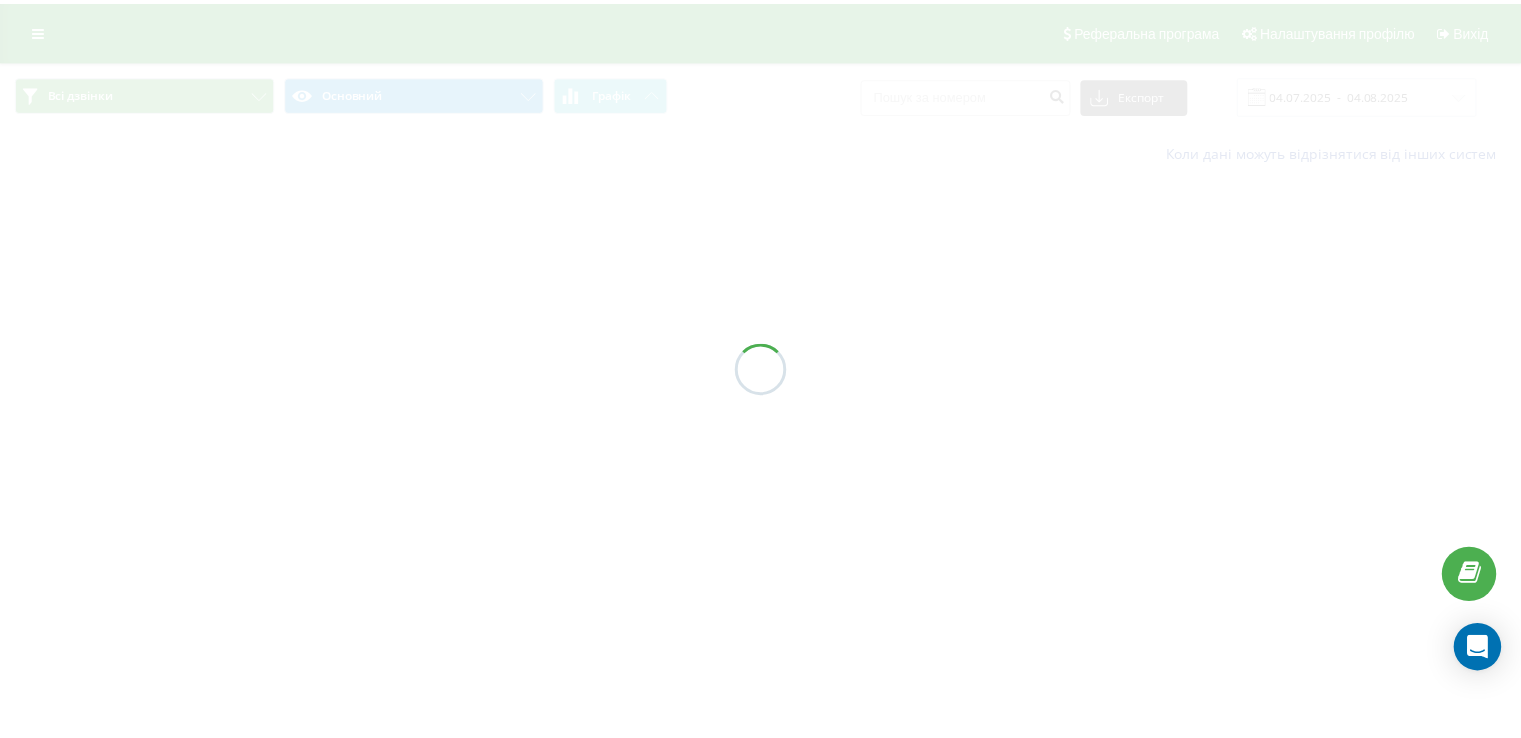 scroll, scrollTop: 0, scrollLeft: 0, axis: both 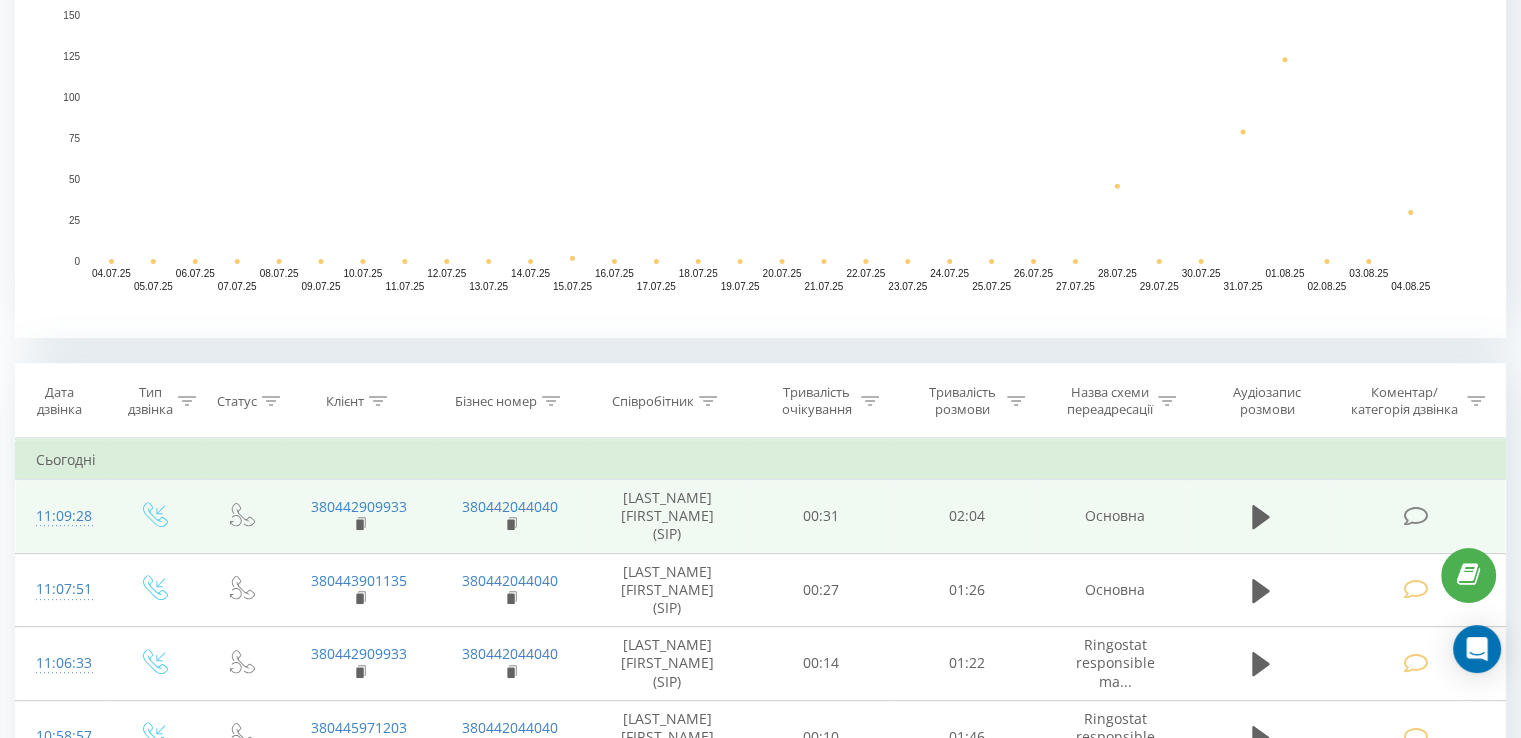 click at bounding box center (1415, 516) 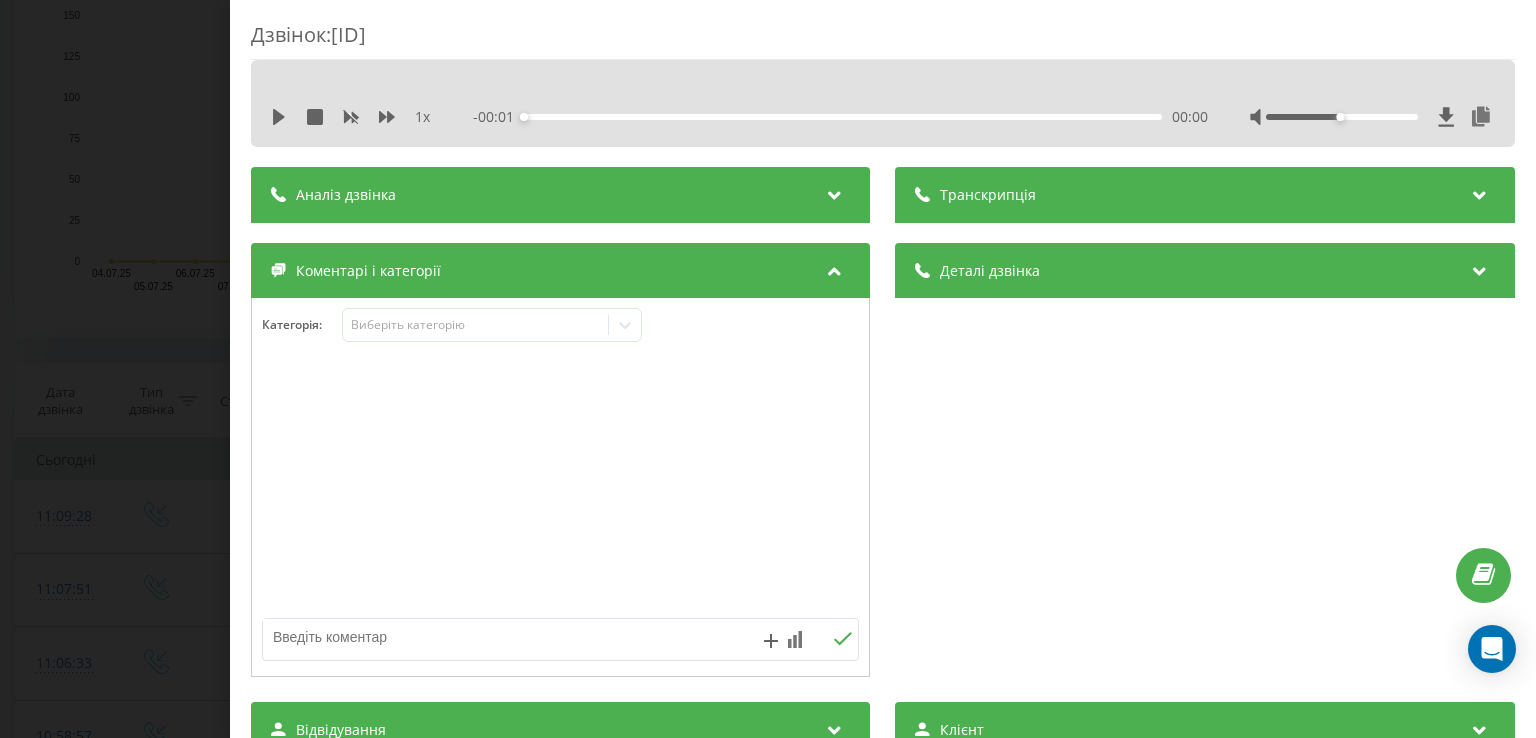 click on "1 x  - 00:01 00:00   00:00" at bounding box center (883, 117) 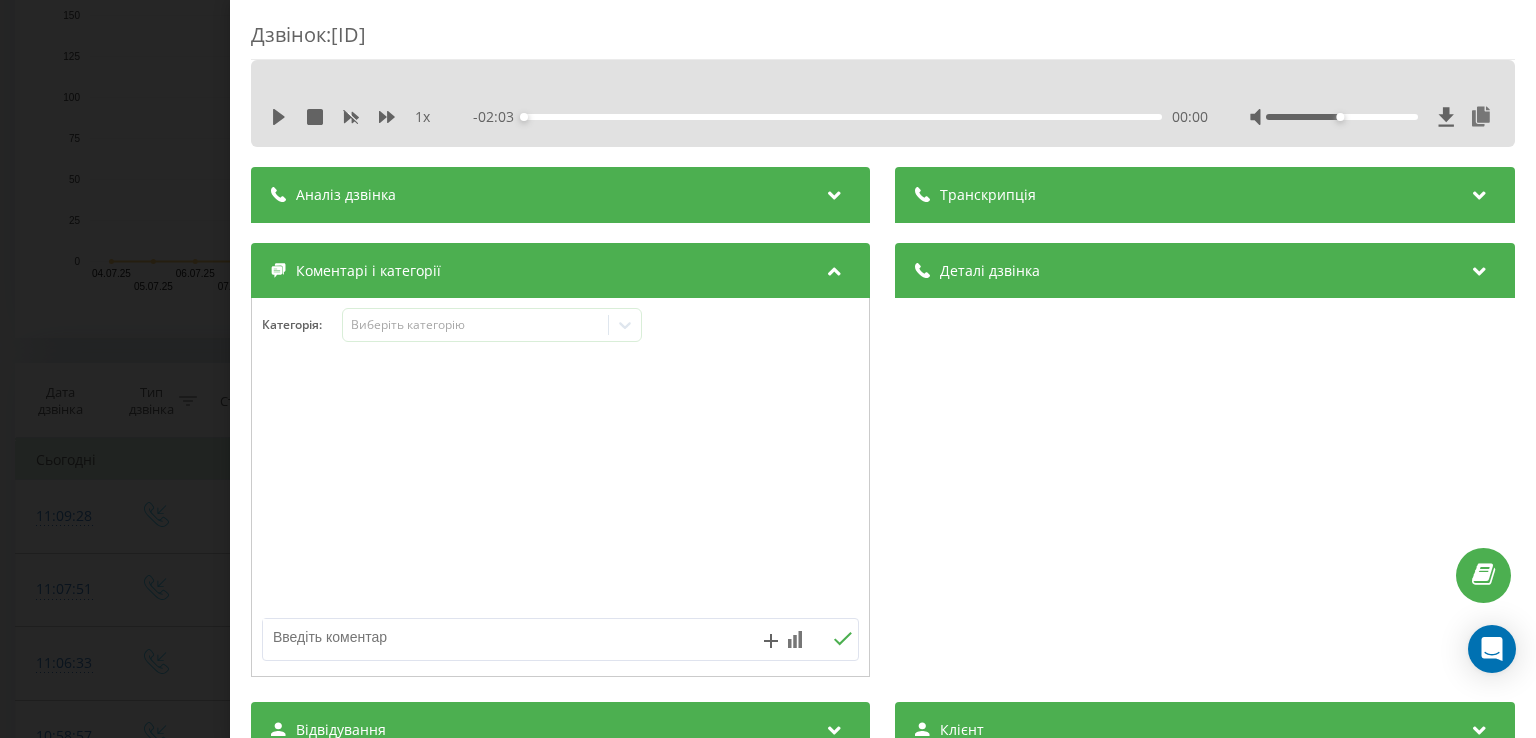 click on "1 x  - [TIME] [TIME]   [TIME]" at bounding box center [883, 117] 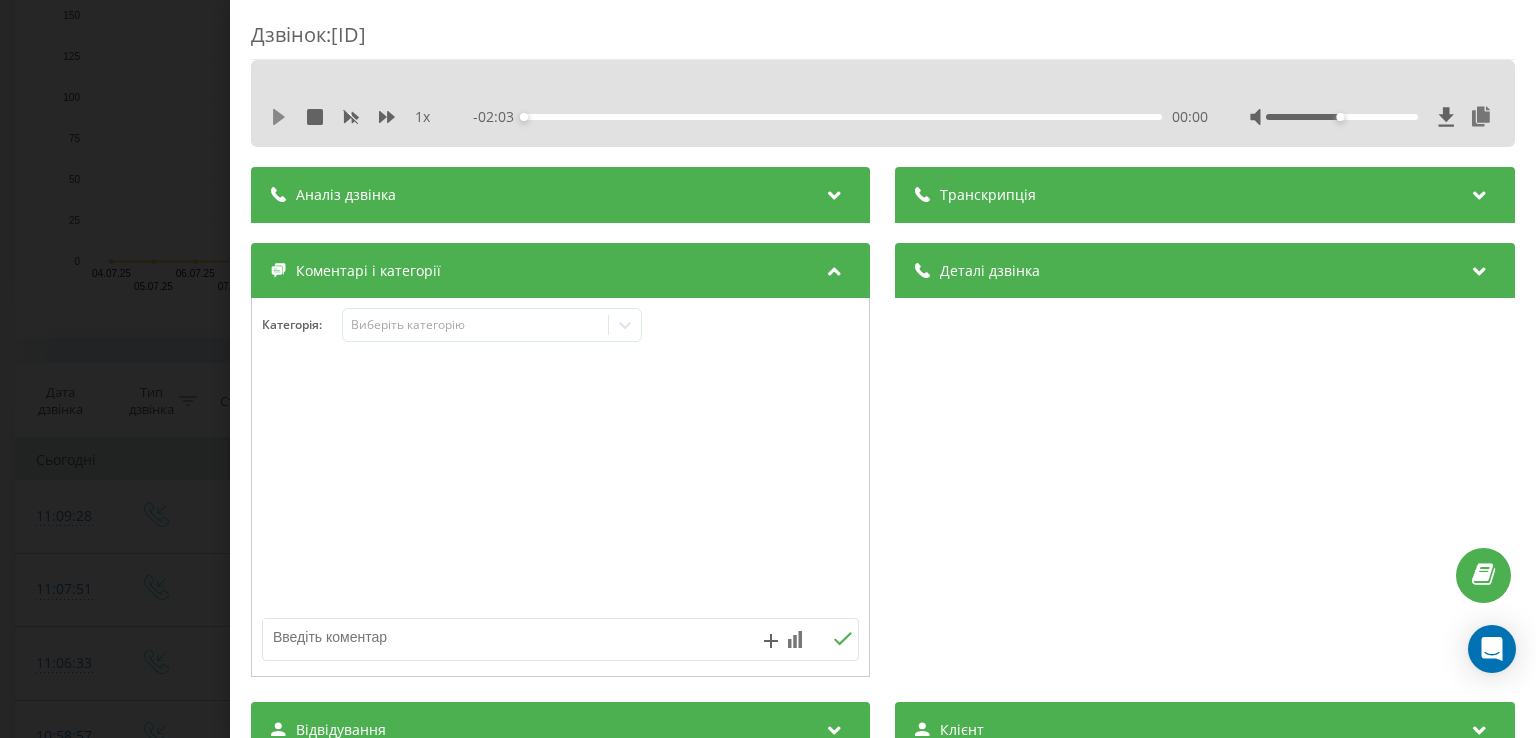 click 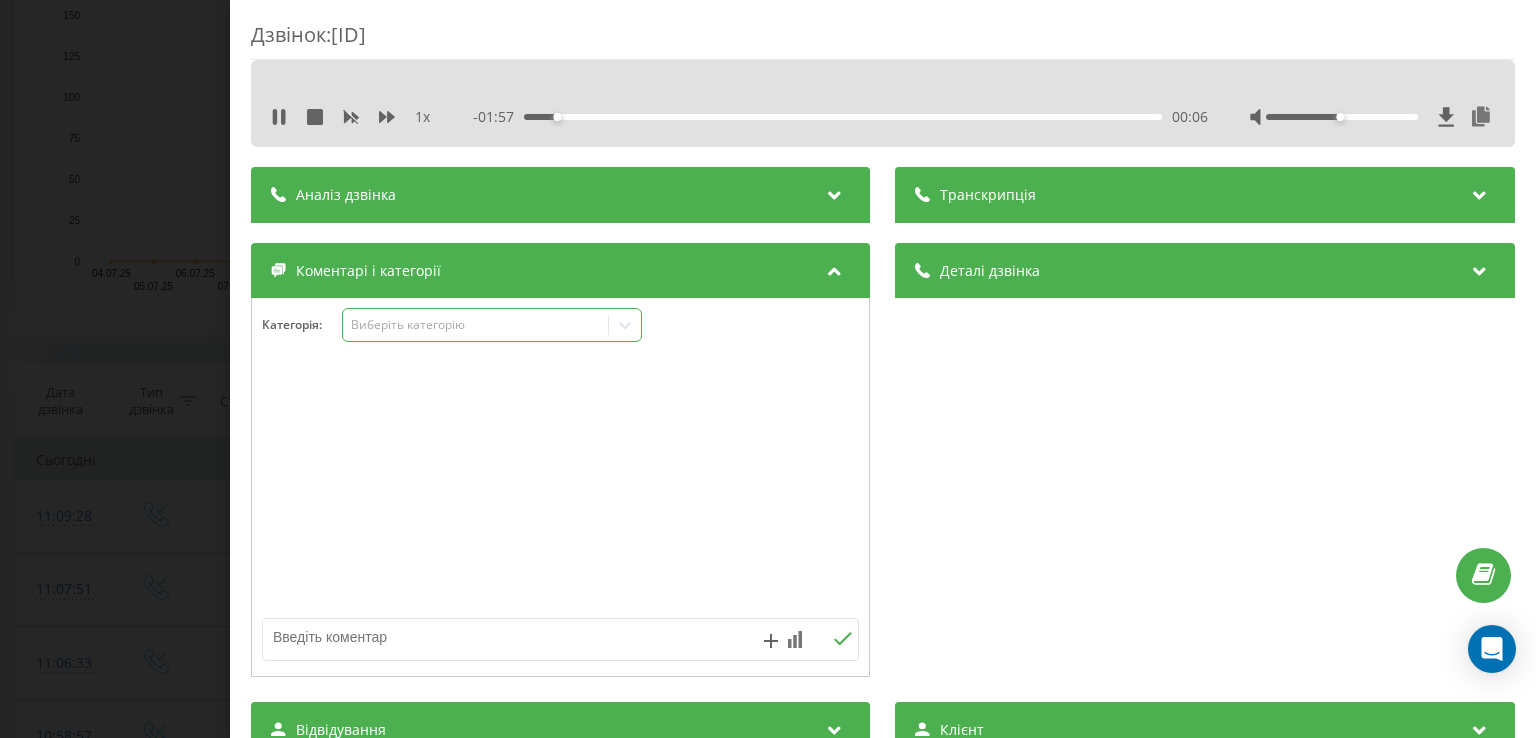 click on "Виберіть категорію" at bounding box center (476, 325) 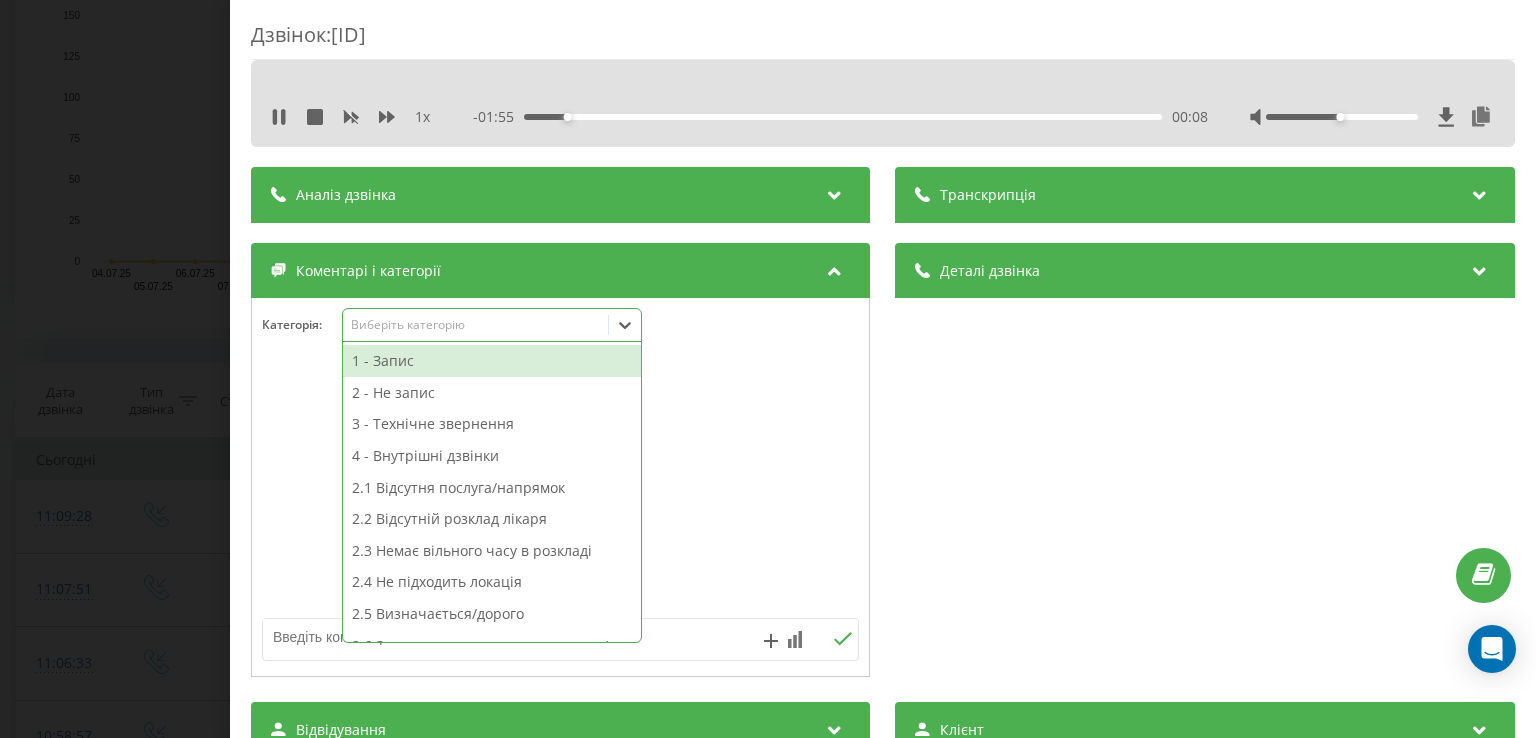 click on "1 - Запис" at bounding box center [492, 361] 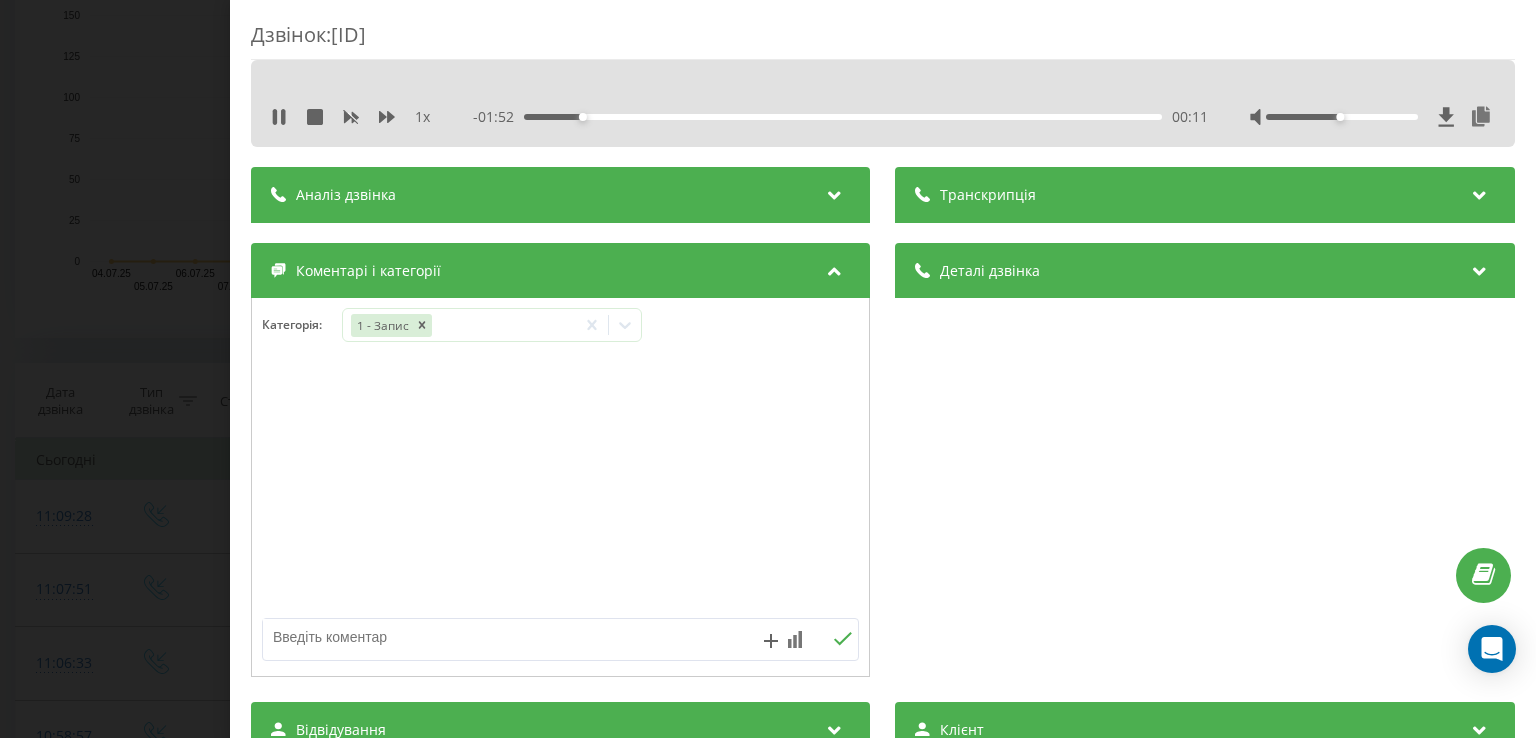 click on "Дзвінок :  ua9_-1754294968.7434776   1 x  - 01:52 00:11   00:11   Транскрипція Для AI-аналізу майбутніх дзвінків  налаштуйте та активуйте профіль на сторінці . Якщо профіль вже є і дзвінок відповідає його умовам, оновіть сторінку через 10 хвилин - AI аналізує поточний дзвінок. Аналіз дзвінка Для AI-аналізу майбутніх дзвінків  налаштуйте та активуйте профіль на сторінці . Якщо профіль вже є і дзвінок відповідає його умовам, оновіть сторінку через 10 хвилин - AI аналізує поточний дзвінок. Деталі дзвінка Загальне Дата дзвінка 2025-08-04 11:09:28 Тип дзвінка Вхідний Статус дзвінка Повторний 380442909933" at bounding box center (768, 369) 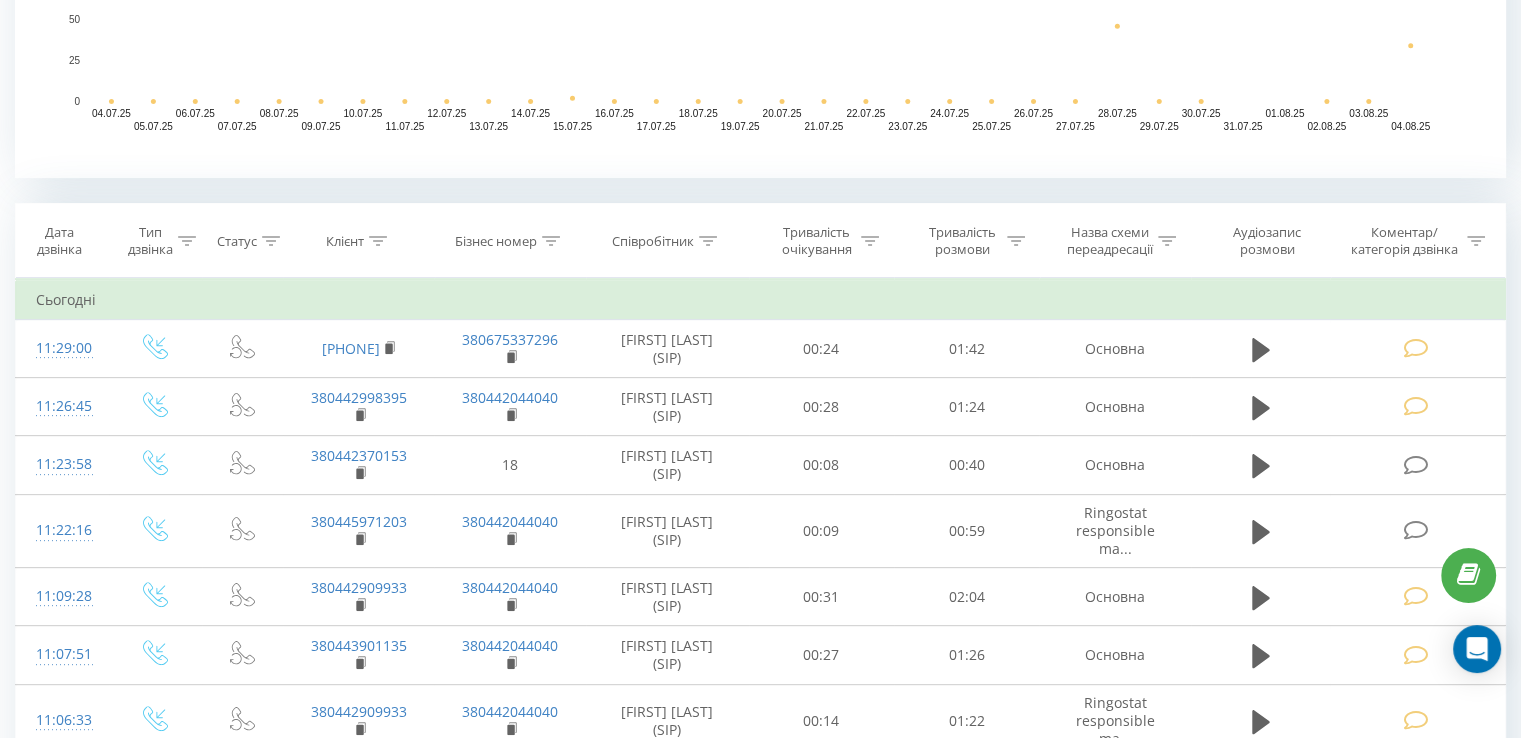 scroll, scrollTop: 760, scrollLeft: 0, axis: vertical 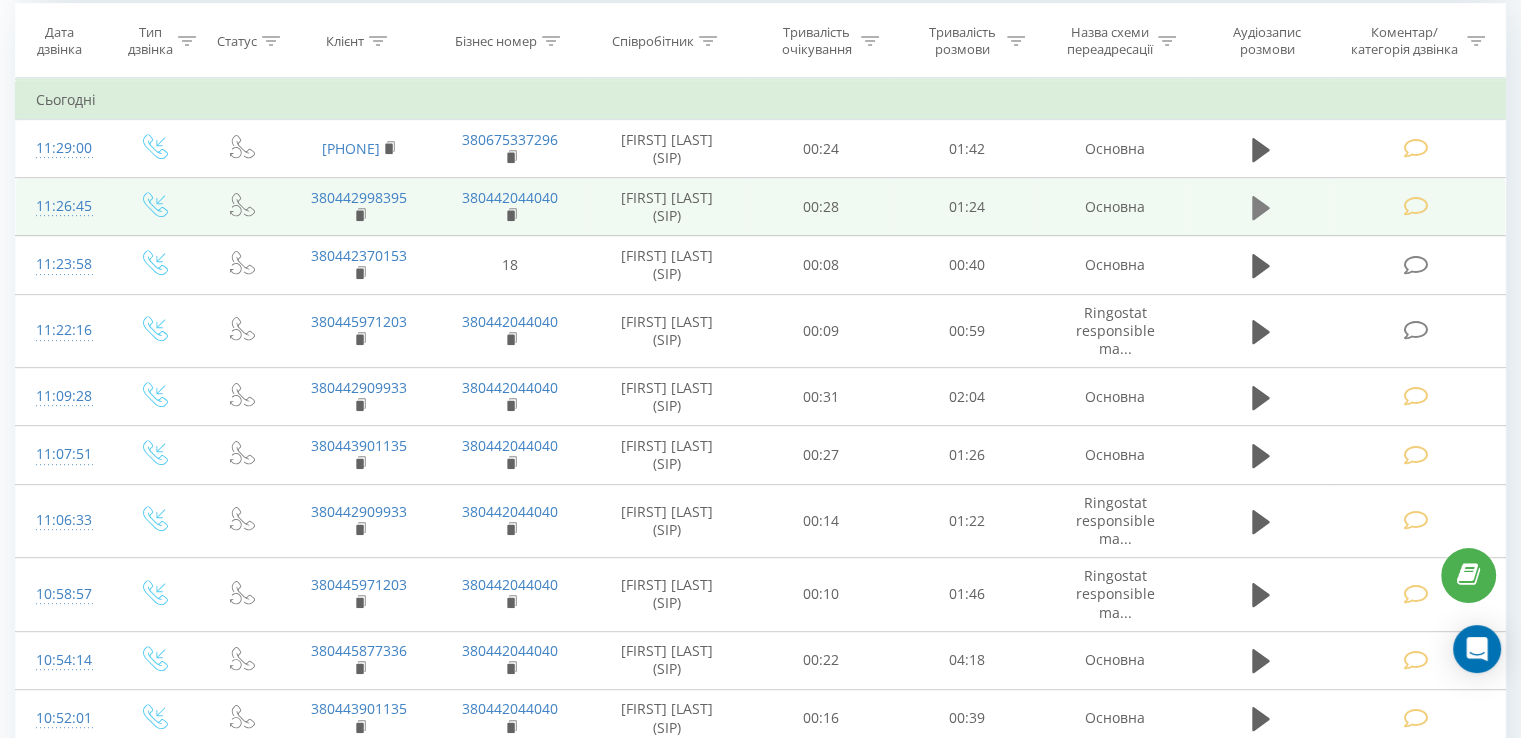 click 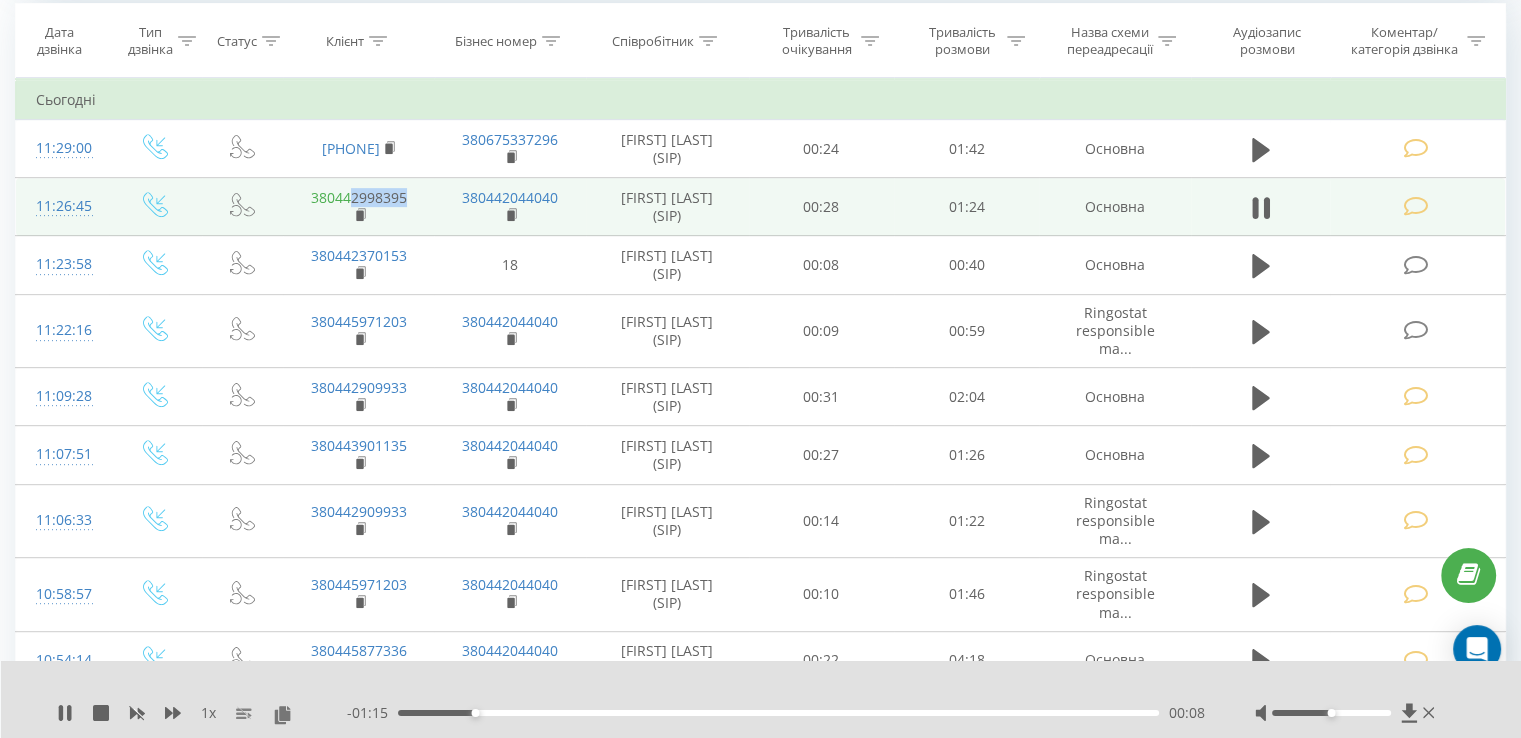 drag, startPoint x: 423, startPoint y: 194, endPoint x: 352, endPoint y: 189, distance: 71.17584 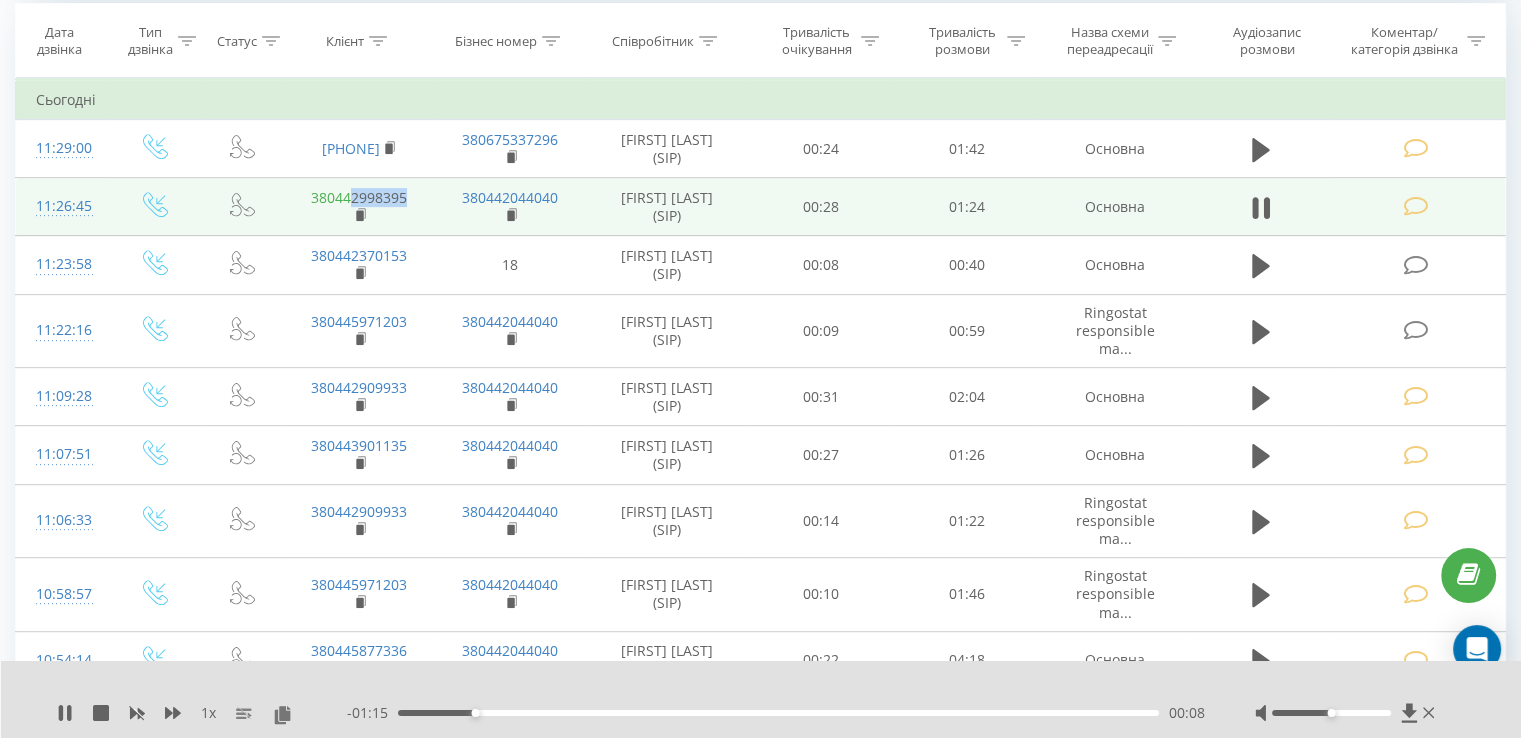 click on "380442998395" at bounding box center [359, 197] 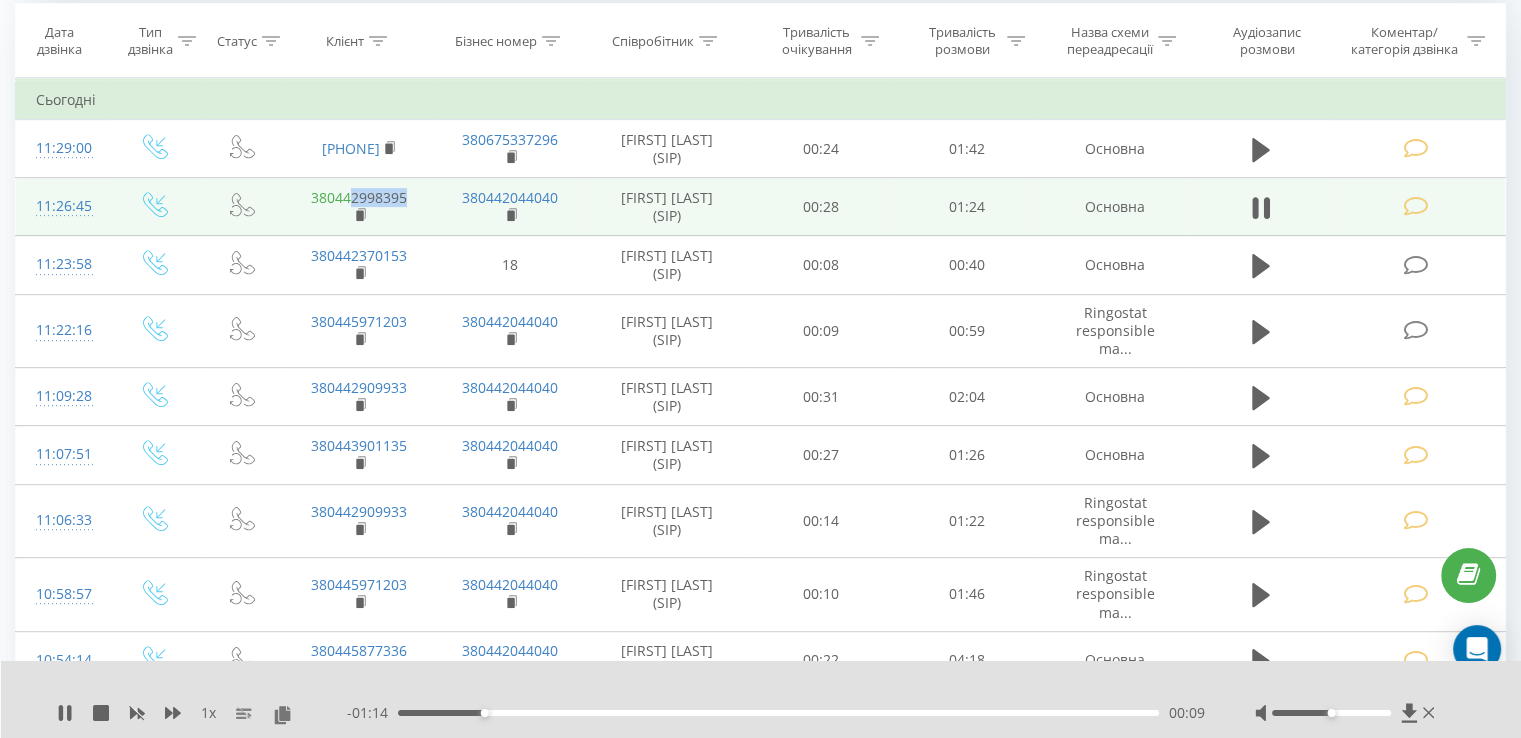 click on "380442998395" at bounding box center [359, 197] 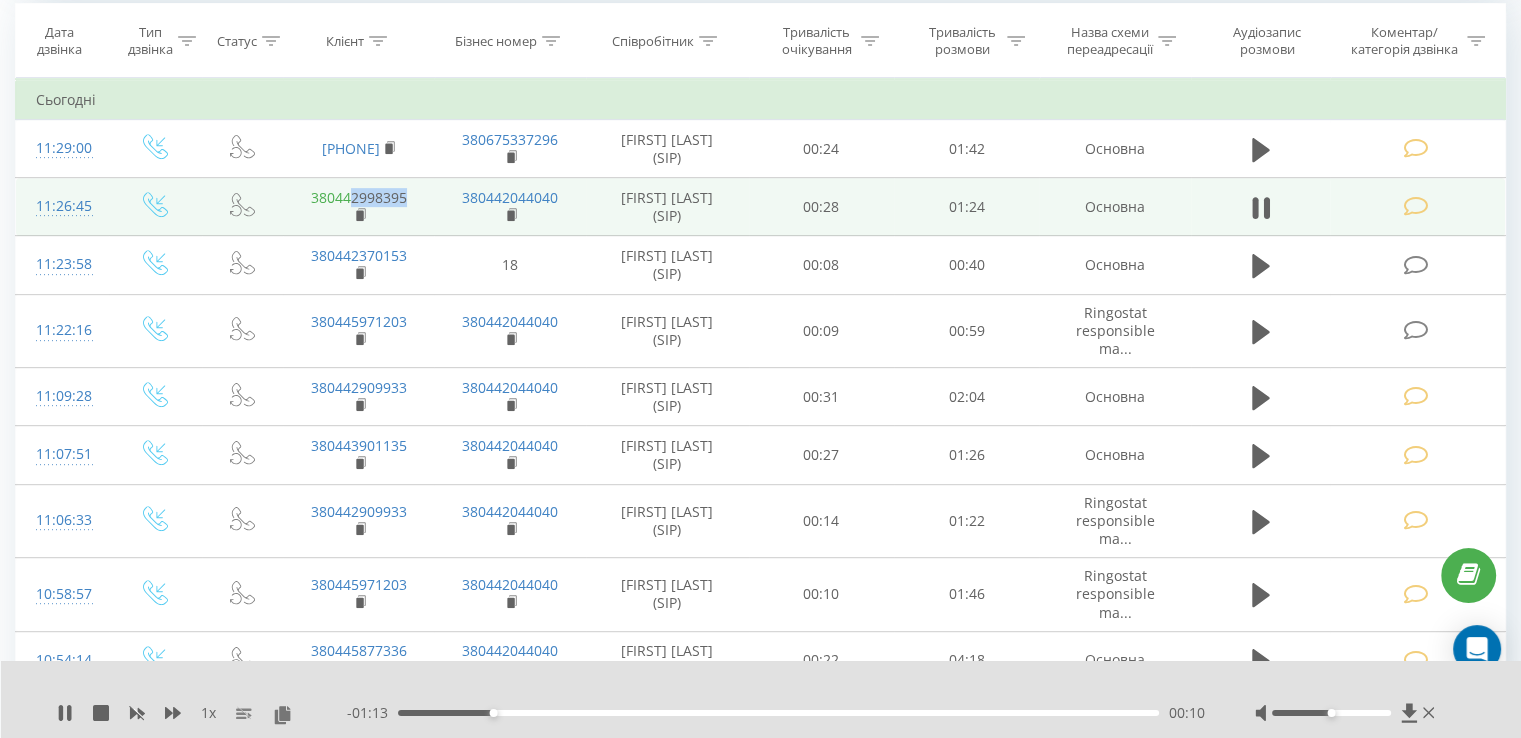 click on "380442998395" at bounding box center [359, 197] 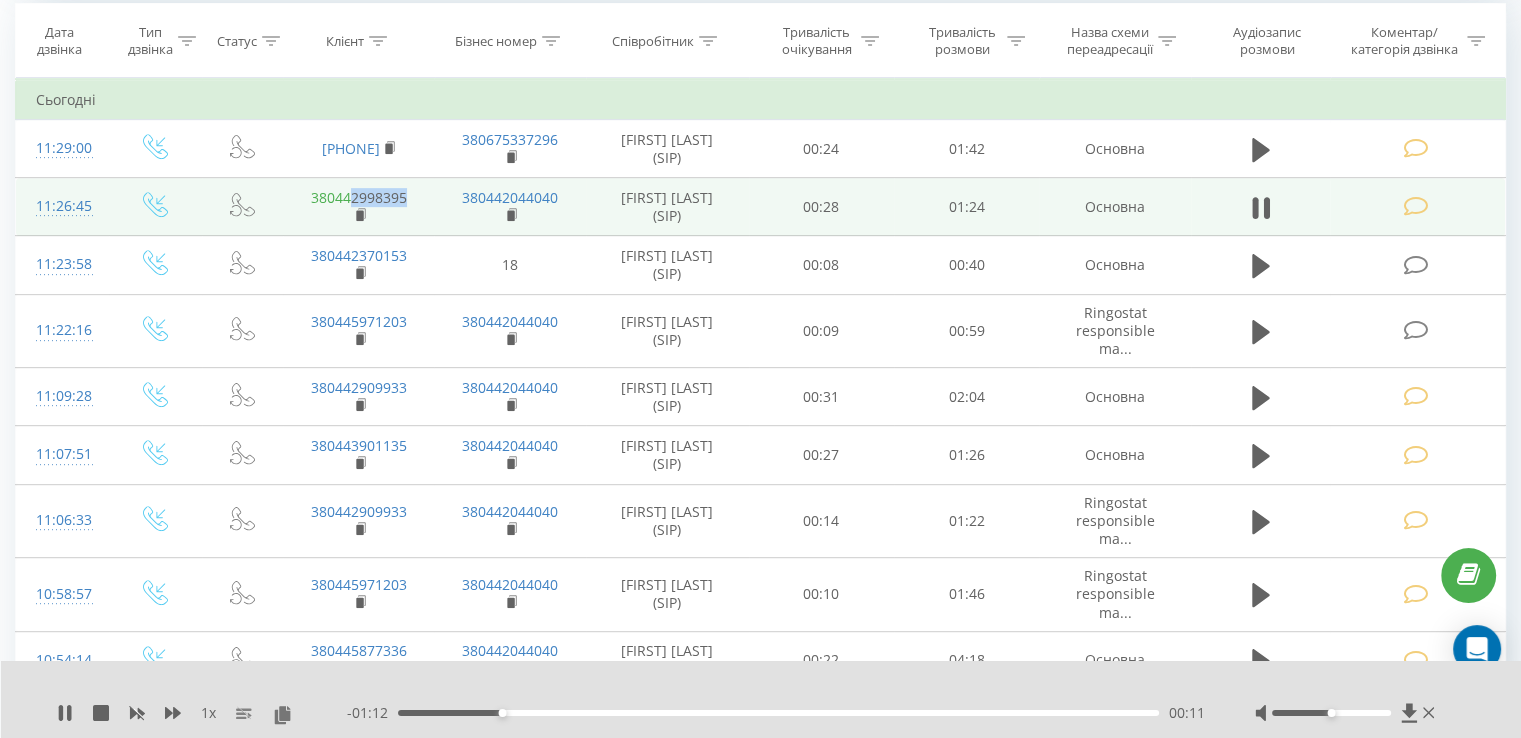 click on "380442998395" at bounding box center [359, 197] 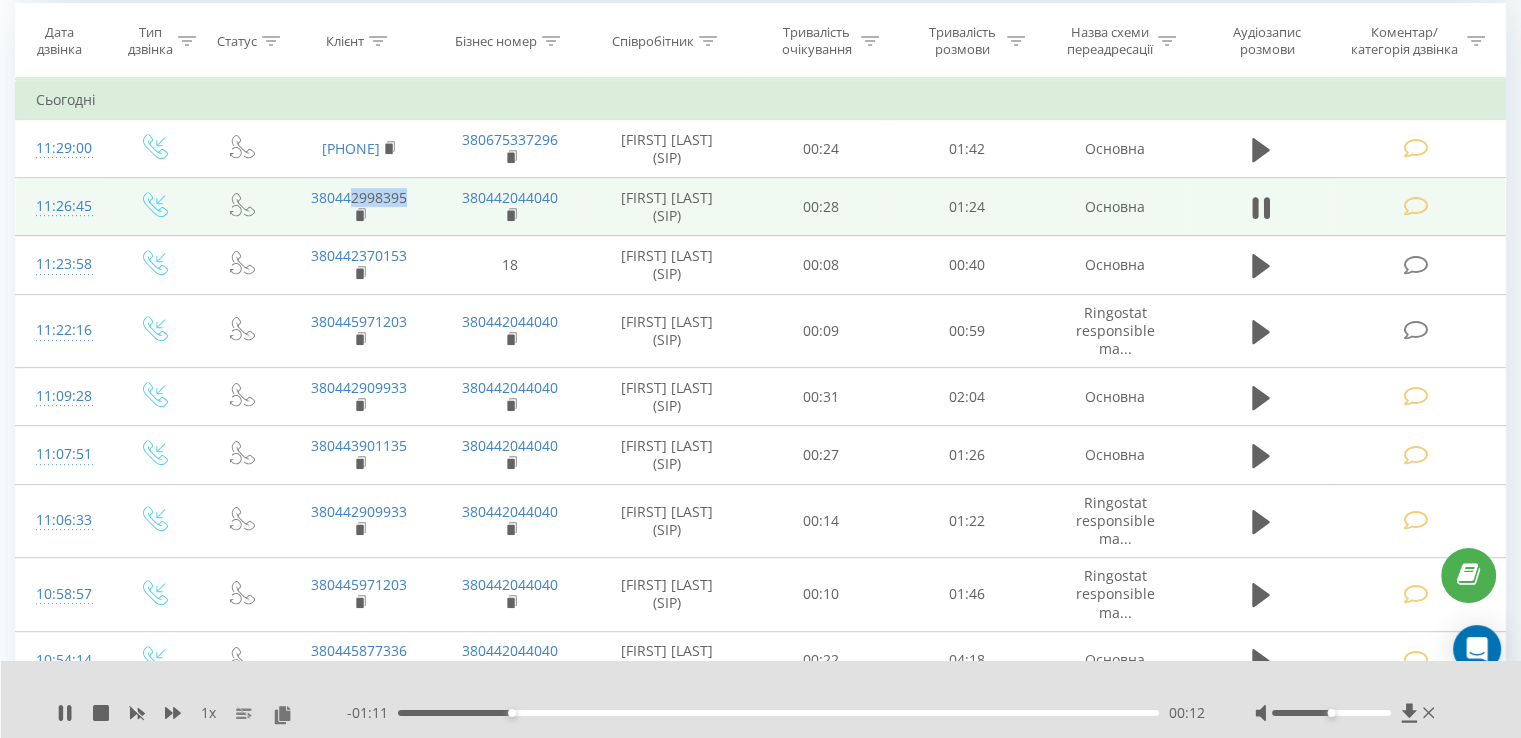 click on "380442044040" at bounding box center (509, 207) 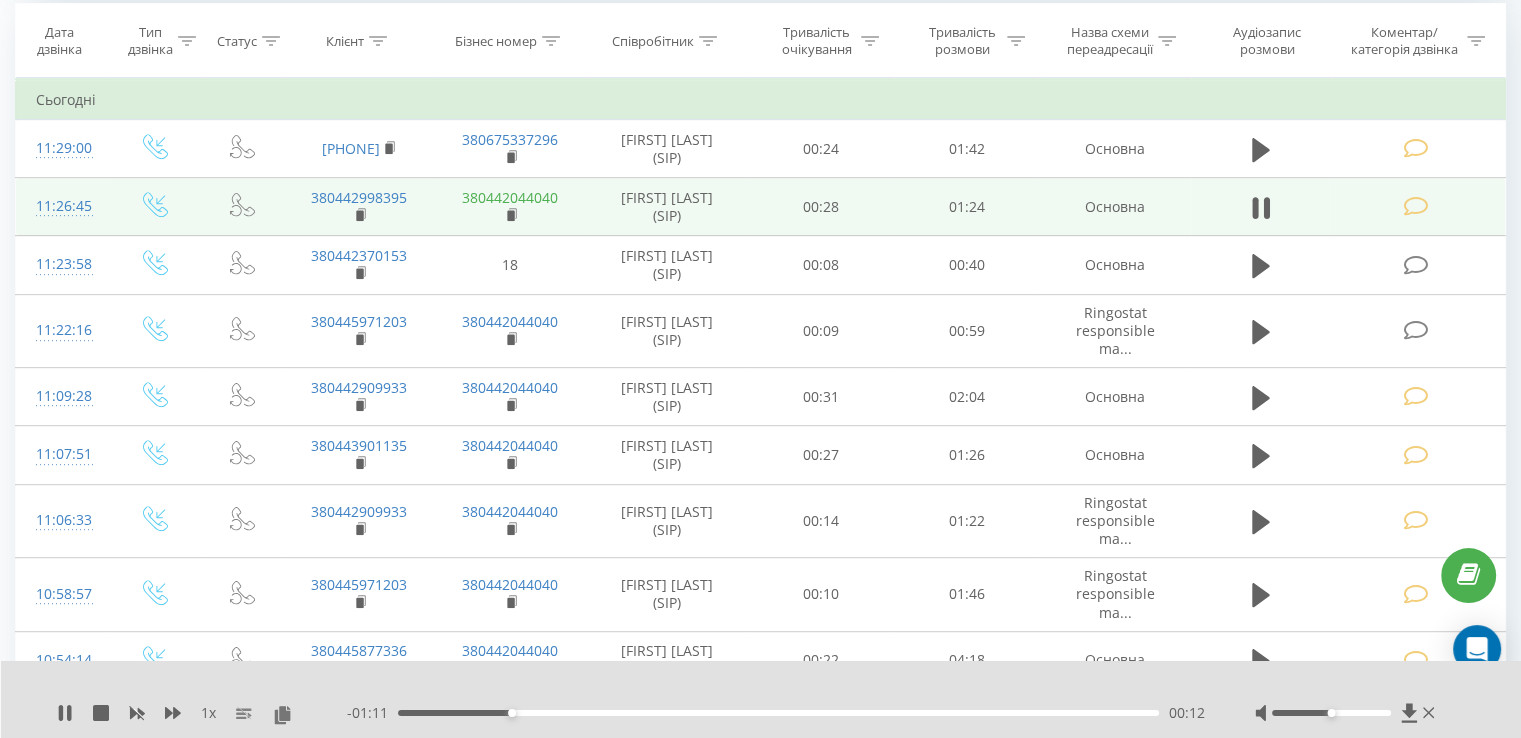 click on "380442044040" at bounding box center (510, 197) 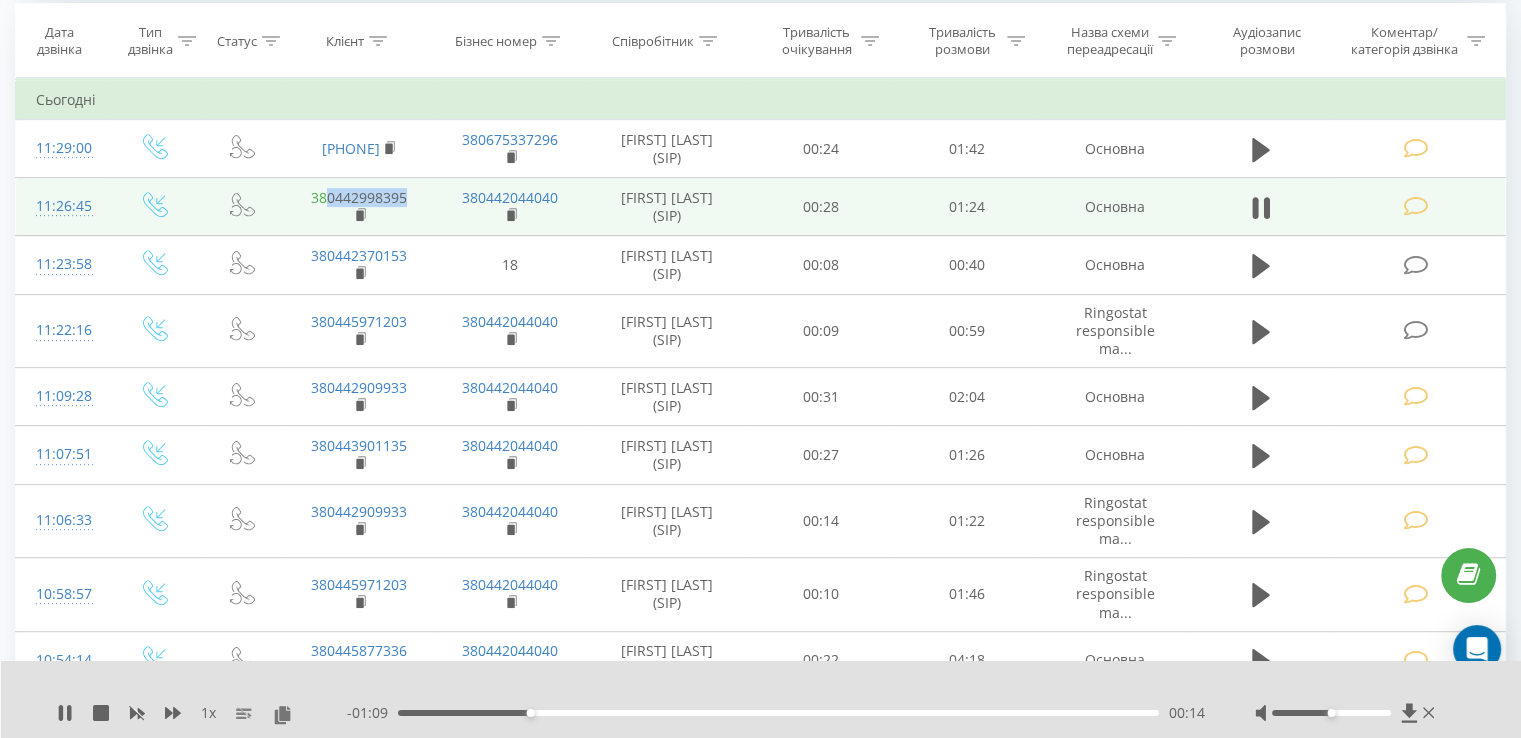 drag, startPoint x: 408, startPoint y: 196, endPoint x: 328, endPoint y: 197, distance: 80.00625 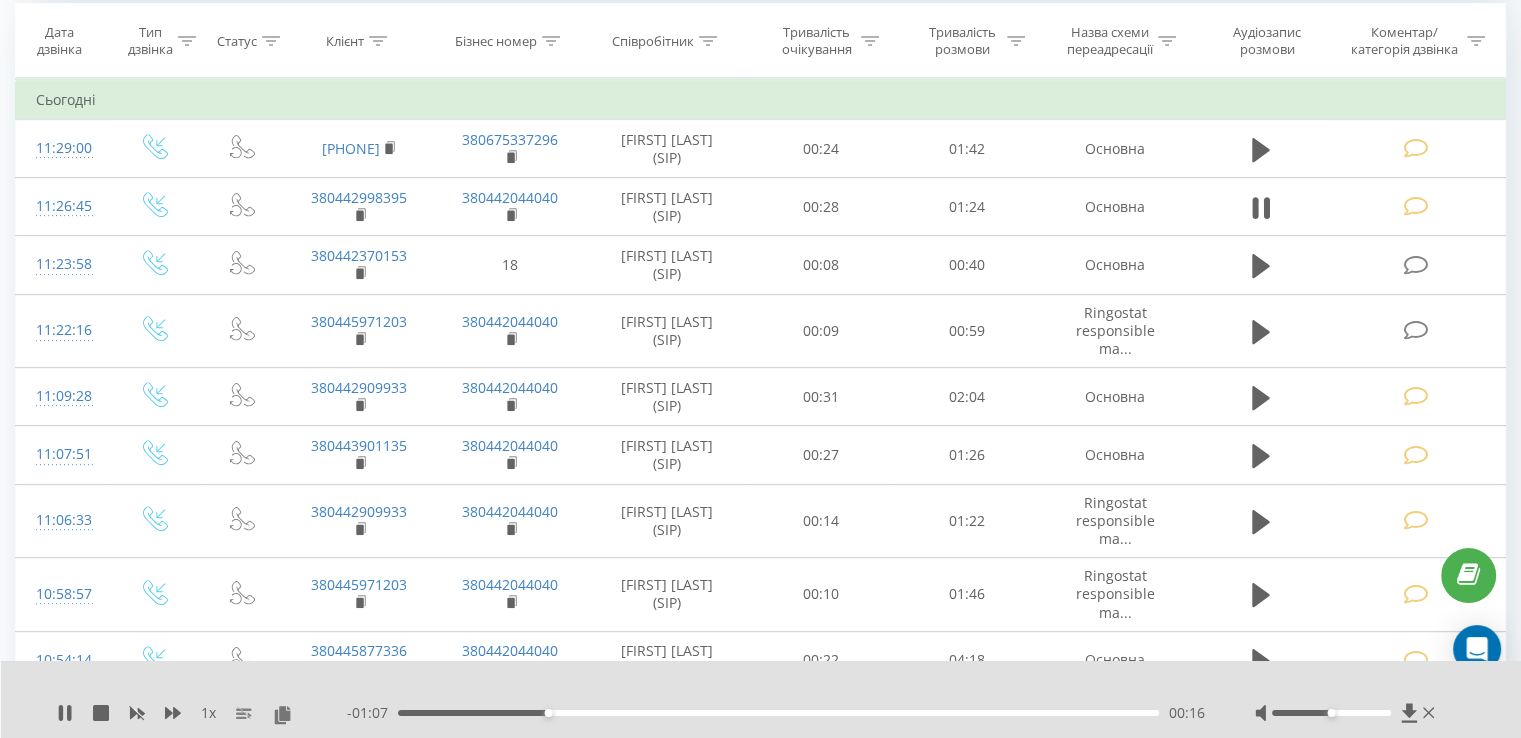 click on "1 x" at bounding box center (202, 713) 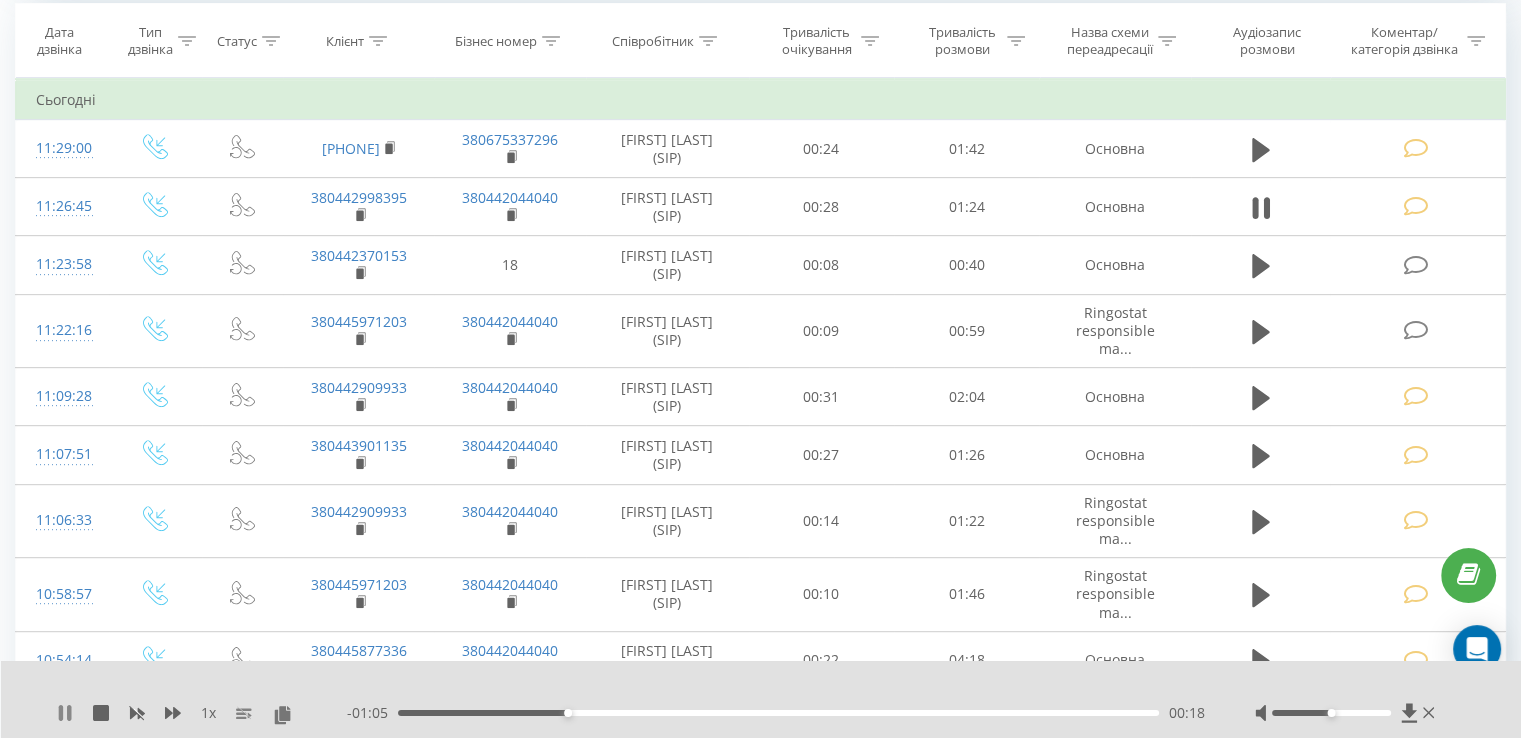click 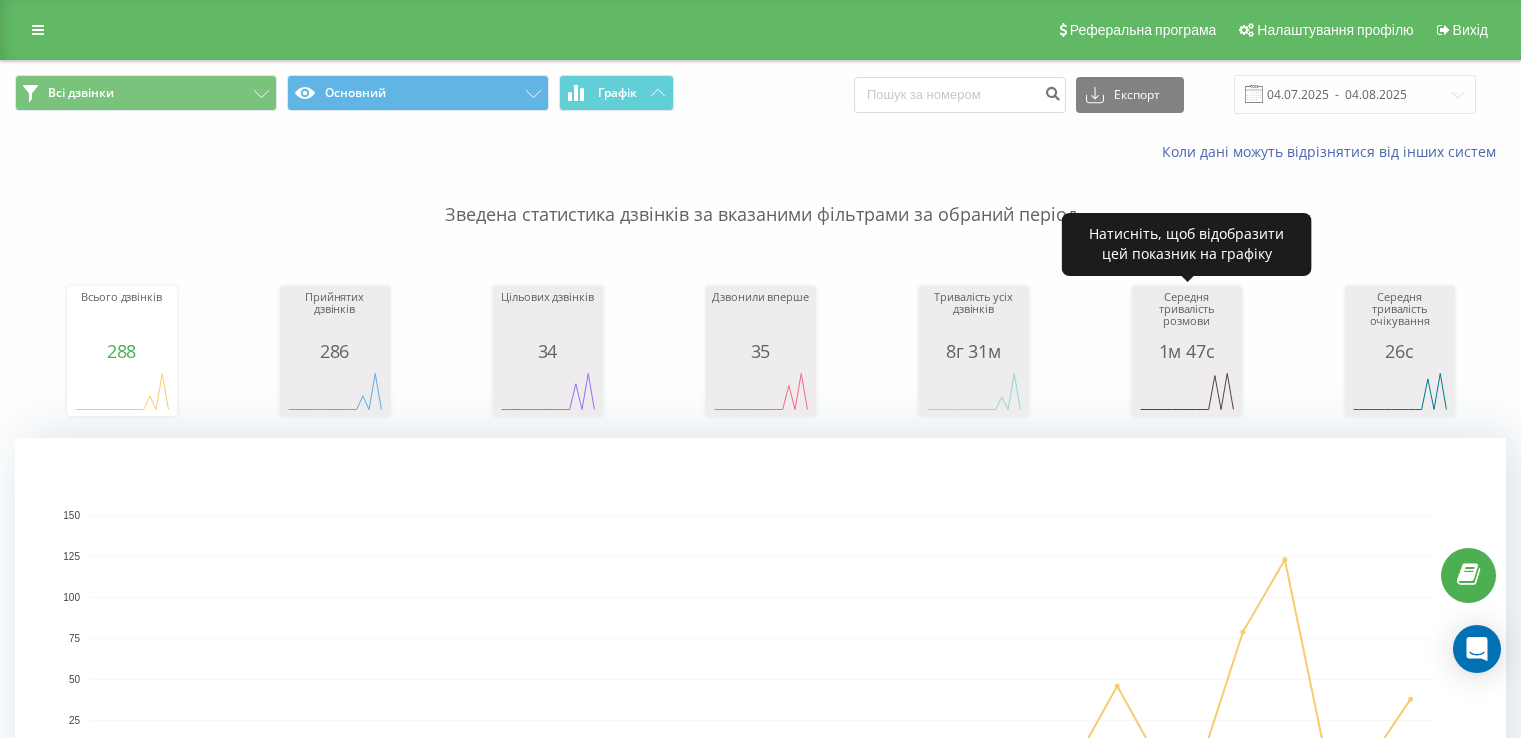 scroll, scrollTop: 0, scrollLeft: 0, axis: both 